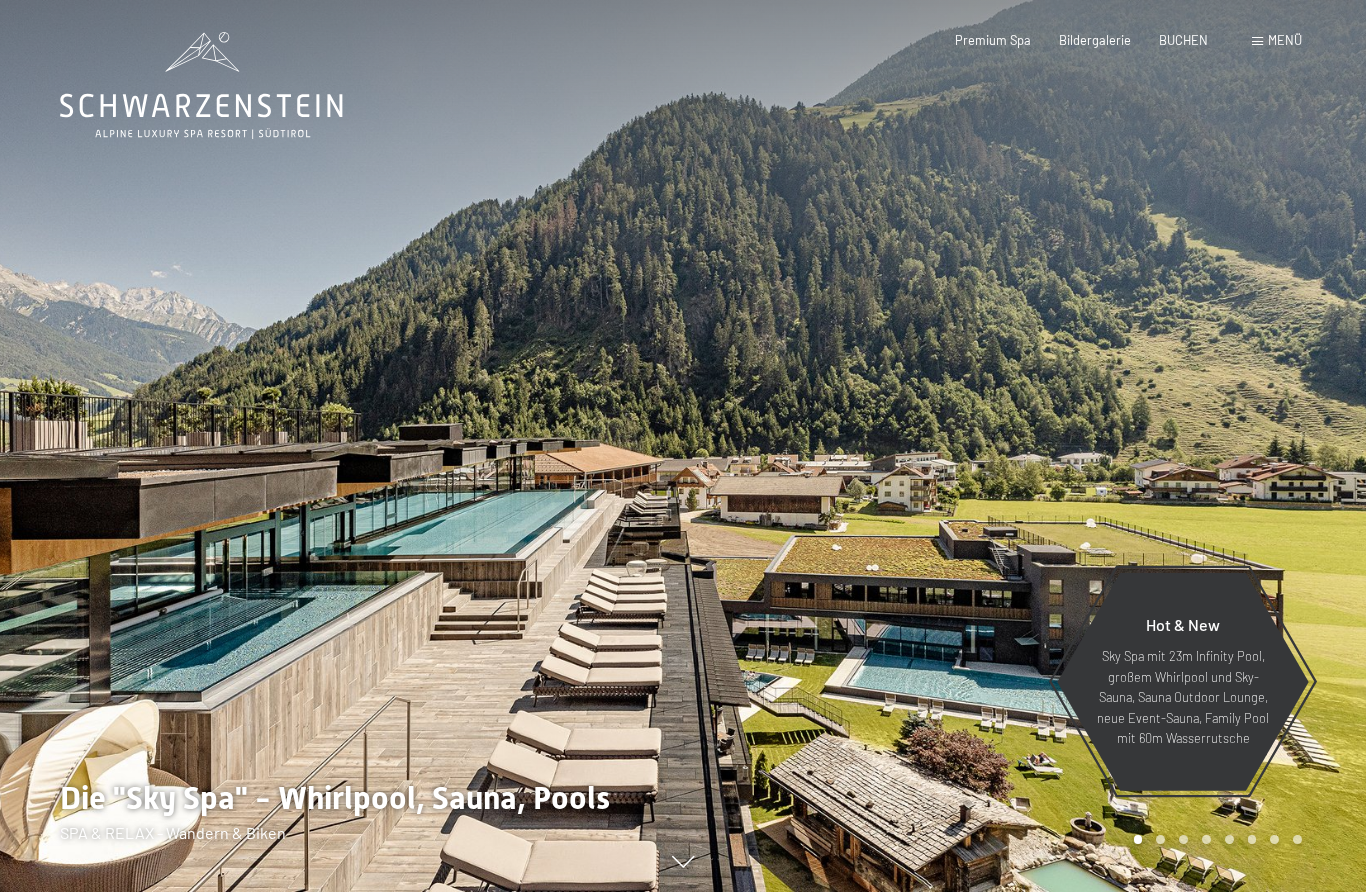 scroll, scrollTop: 0, scrollLeft: 0, axis: both 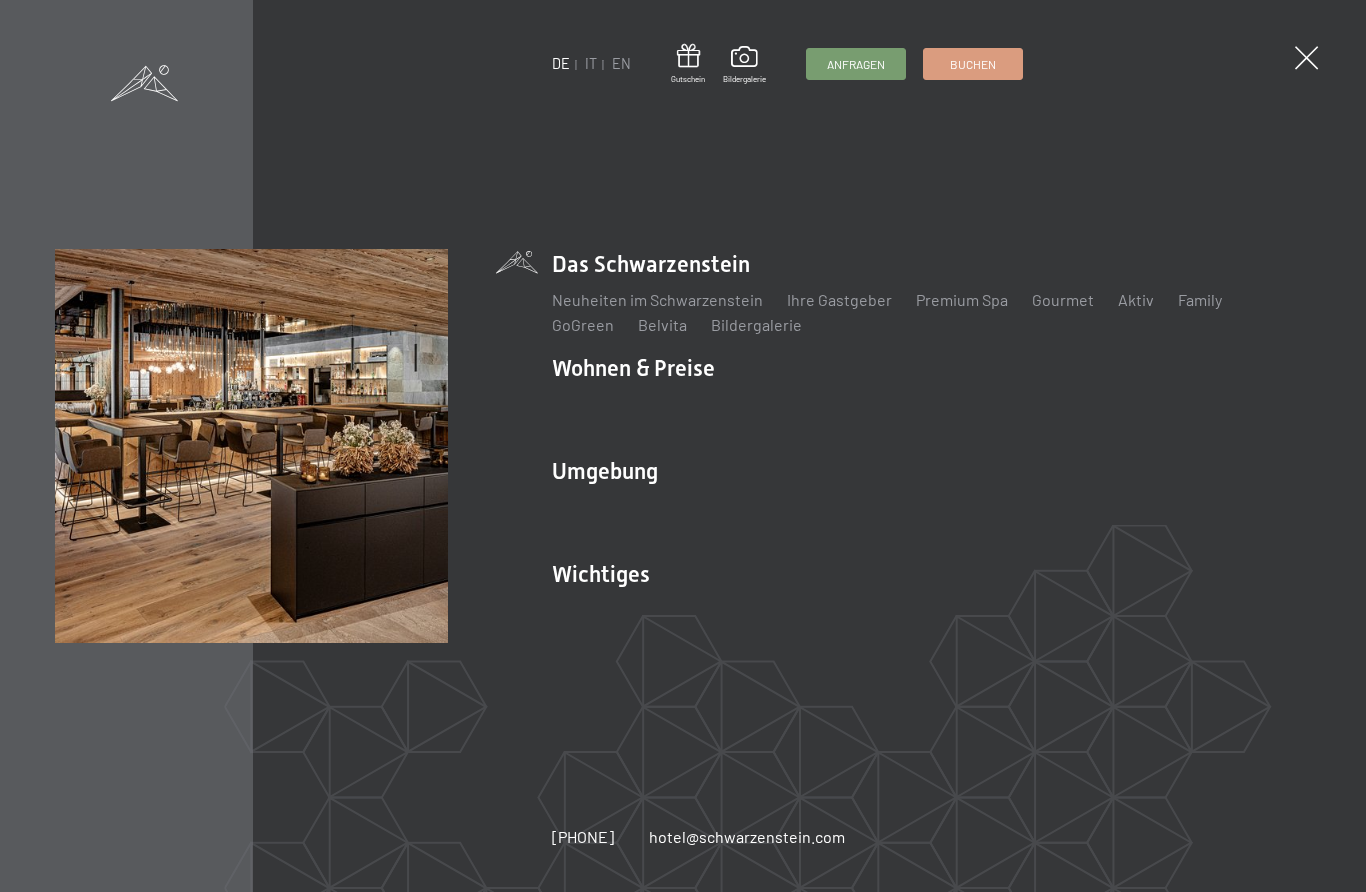 click on "Neuheiten im Schwarzenstein" at bounding box center [657, 299] 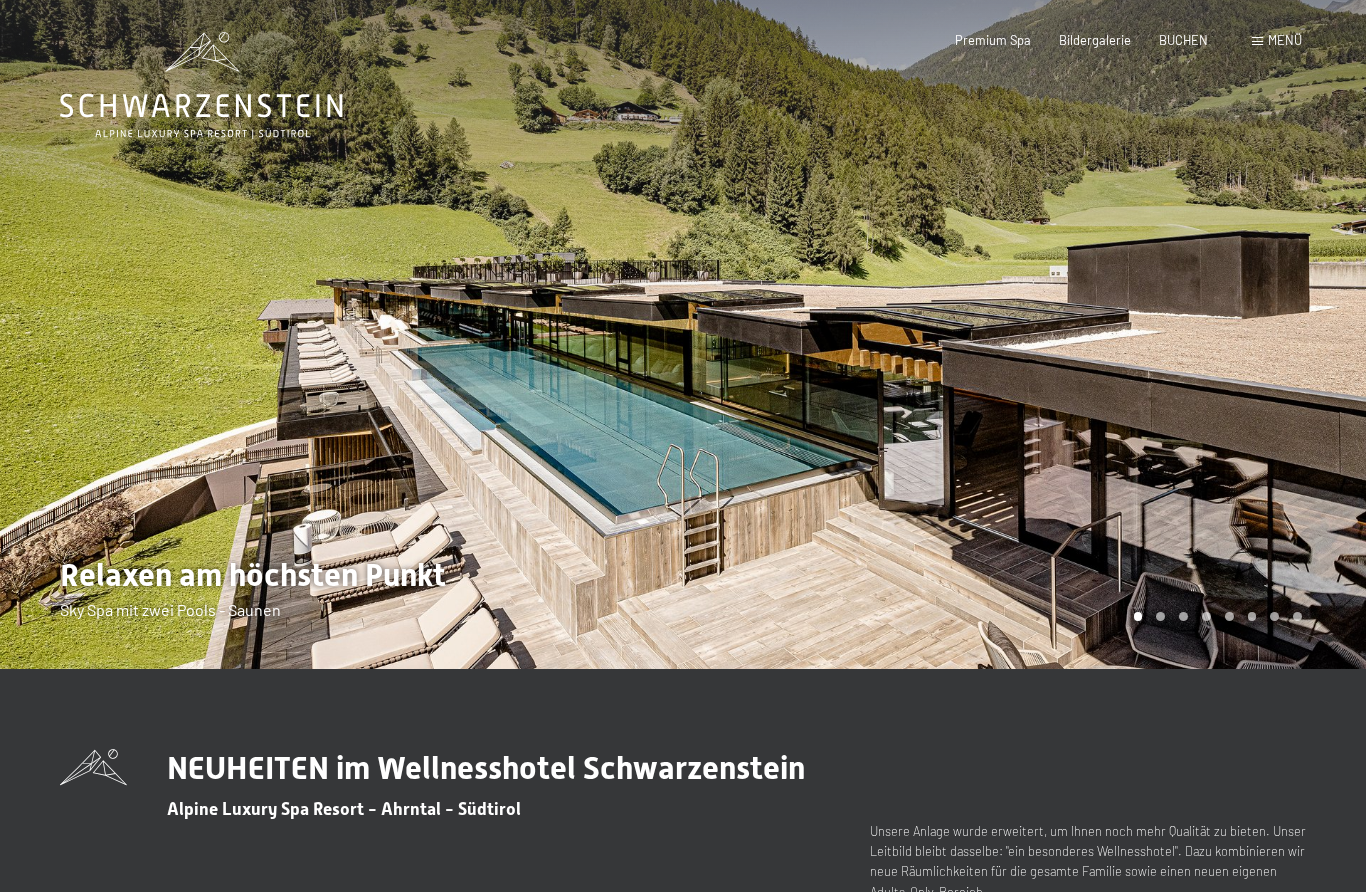 scroll, scrollTop: 0, scrollLeft: 0, axis: both 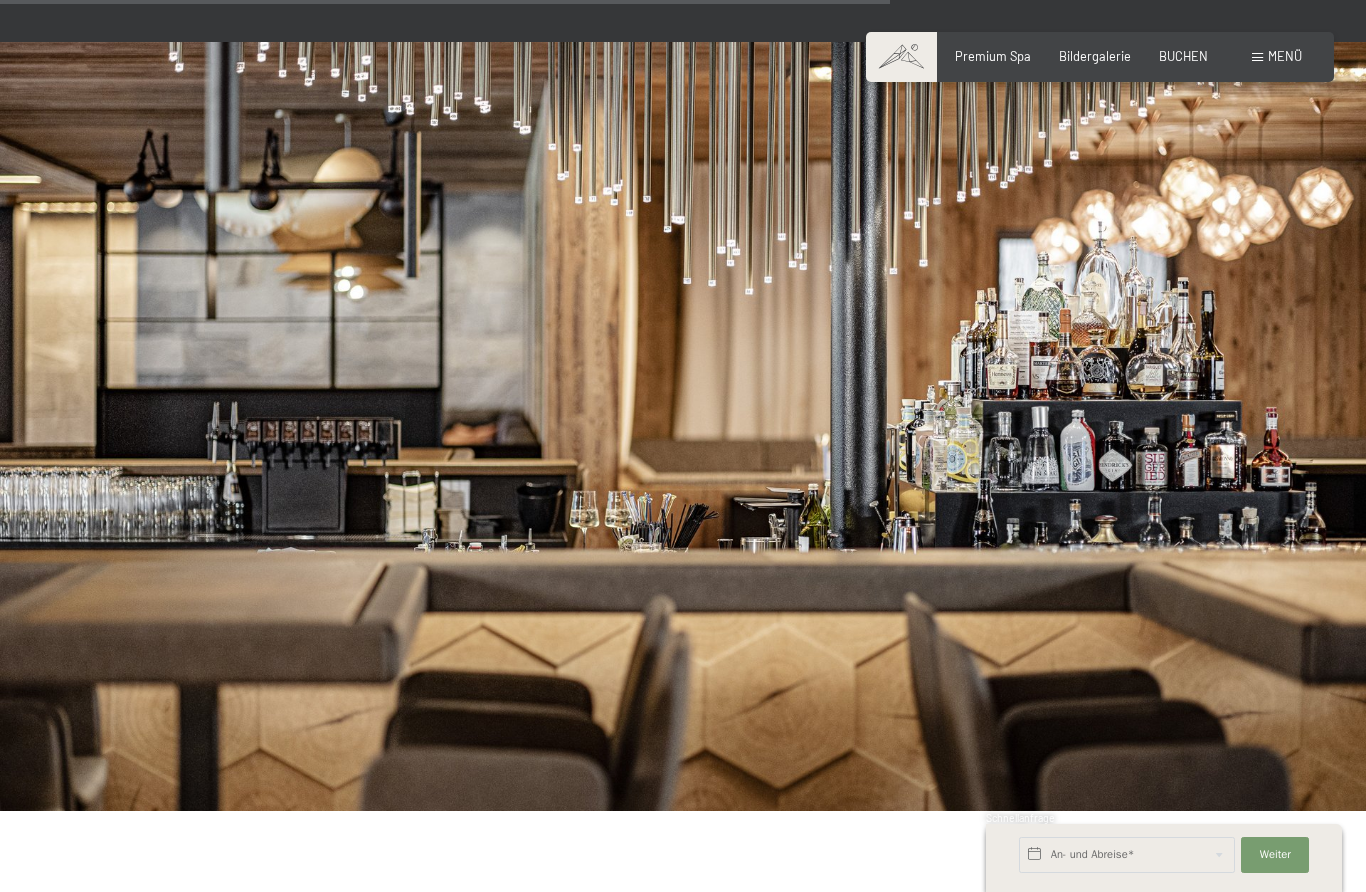 click on "Menü" at bounding box center (1285, 56) 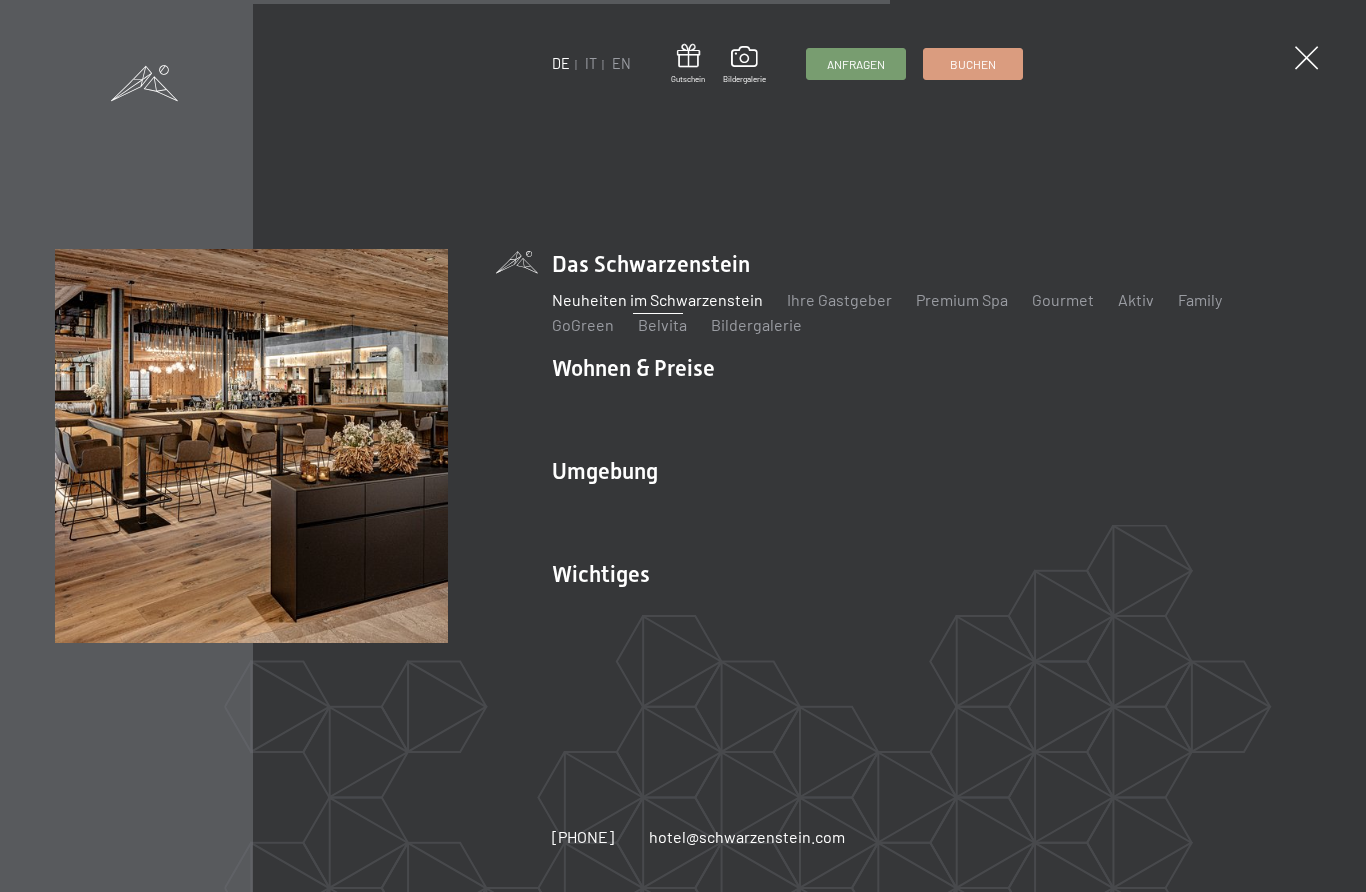 click on "Family" at bounding box center [1200, 299] 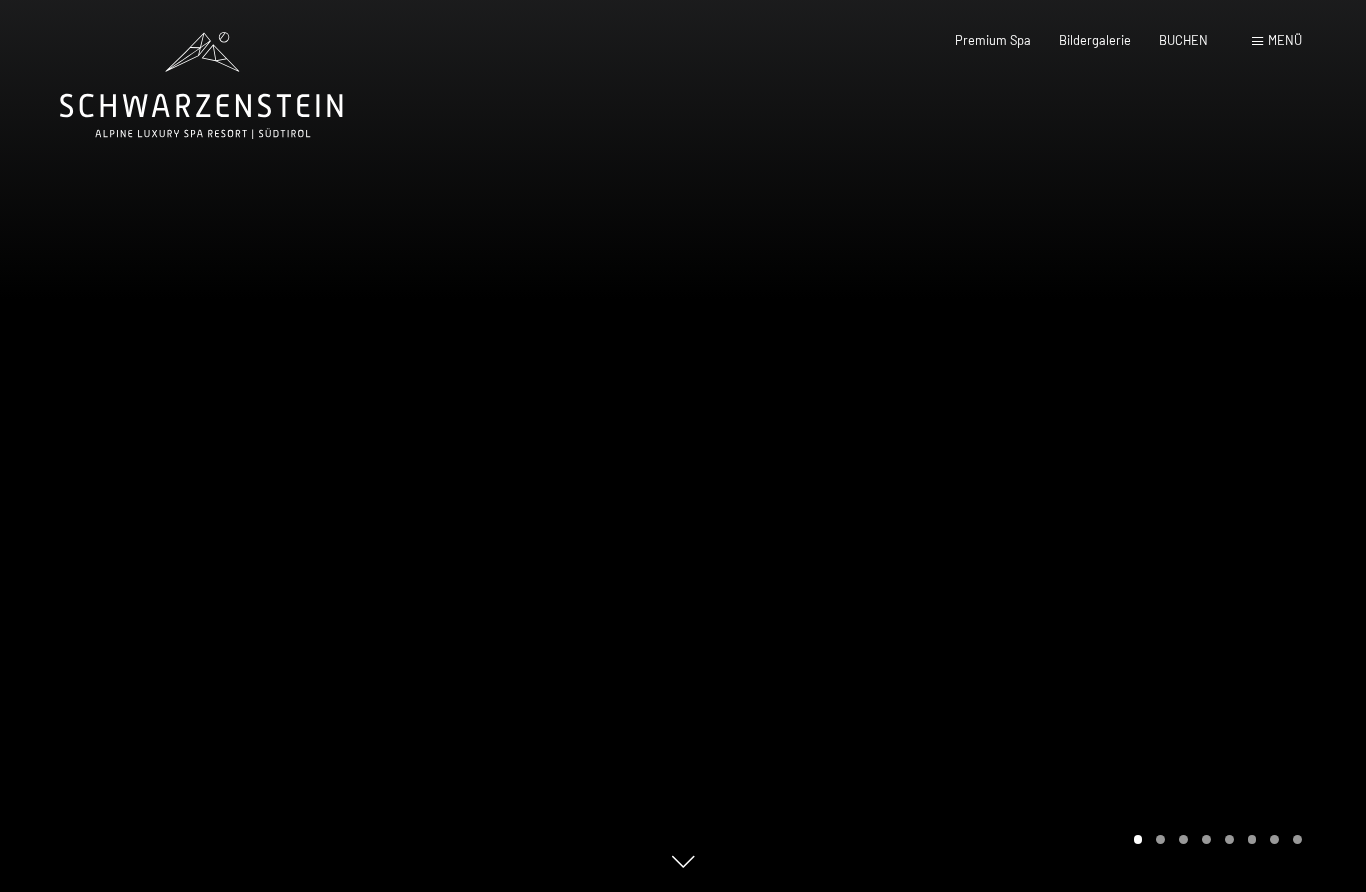 scroll, scrollTop: 0, scrollLeft: 0, axis: both 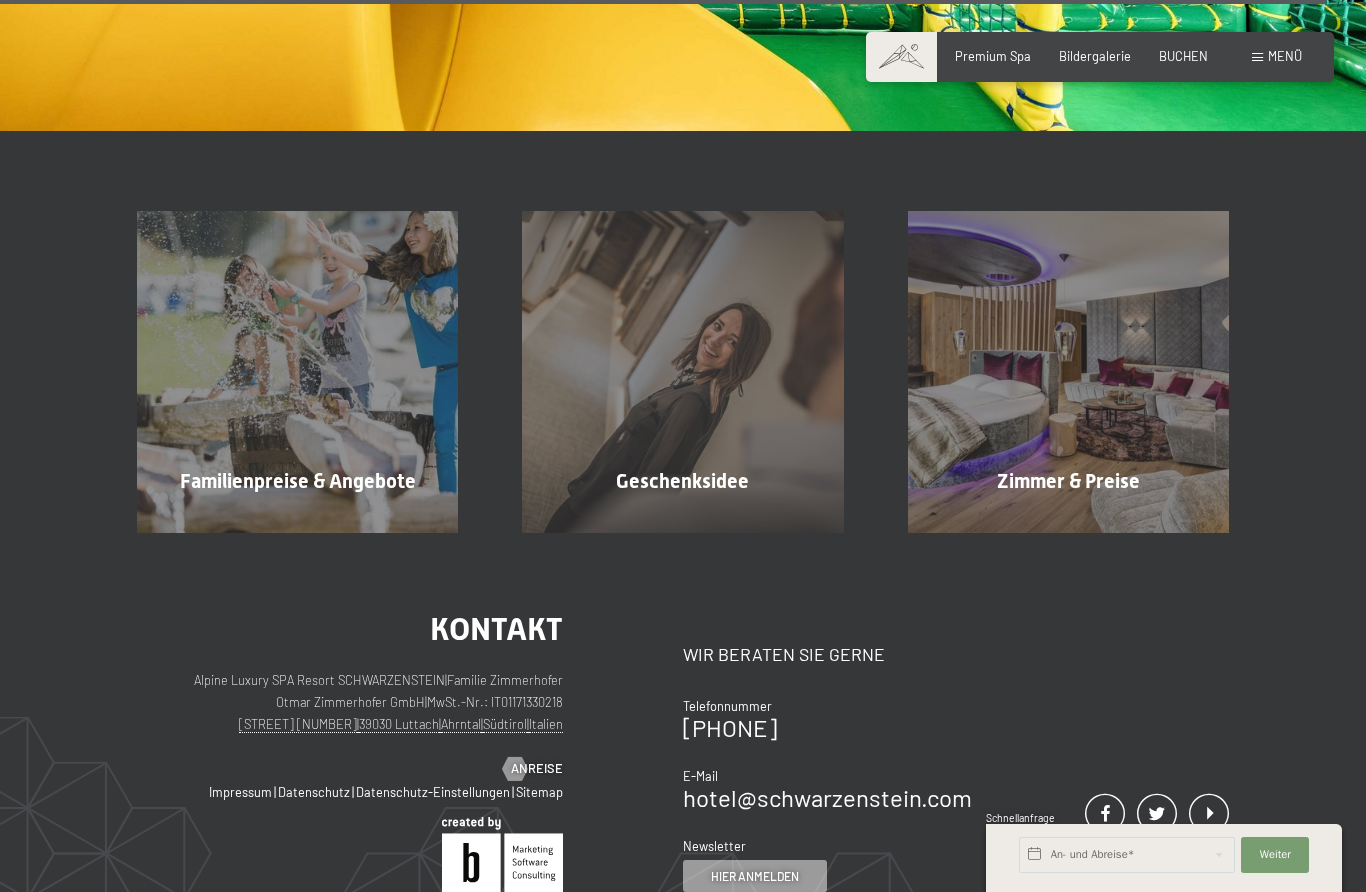 click on "Zimmer & Preise           Mehr erfahren" at bounding box center [1068, 371] 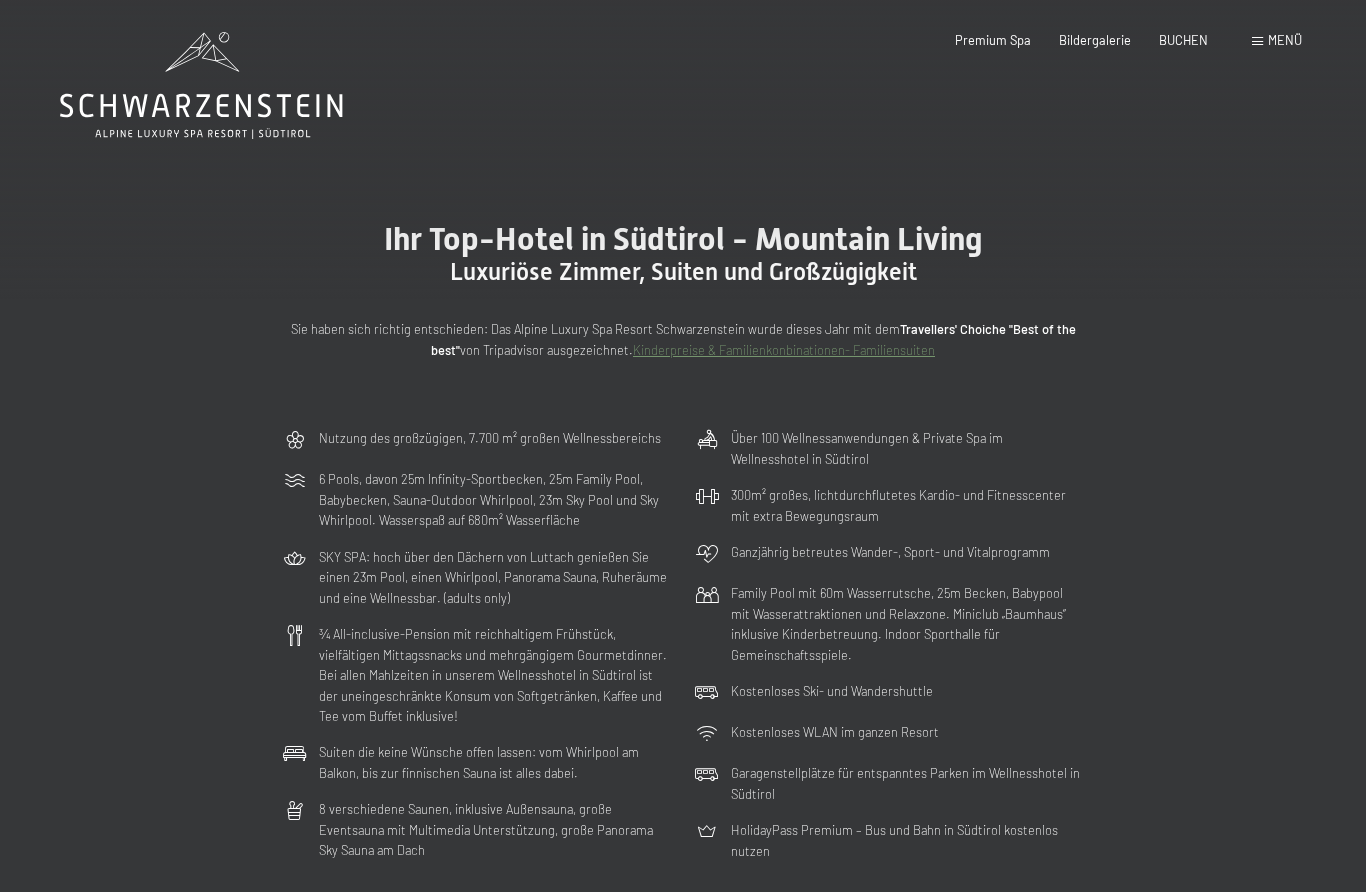 scroll, scrollTop: 0, scrollLeft: 0, axis: both 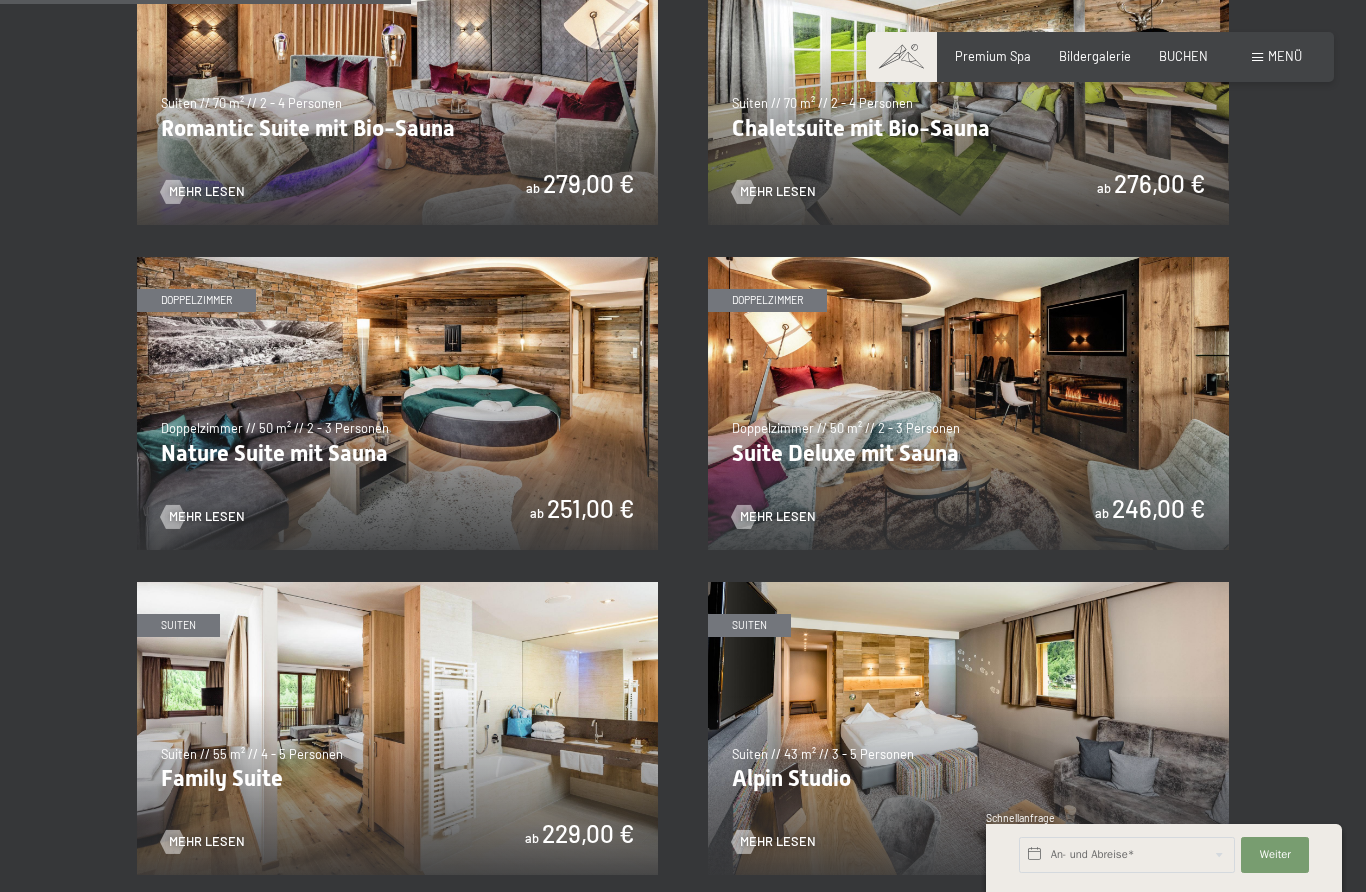 click at bounding box center [397, 403] 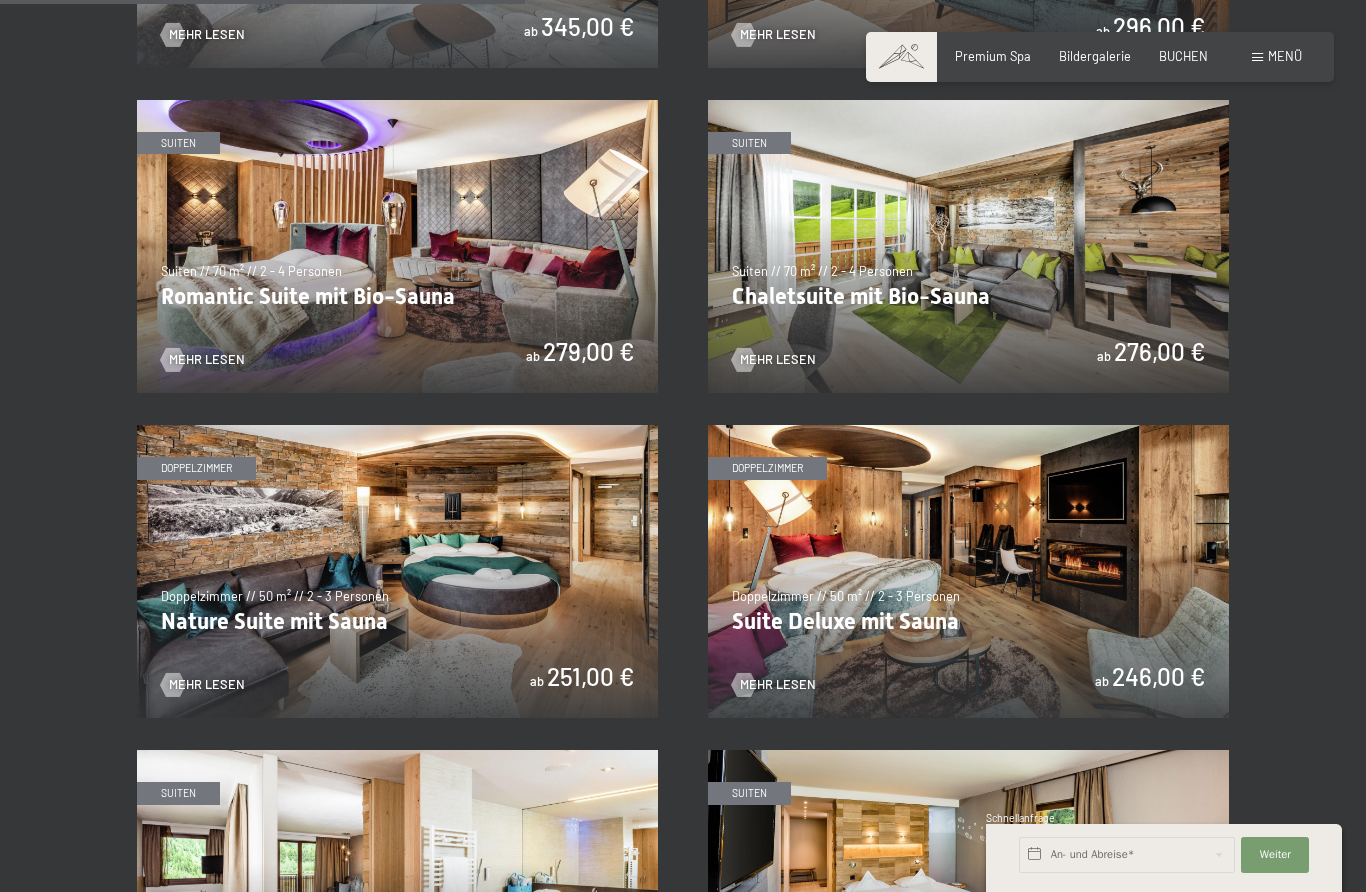 scroll, scrollTop: 1832, scrollLeft: 0, axis: vertical 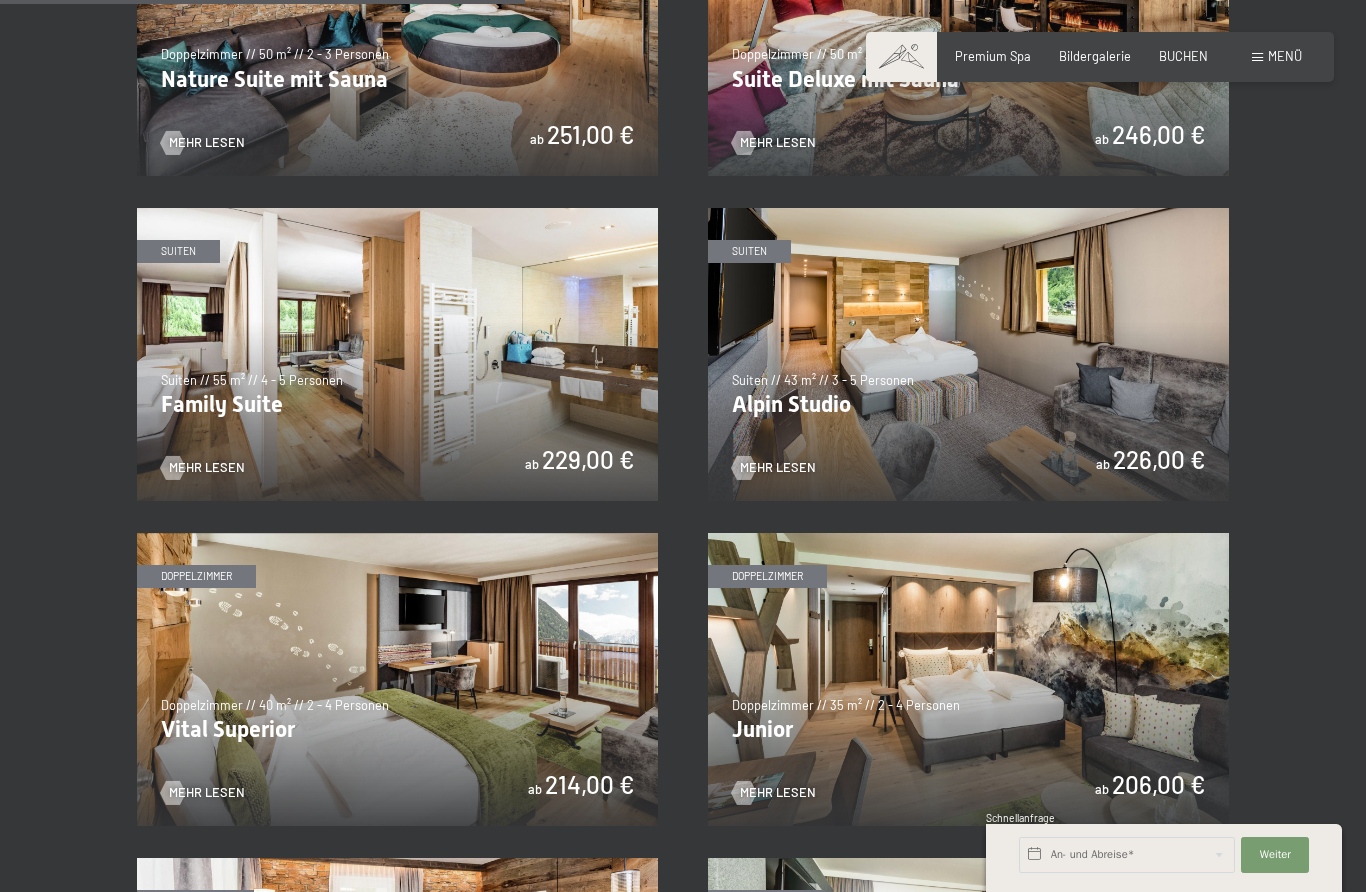 click at bounding box center [968, 354] 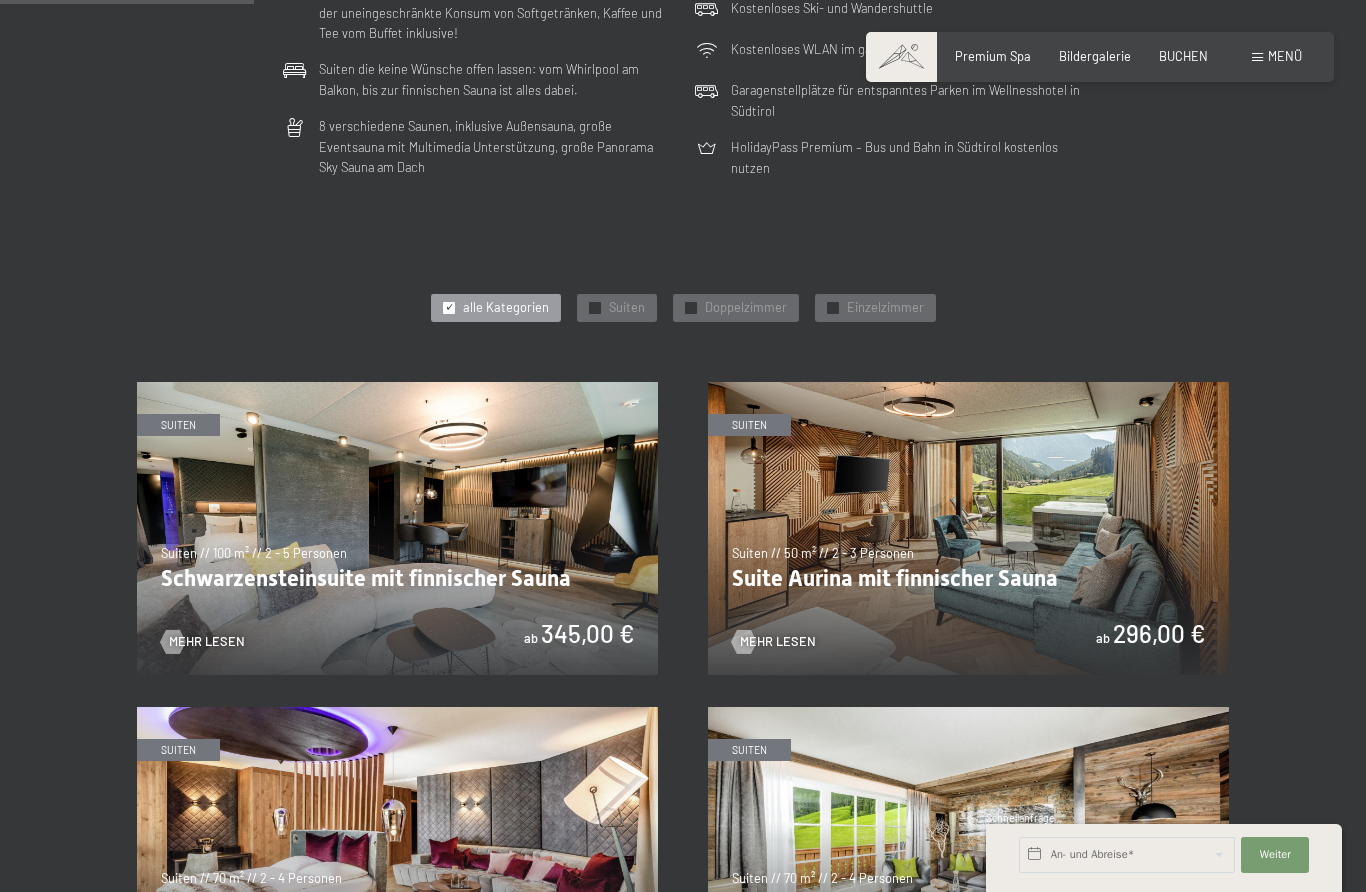 scroll, scrollTop: 885, scrollLeft: 0, axis: vertical 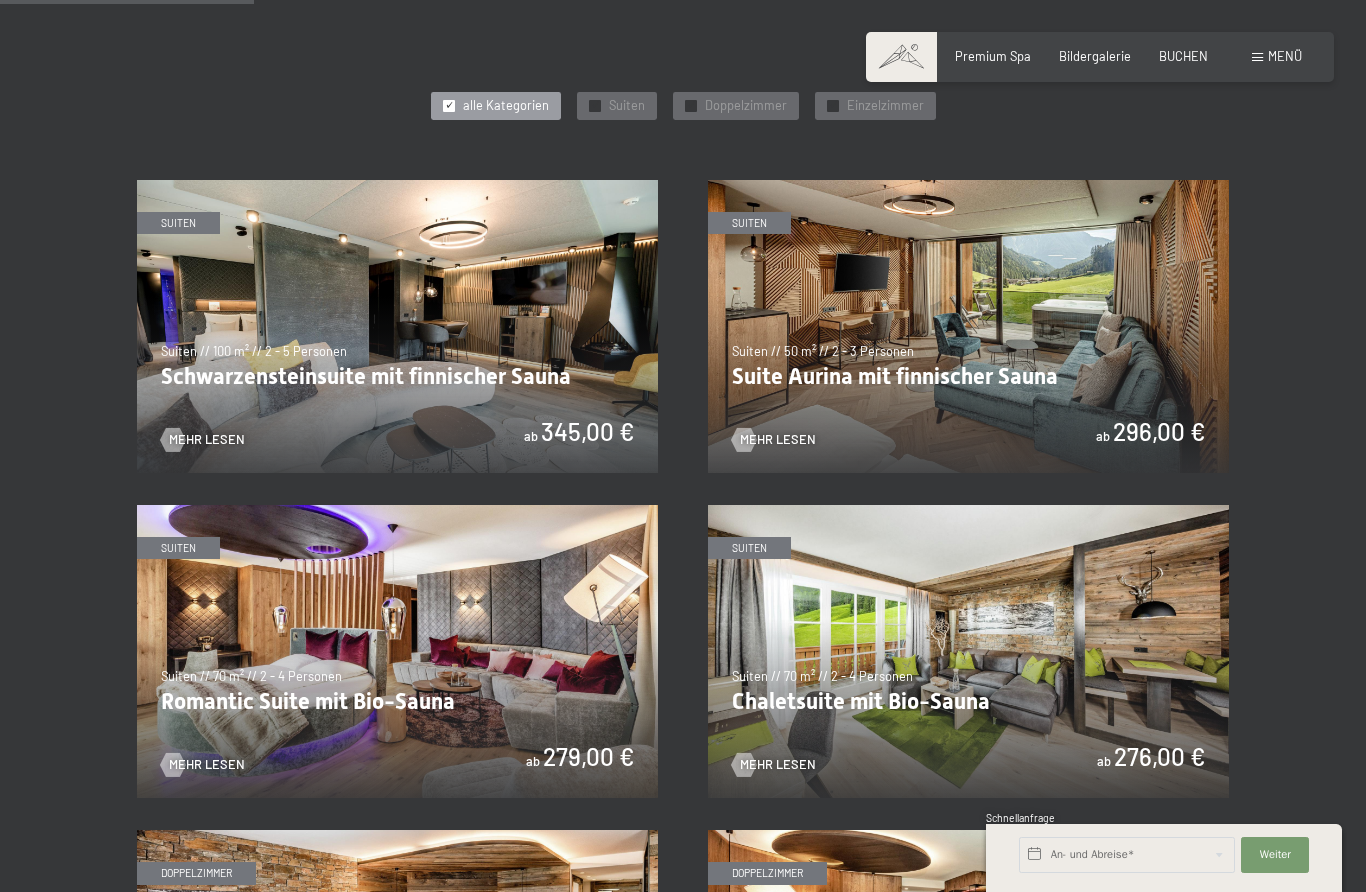 click at bounding box center [968, 326] 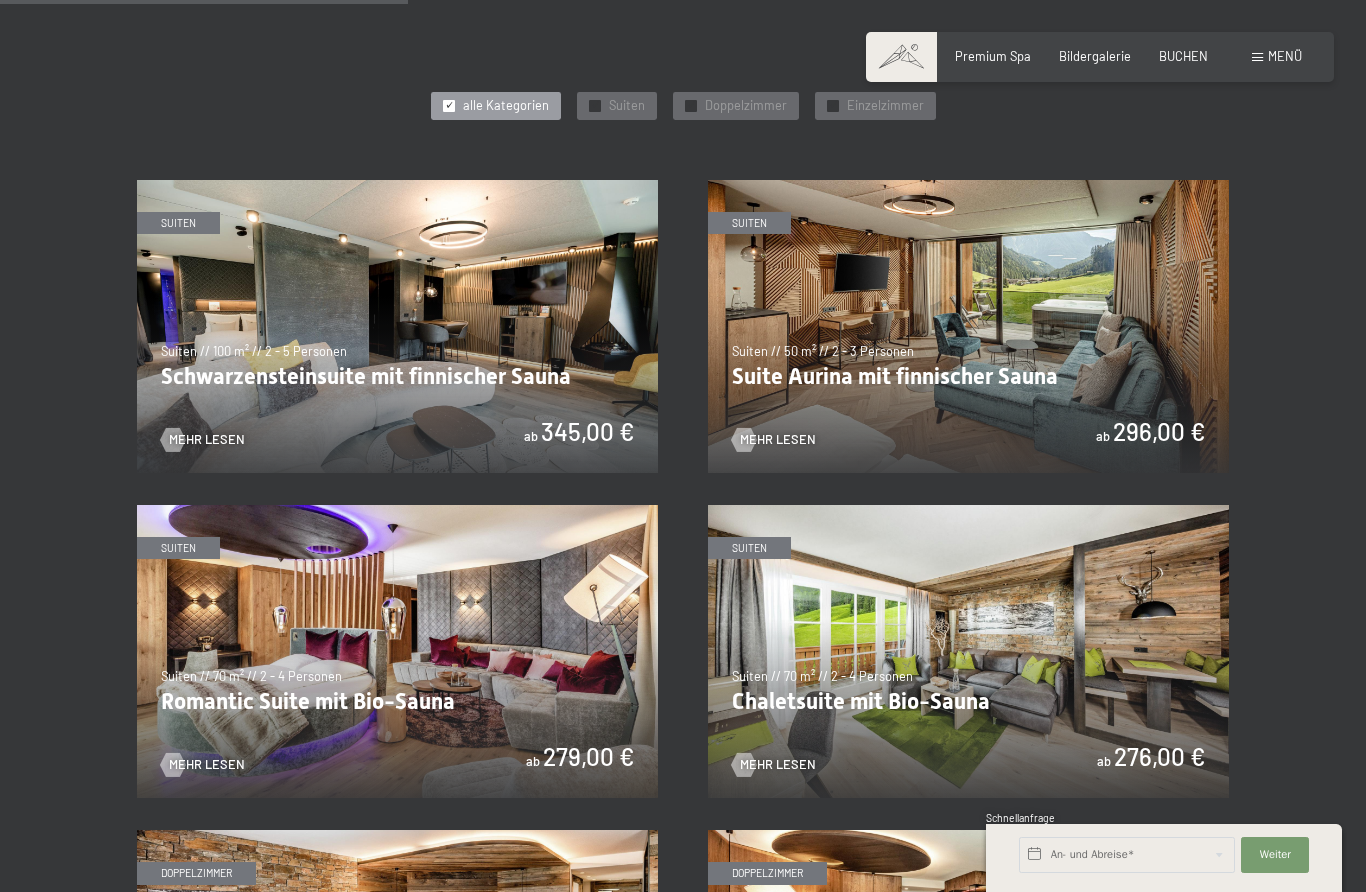 scroll, scrollTop: 1834, scrollLeft: 0, axis: vertical 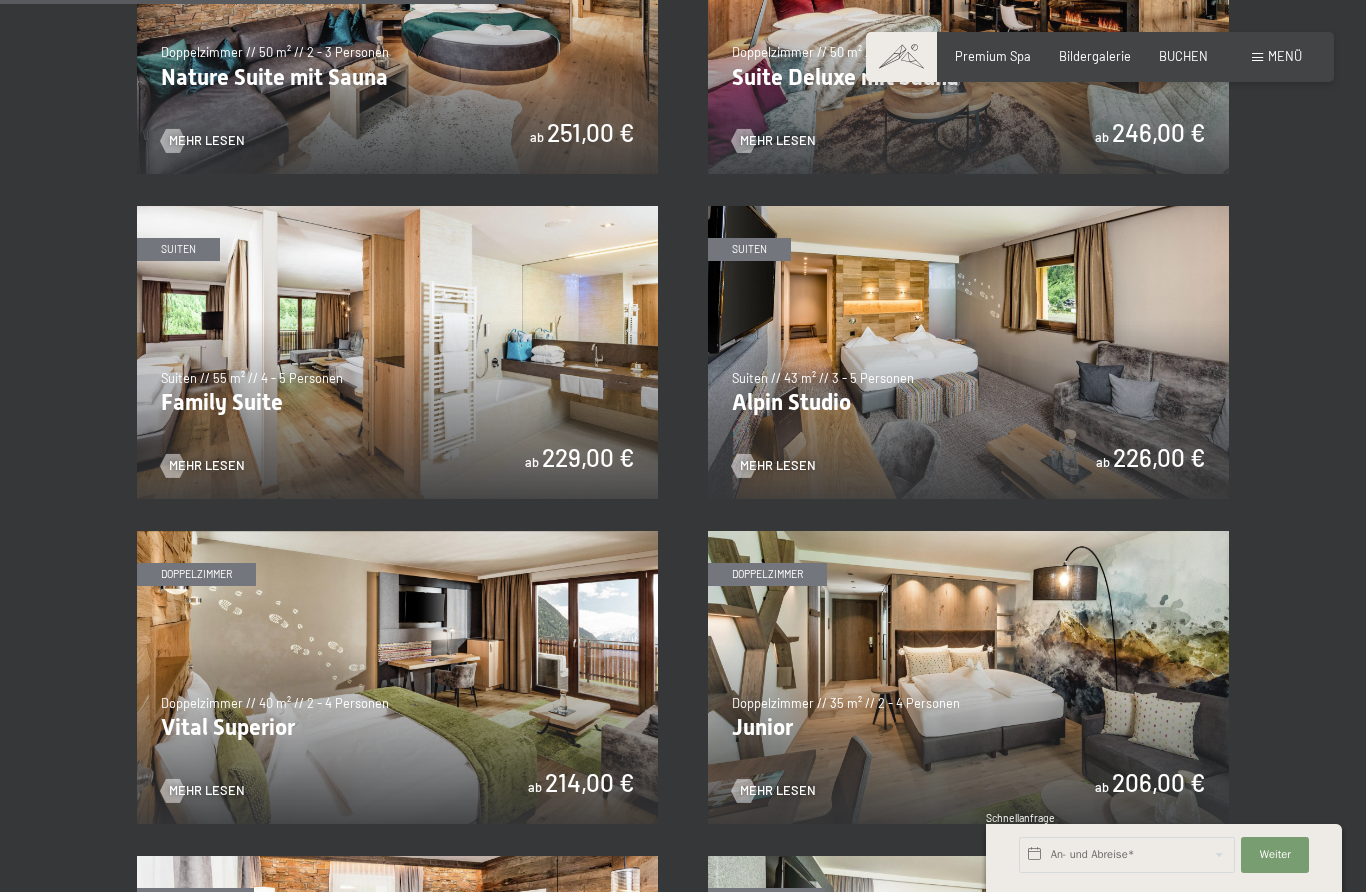 click at bounding box center (397, 352) 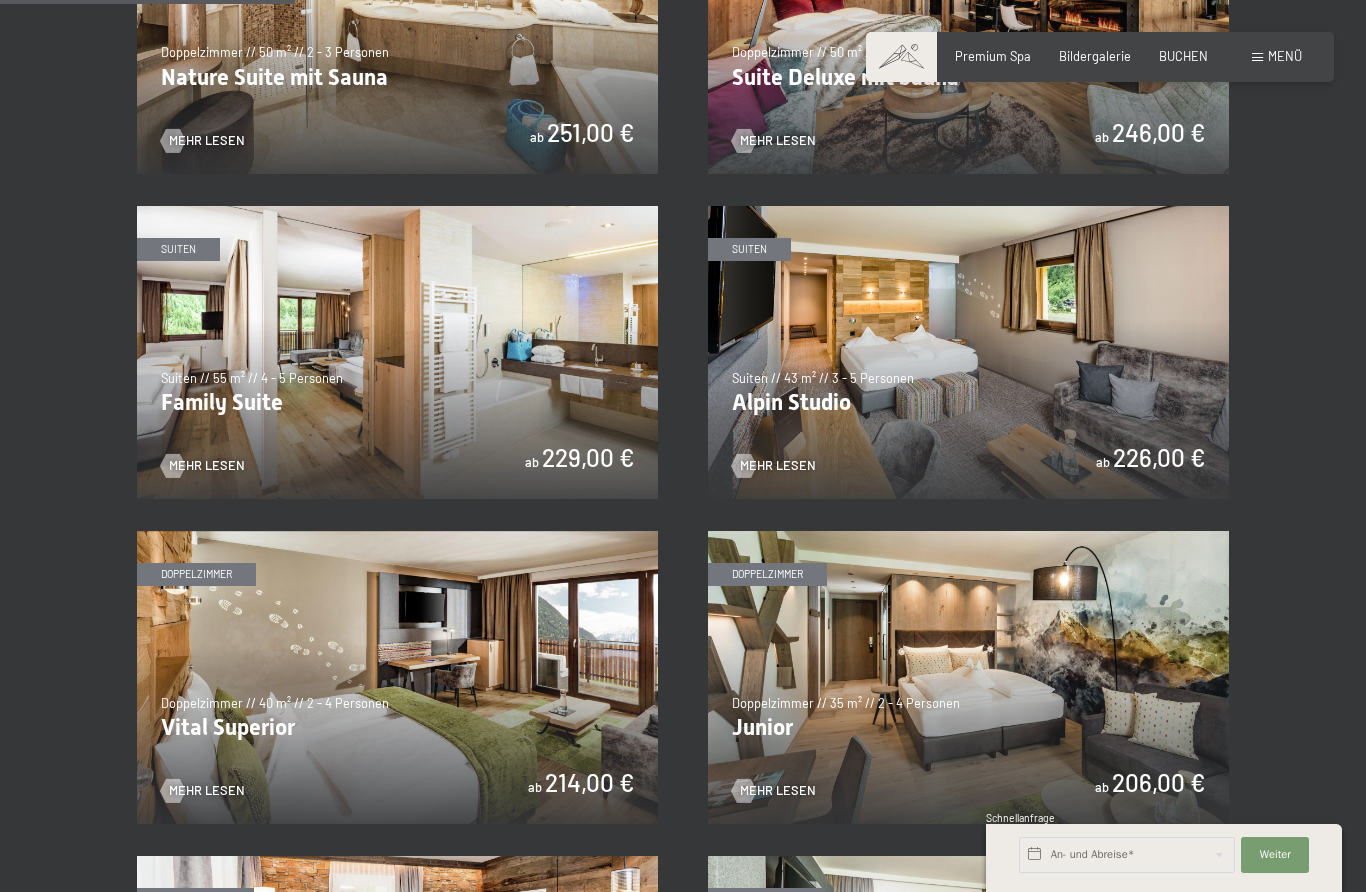 scroll, scrollTop: 1031, scrollLeft: 0, axis: vertical 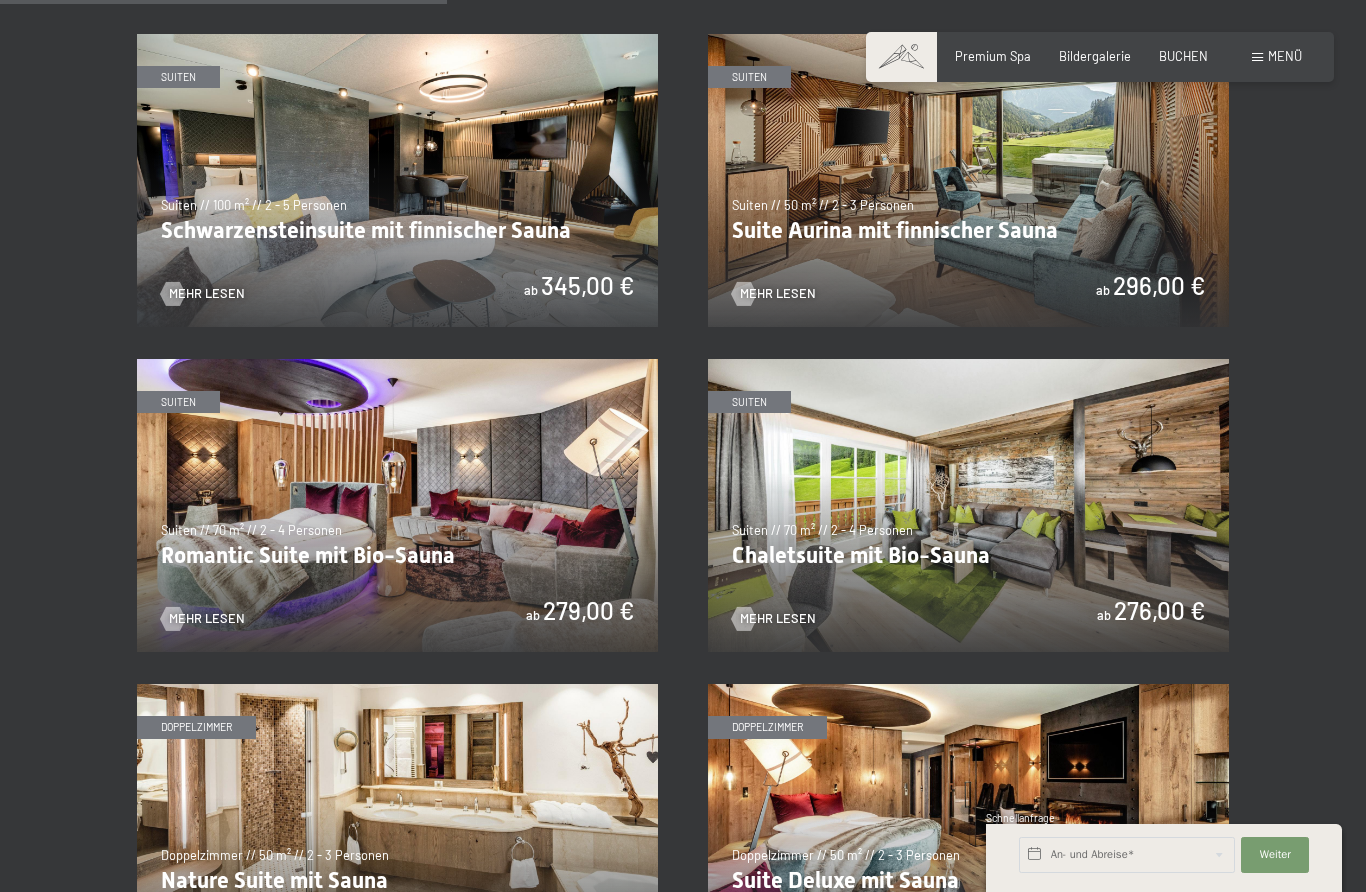 click at bounding box center (397, 830) 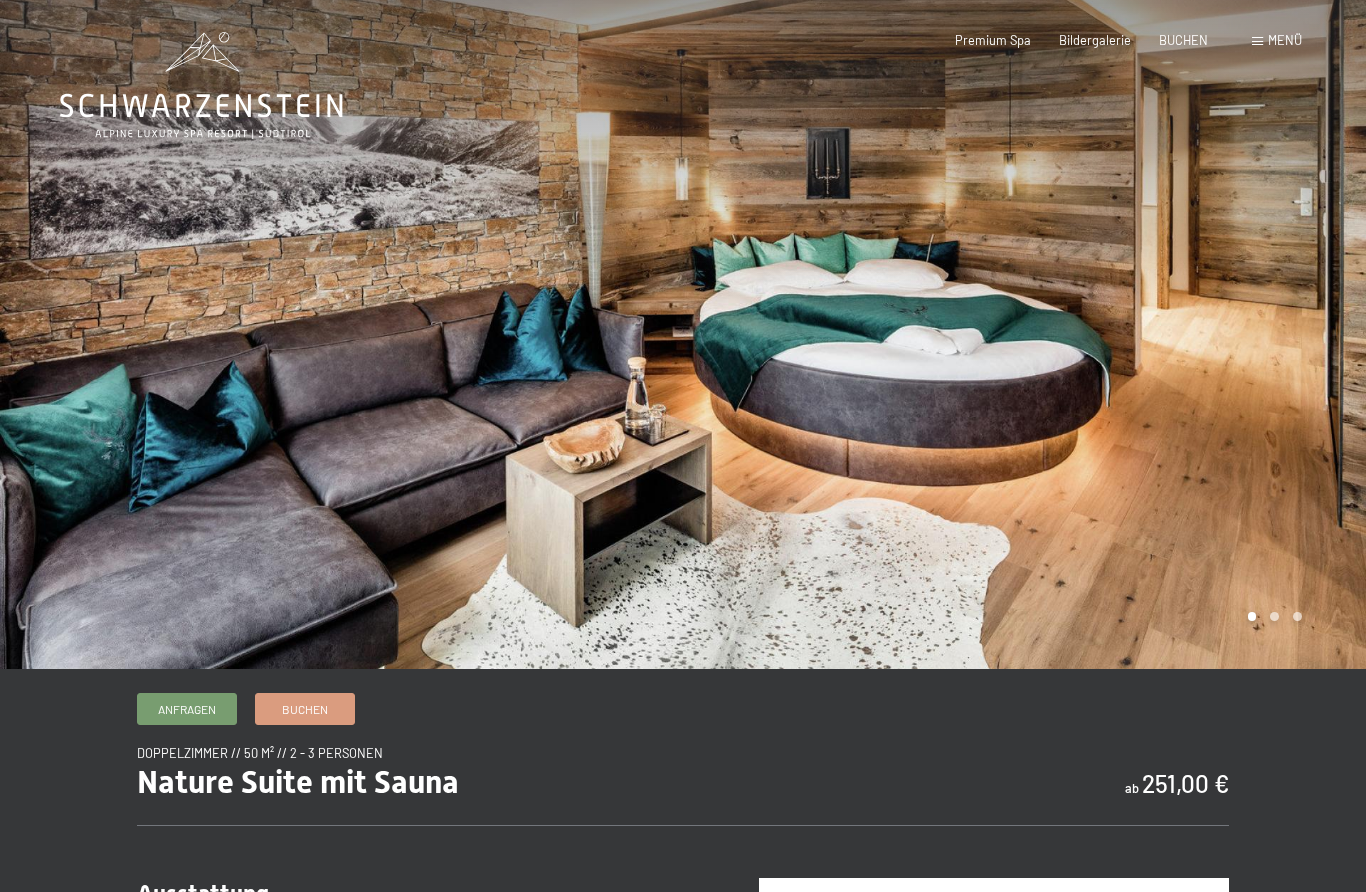 scroll, scrollTop: 0, scrollLeft: 0, axis: both 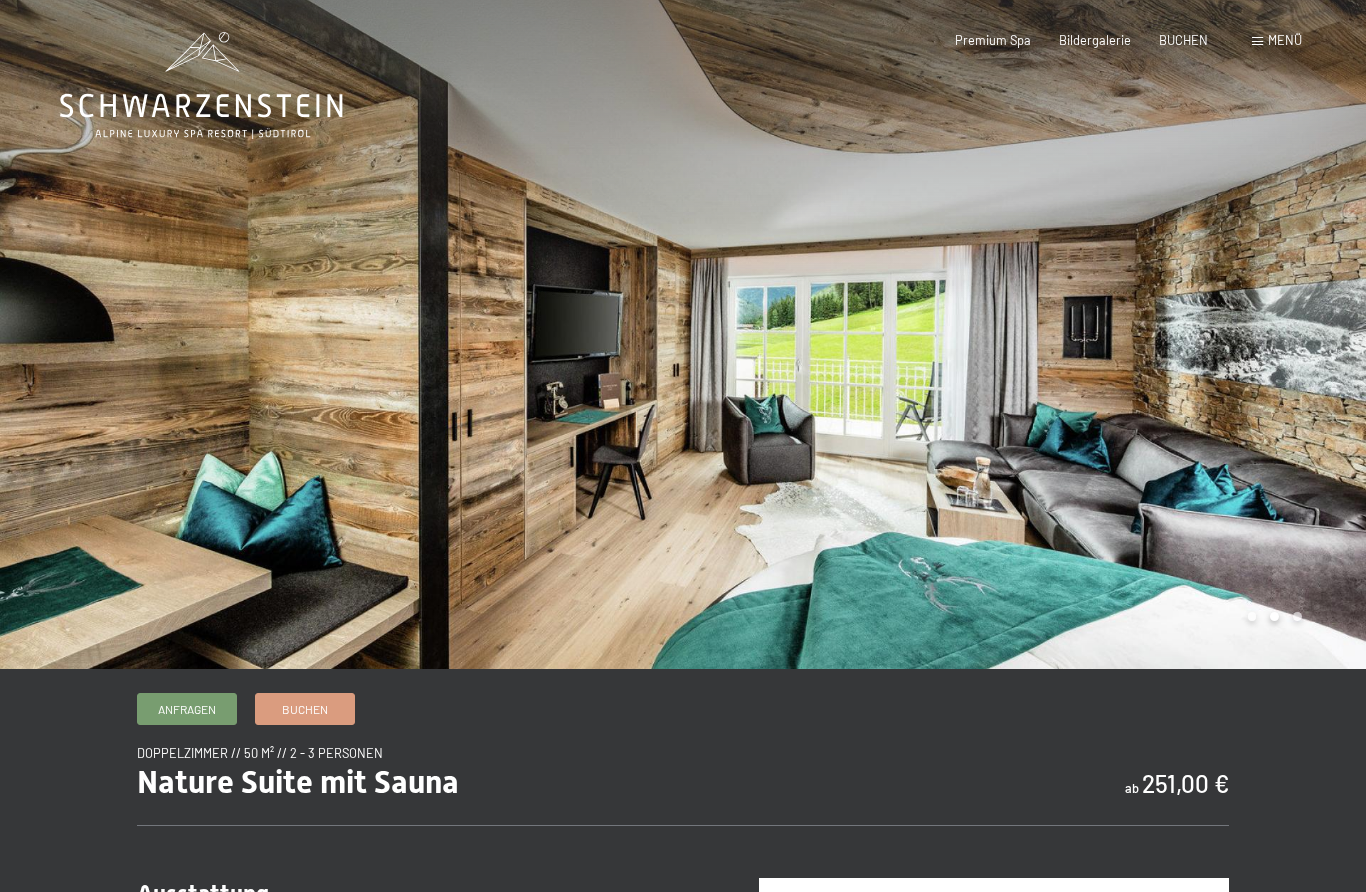 click at bounding box center (1024, 334) 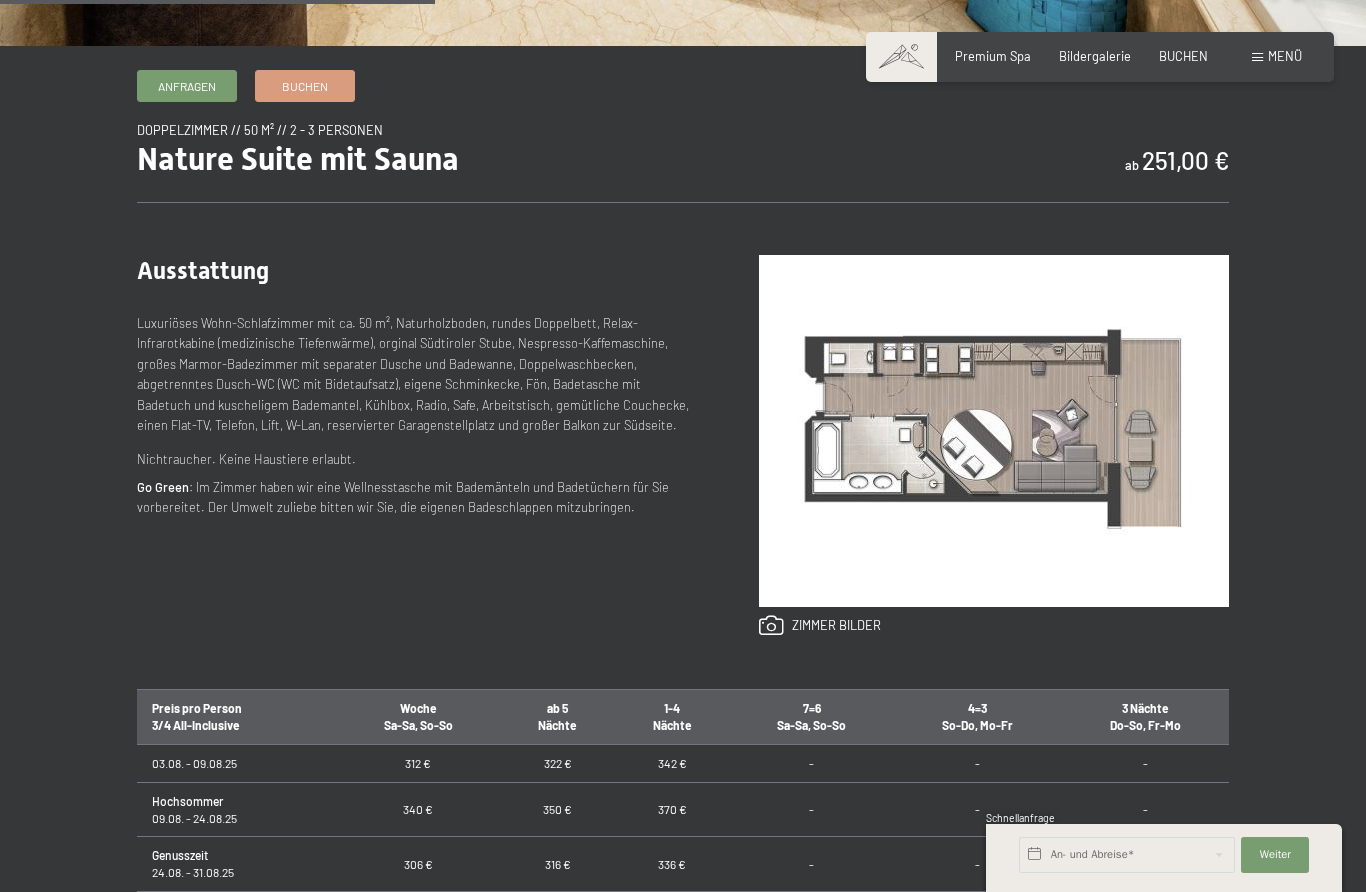 scroll, scrollTop: 649, scrollLeft: 0, axis: vertical 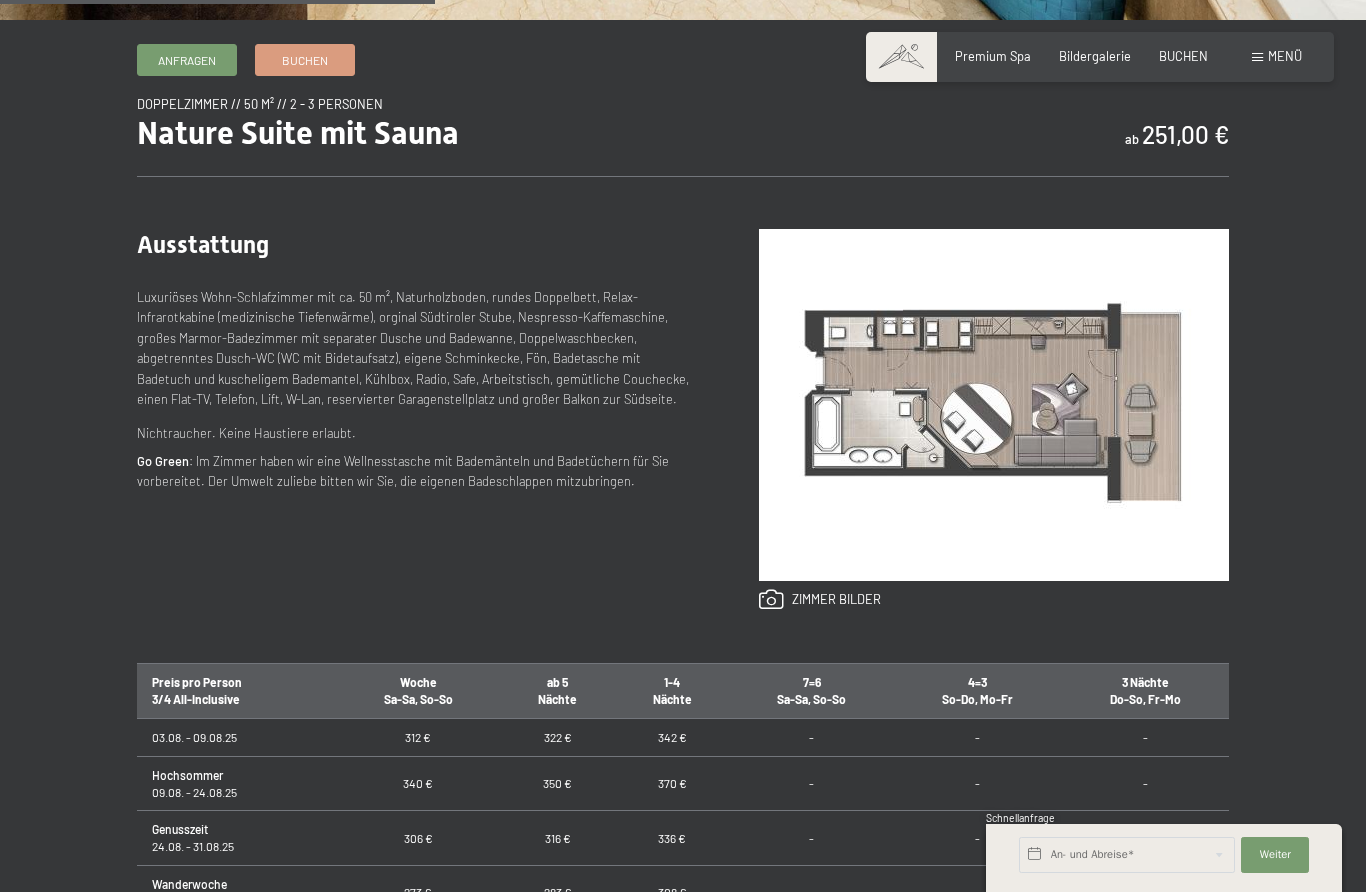 click at bounding box center [820, 600] 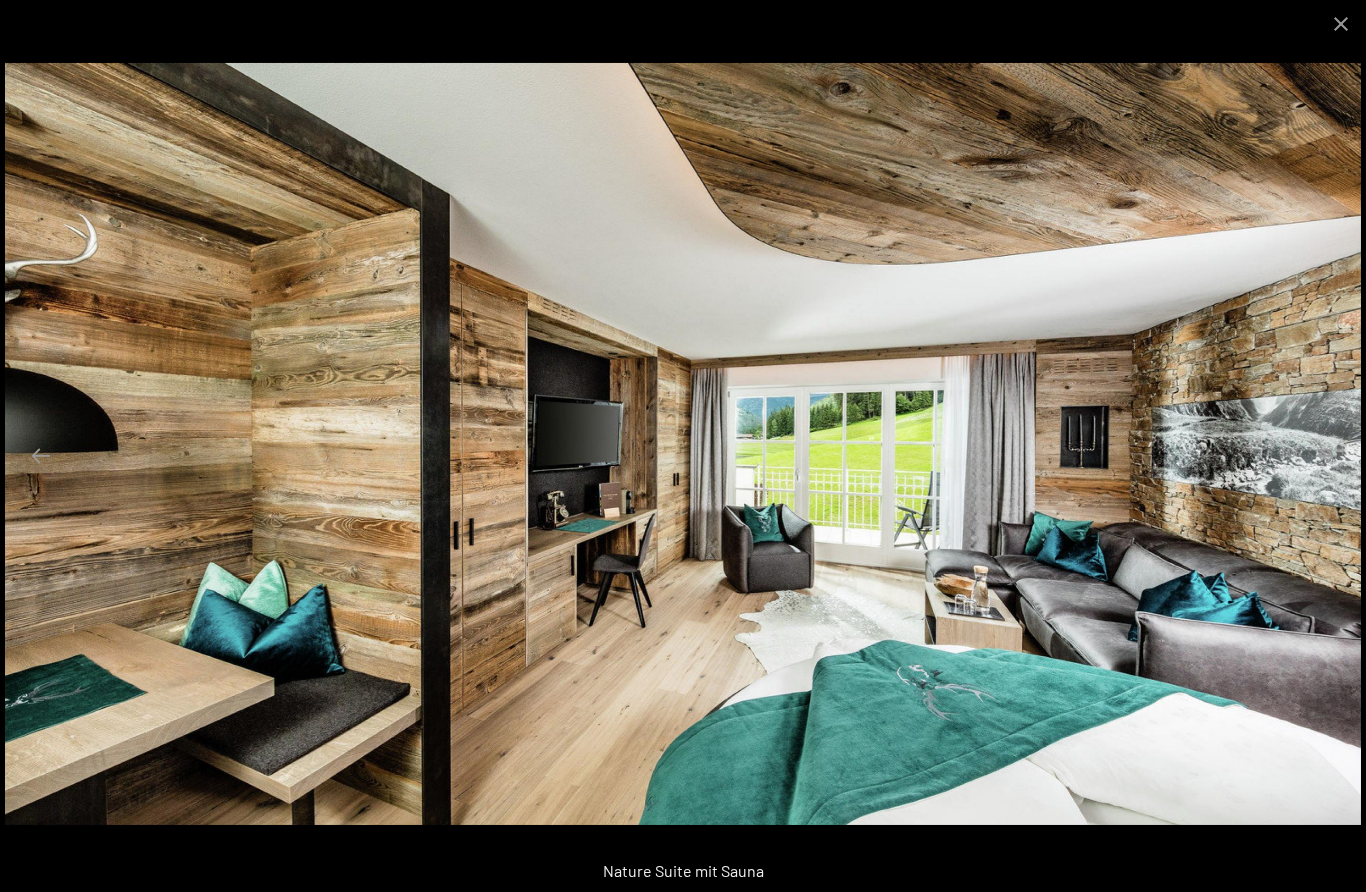 click at bounding box center (1341, 23) 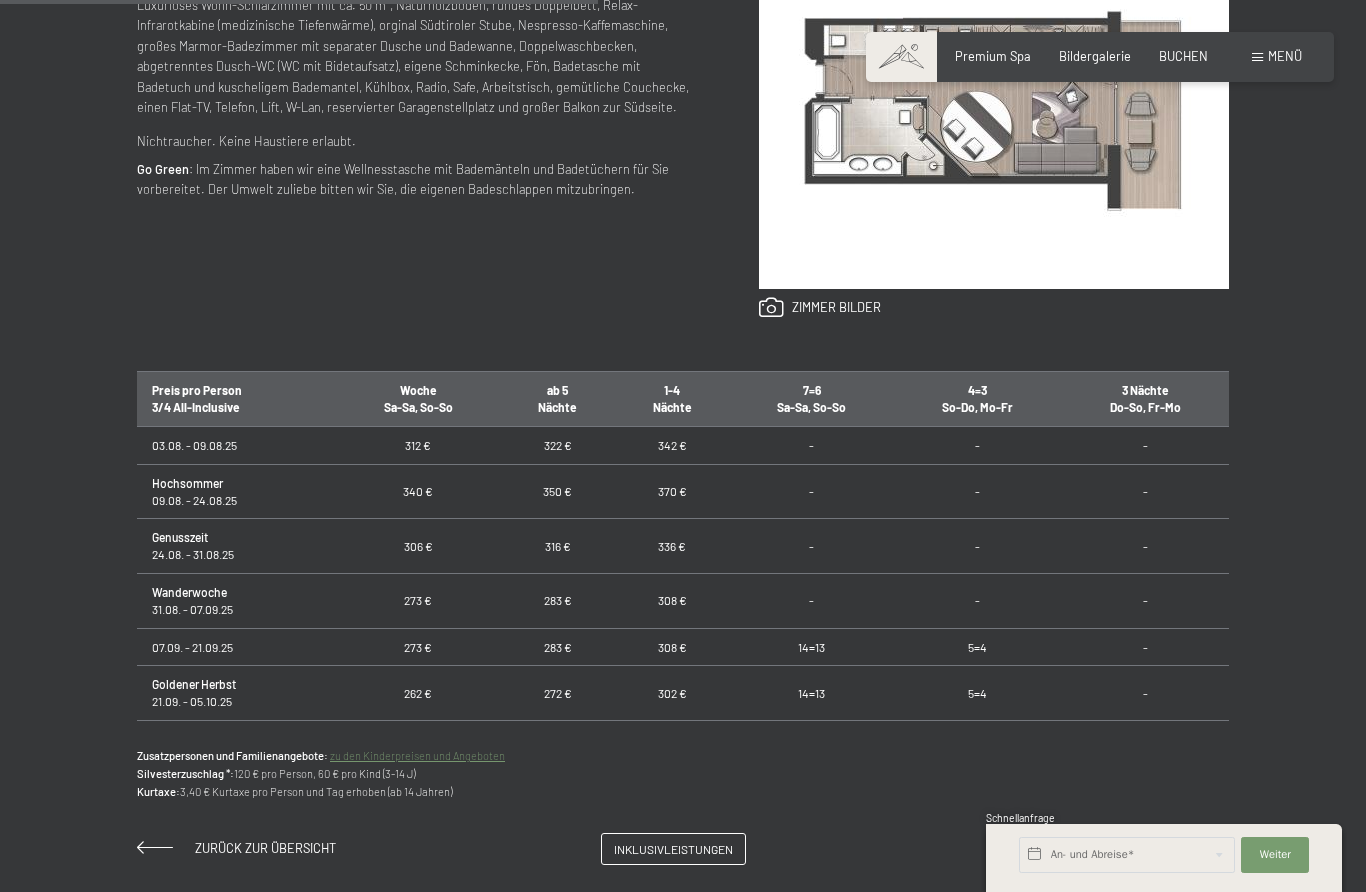 scroll, scrollTop: 927, scrollLeft: 0, axis: vertical 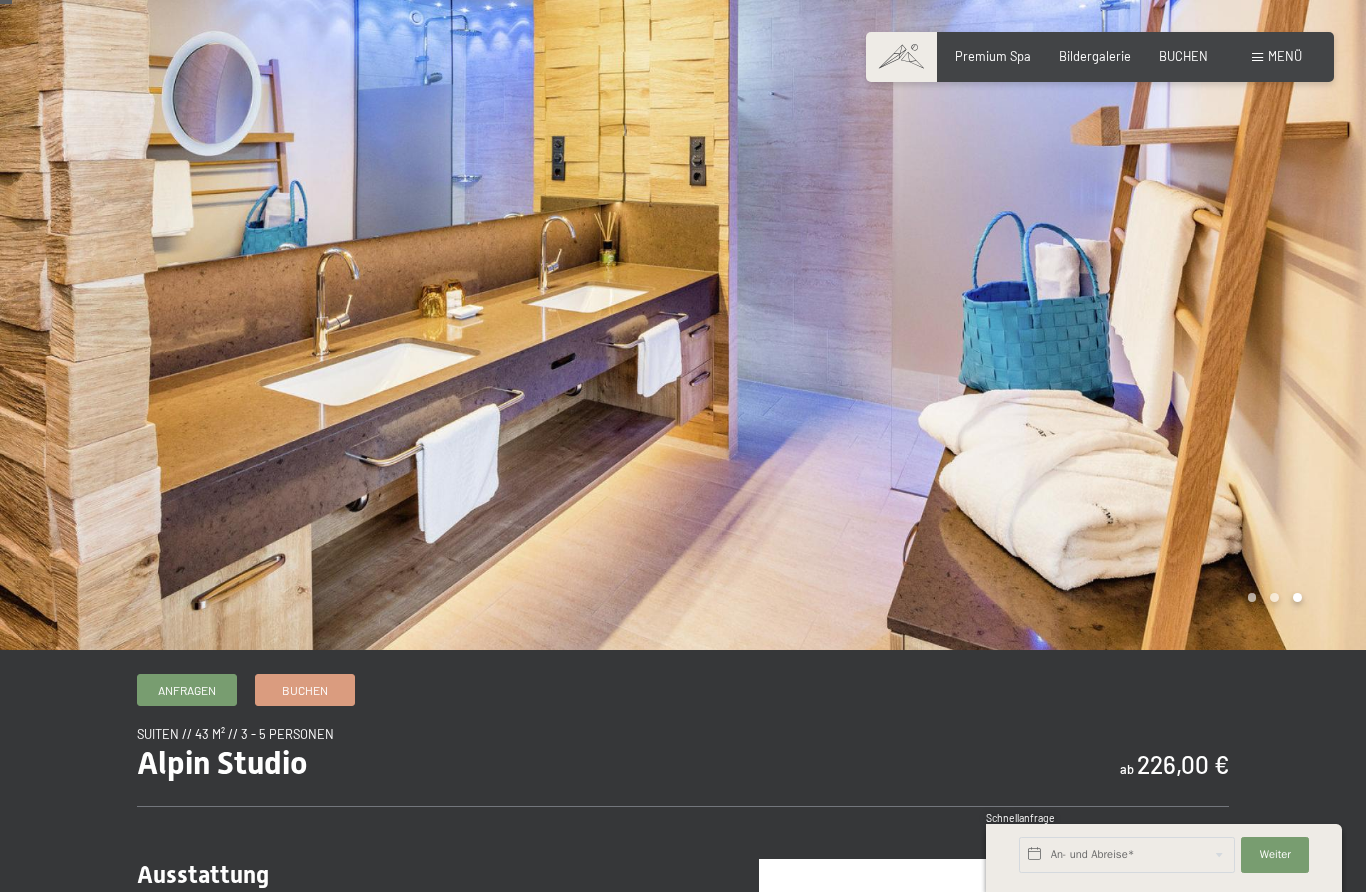 click at bounding box center (1024, 315) 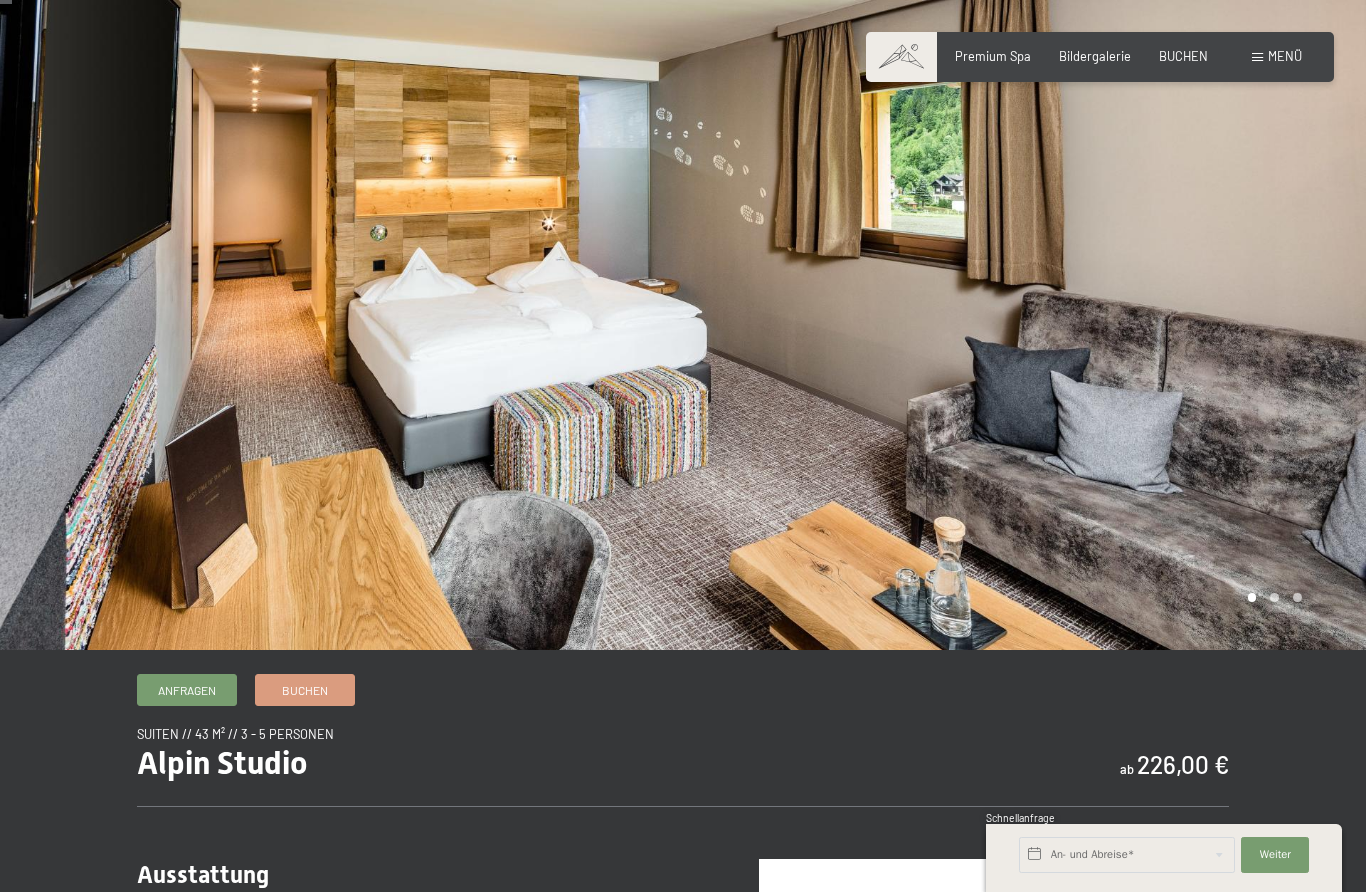 click at bounding box center [1024, 315] 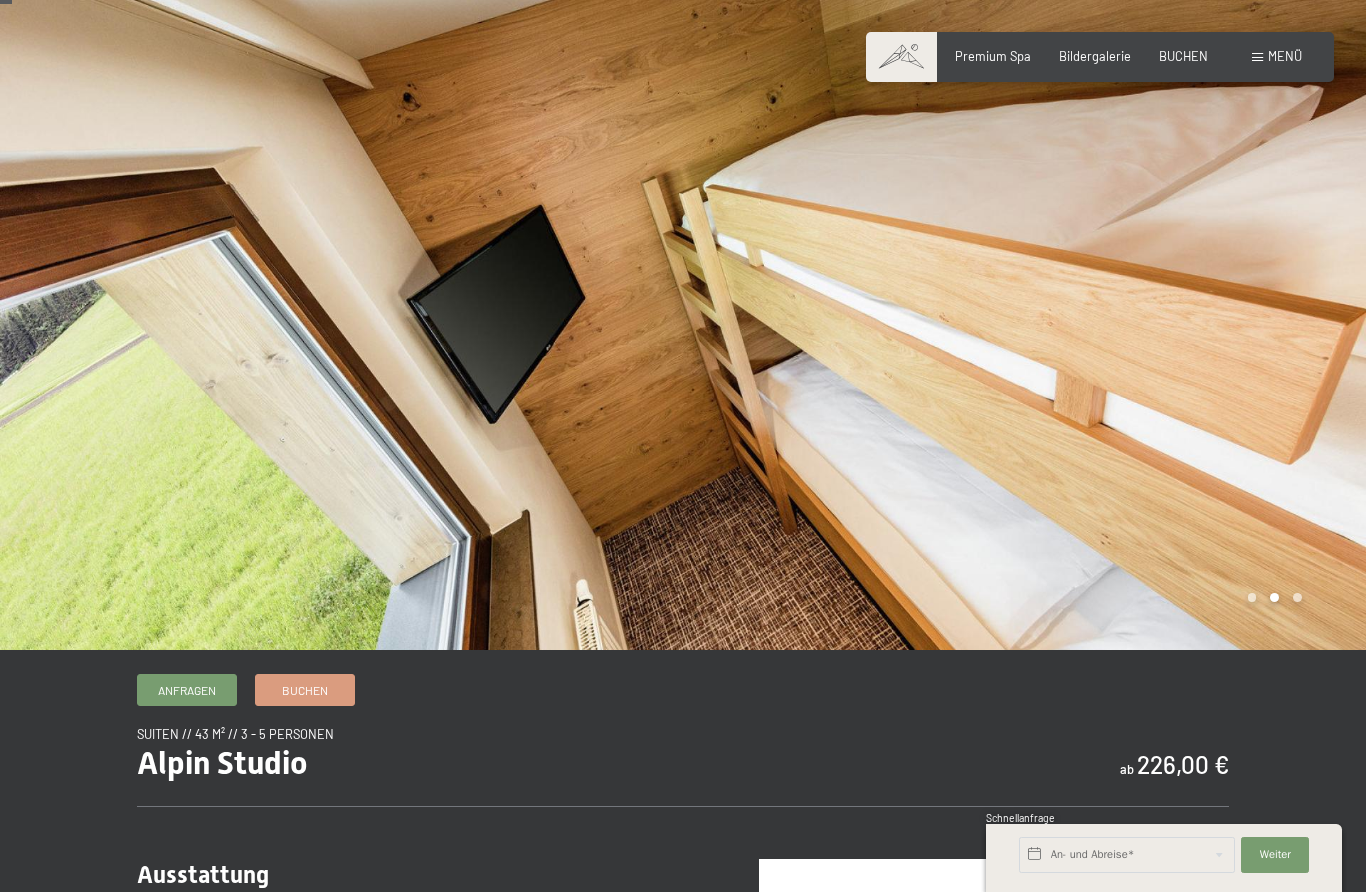 click at bounding box center [1024, 315] 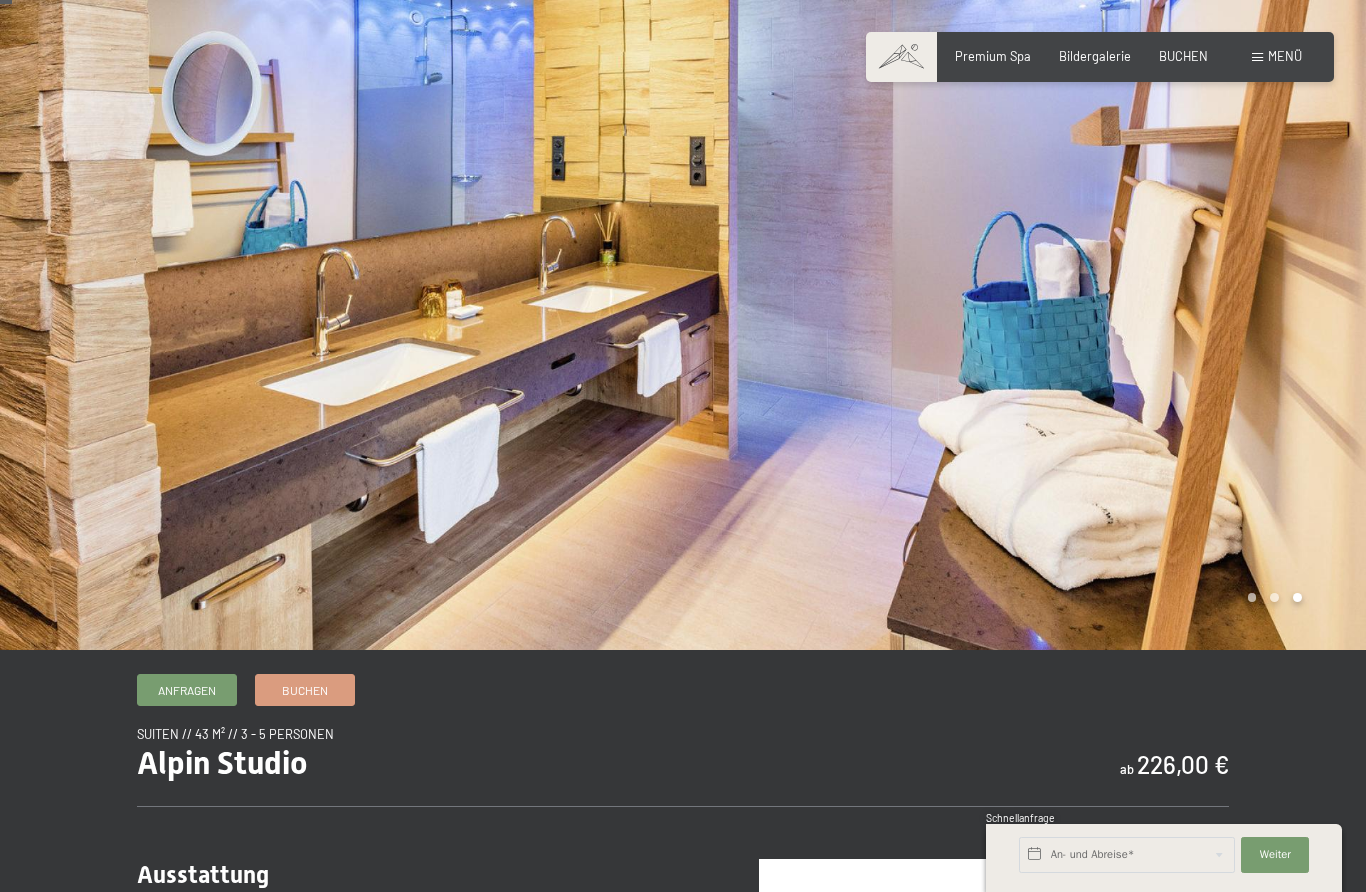 click at bounding box center [341, 315] 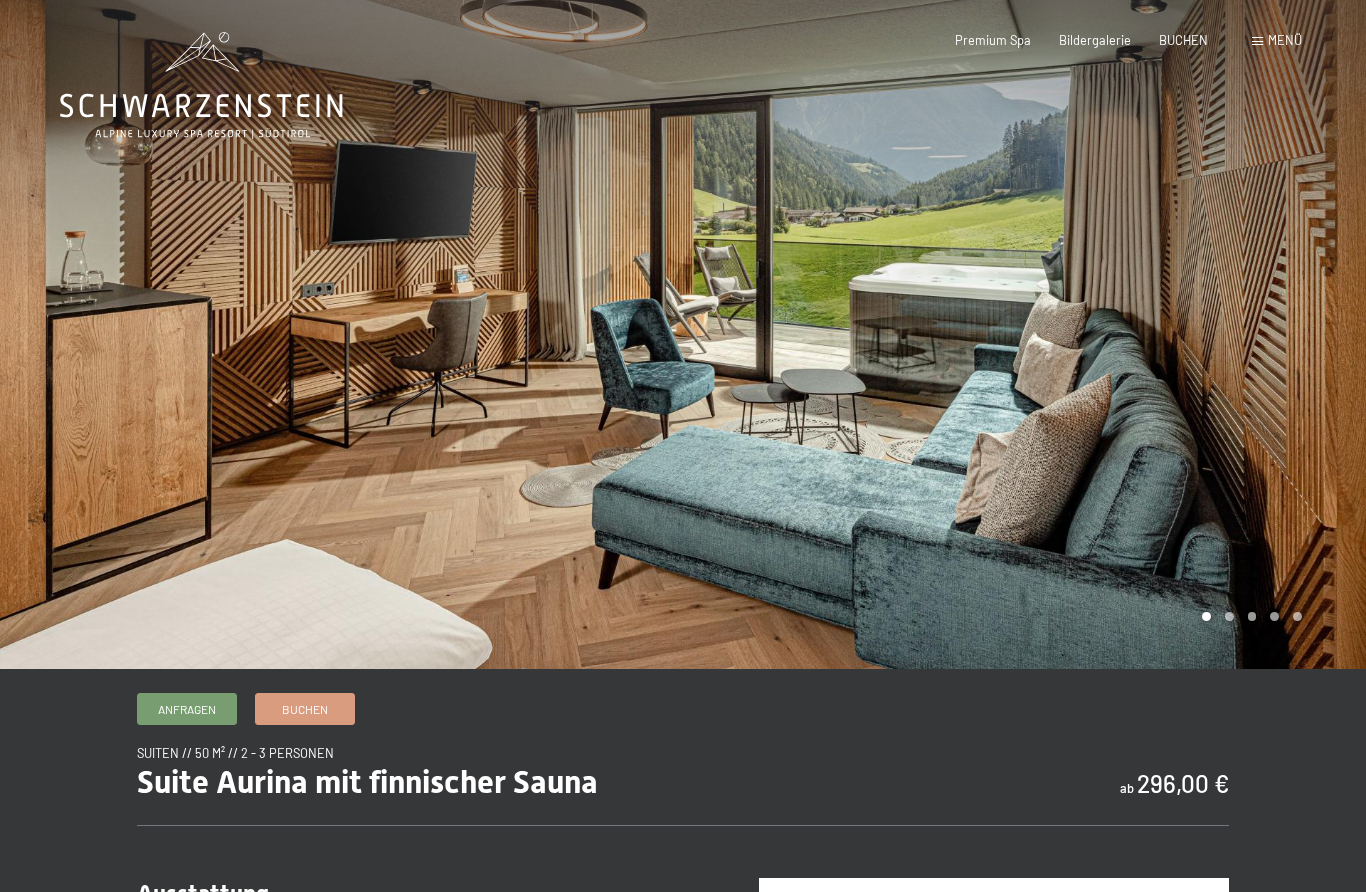 scroll, scrollTop: 0, scrollLeft: 0, axis: both 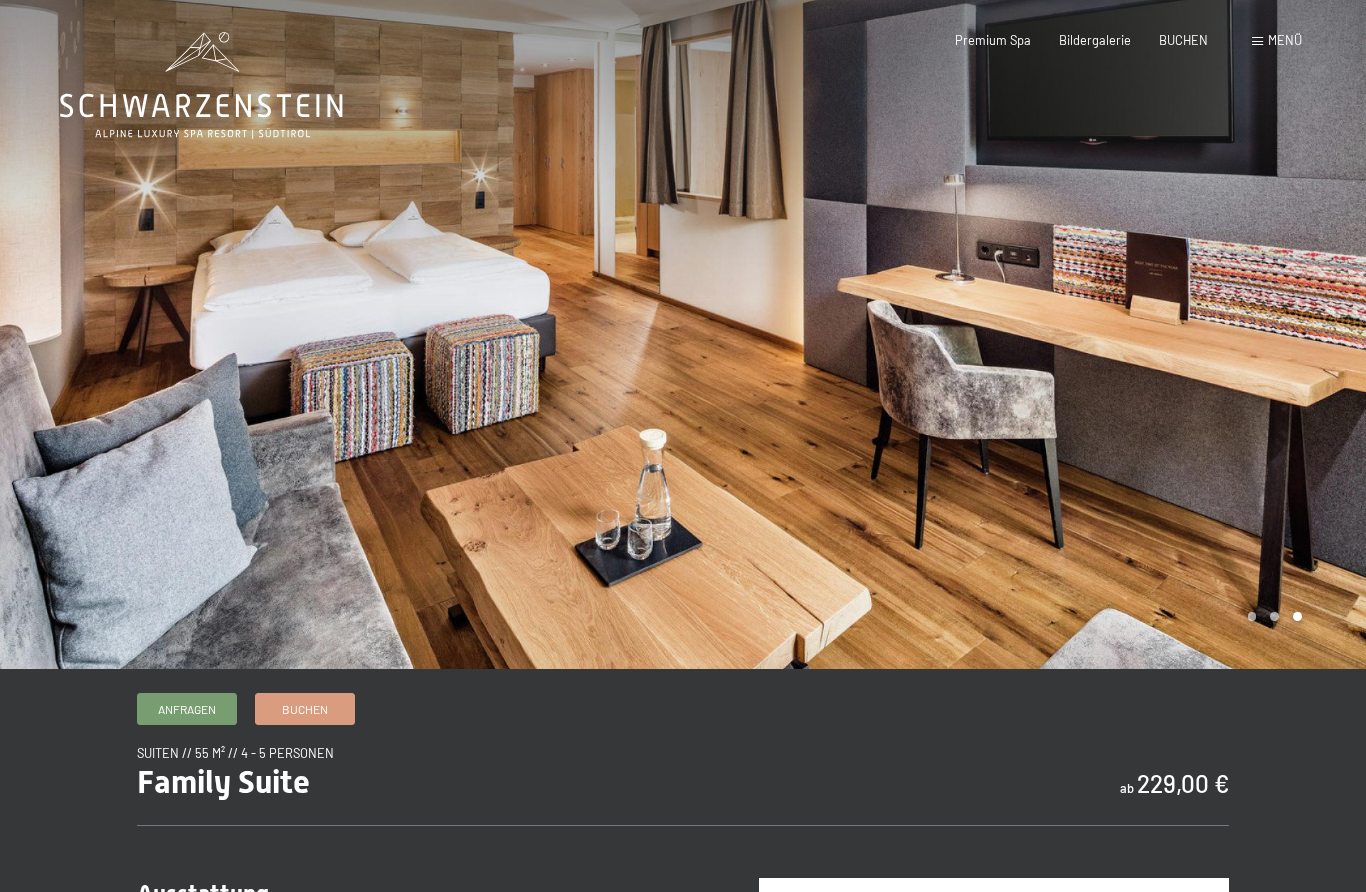 click at bounding box center (1024, 334) 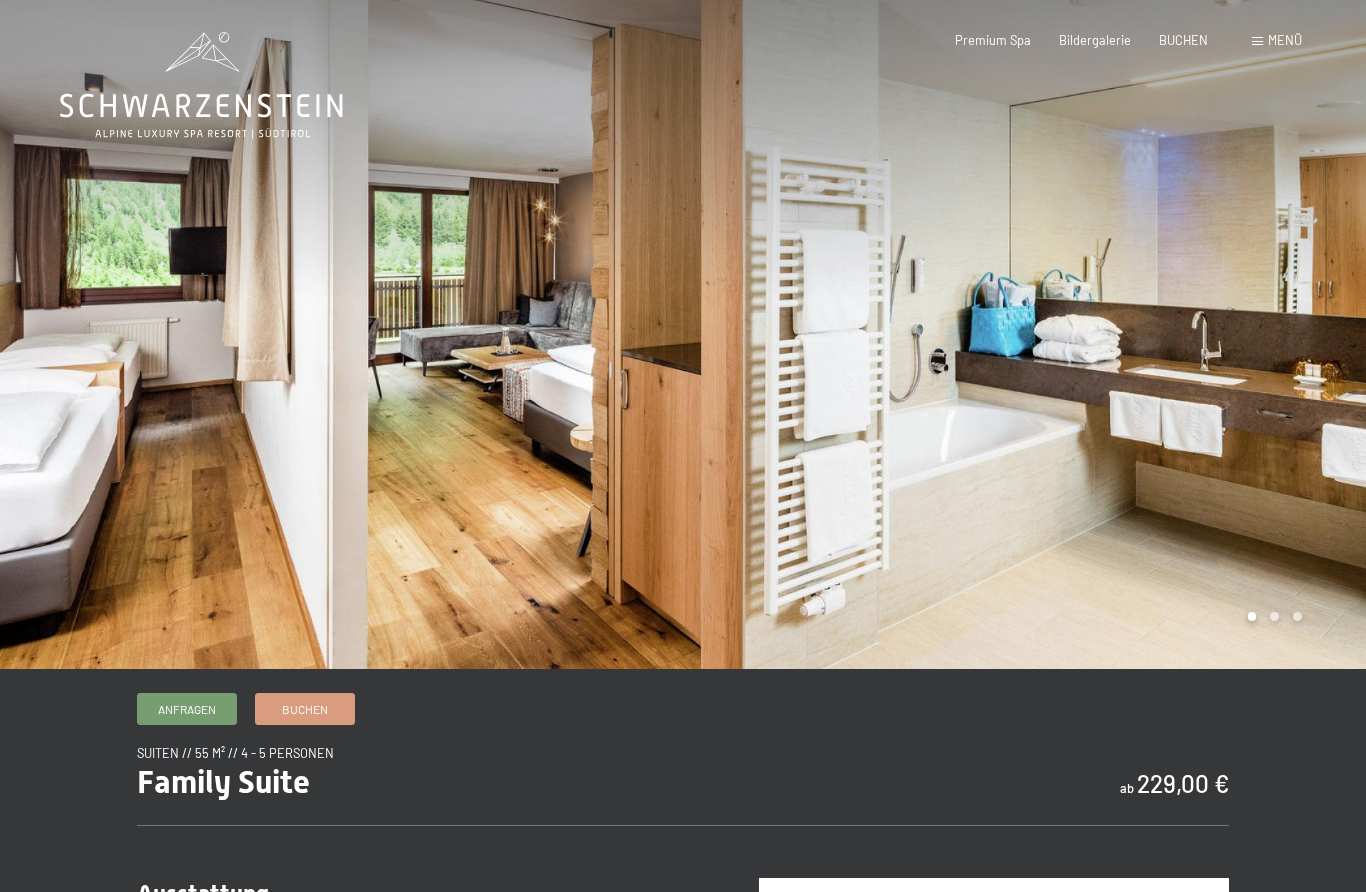 click at bounding box center (1024, 334) 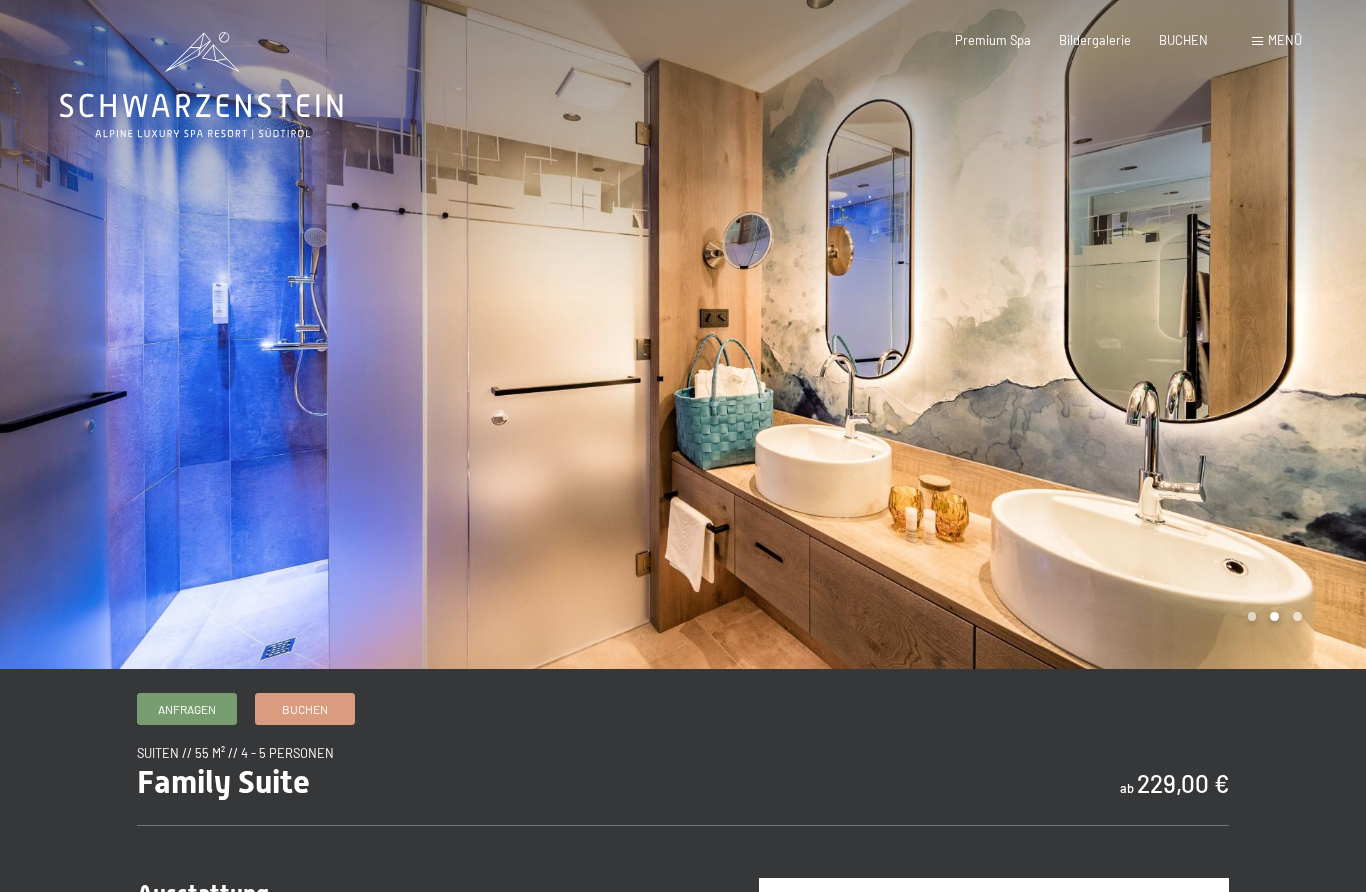 click at bounding box center [1024, 334] 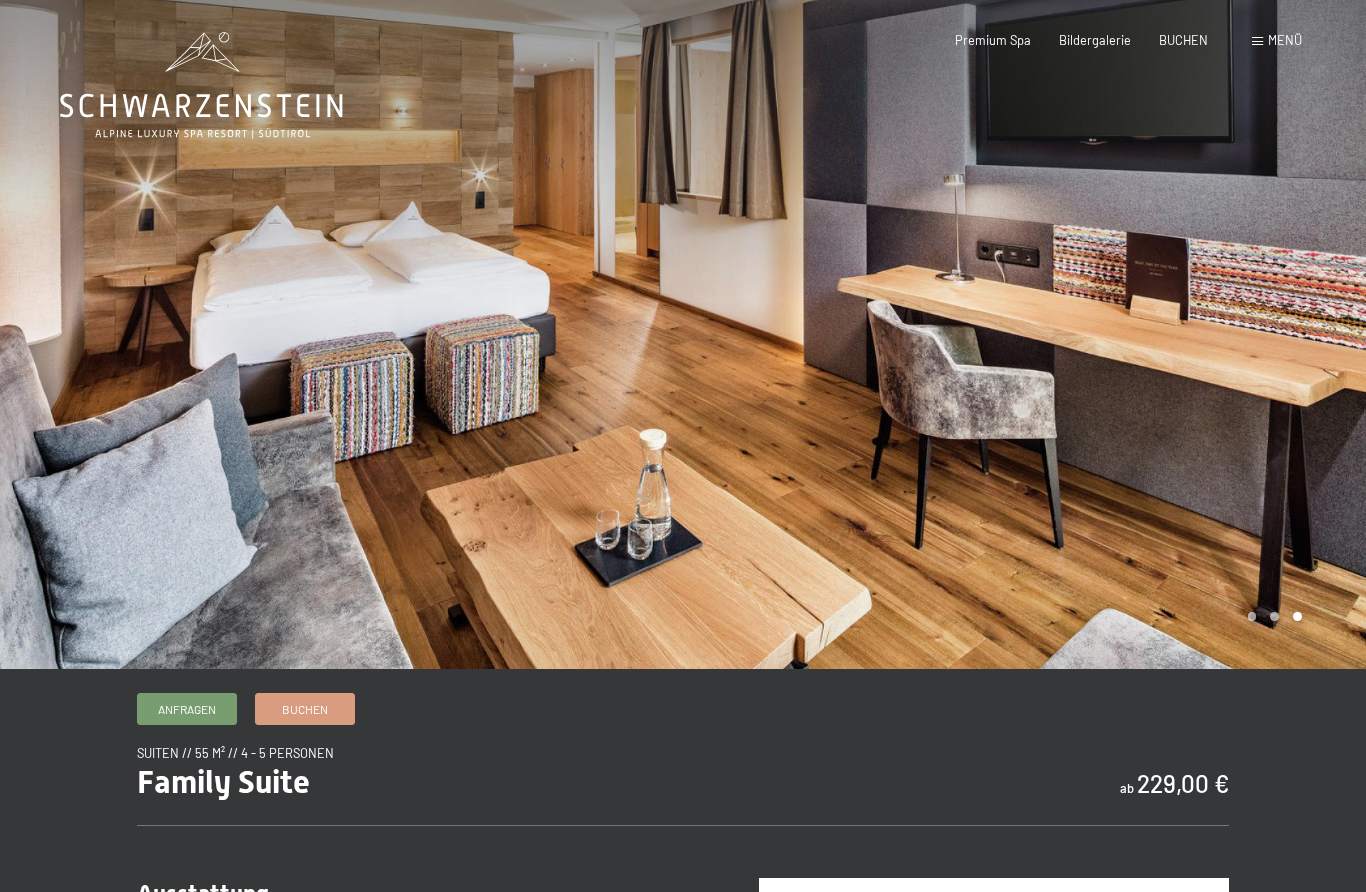 click at bounding box center [1024, 334] 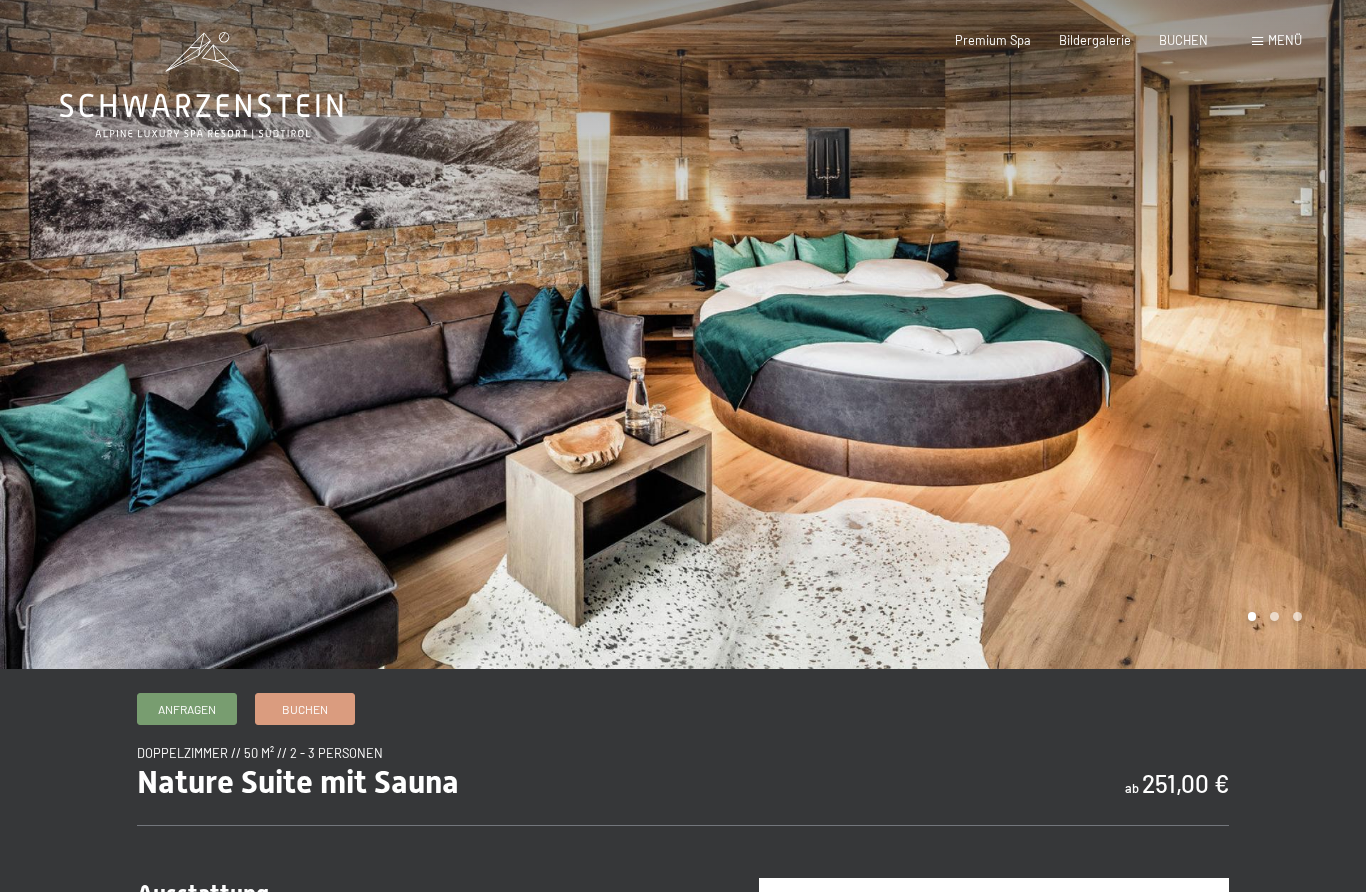 scroll, scrollTop: 0, scrollLeft: 0, axis: both 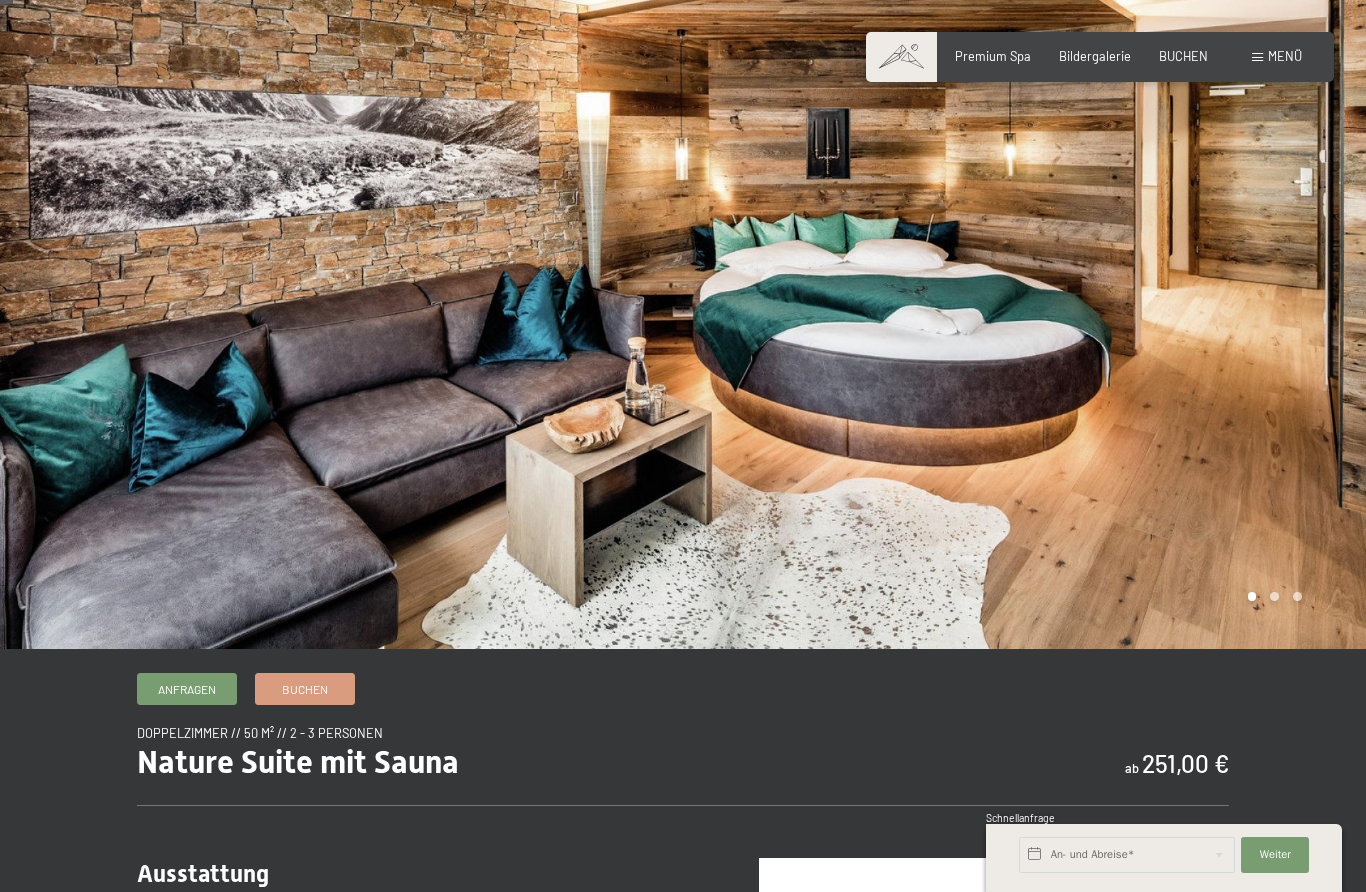 click at bounding box center [1024, 314] 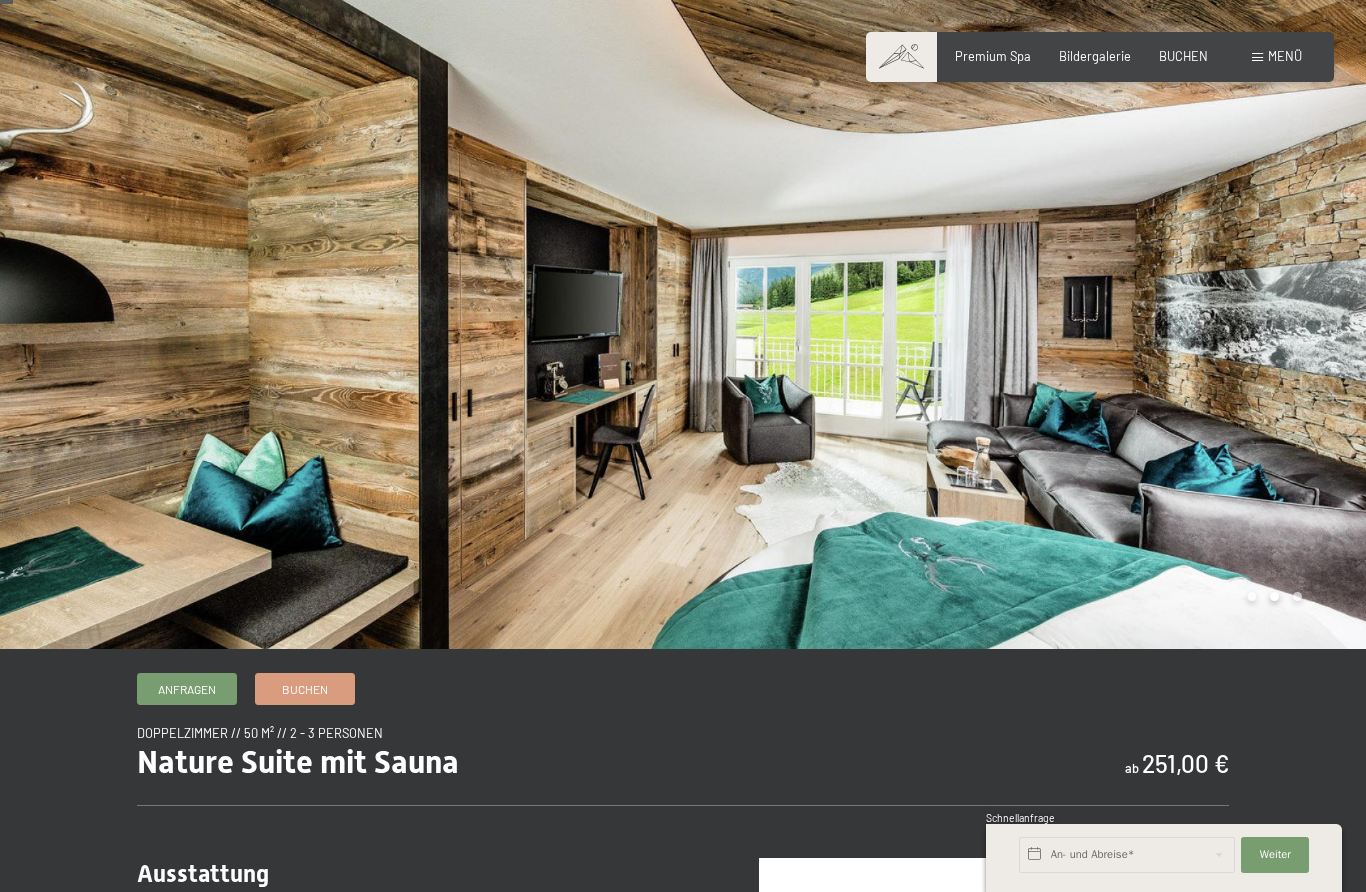 click at bounding box center [1024, 314] 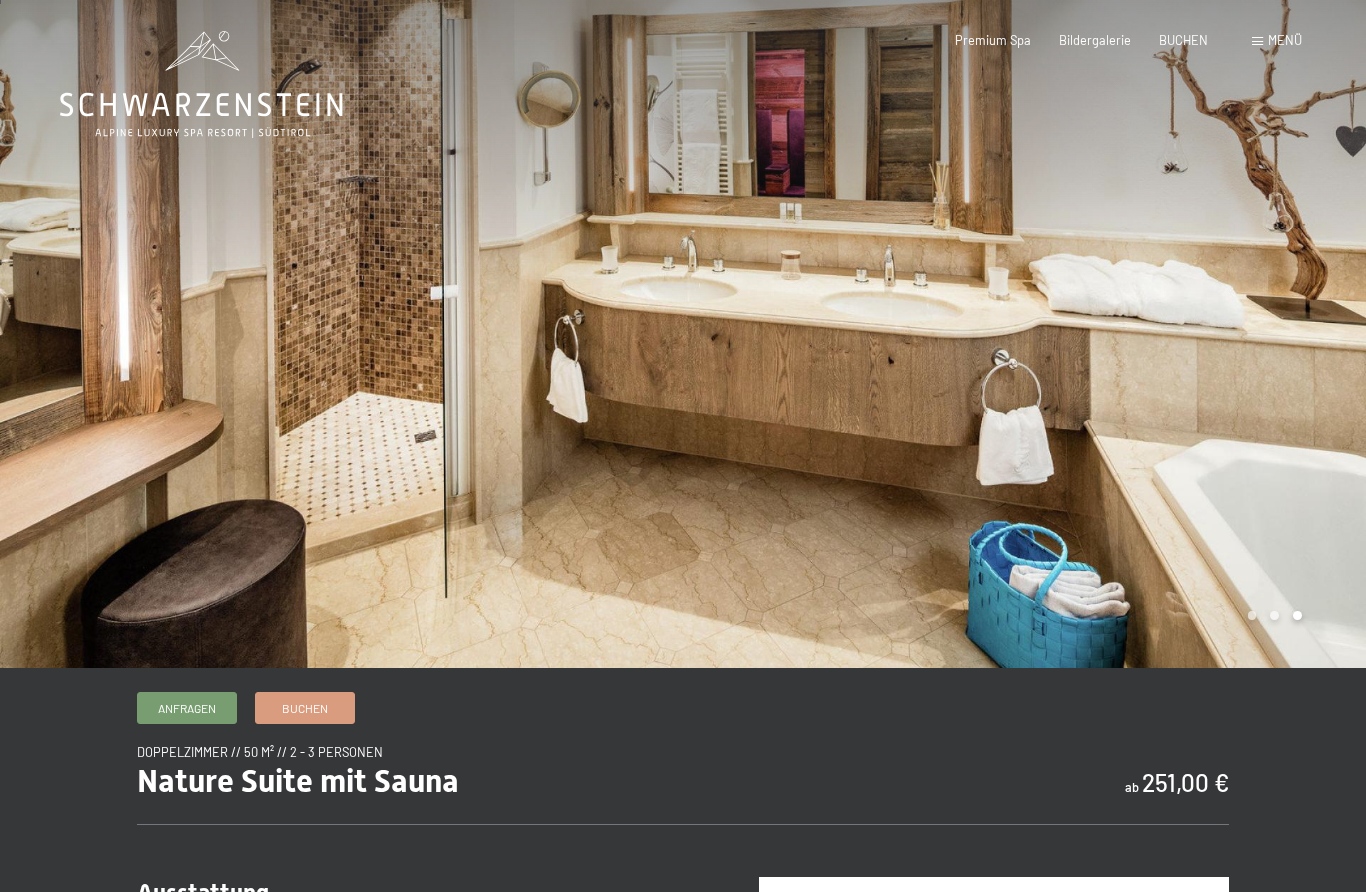 scroll, scrollTop: 20, scrollLeft: 0, axis: vertical 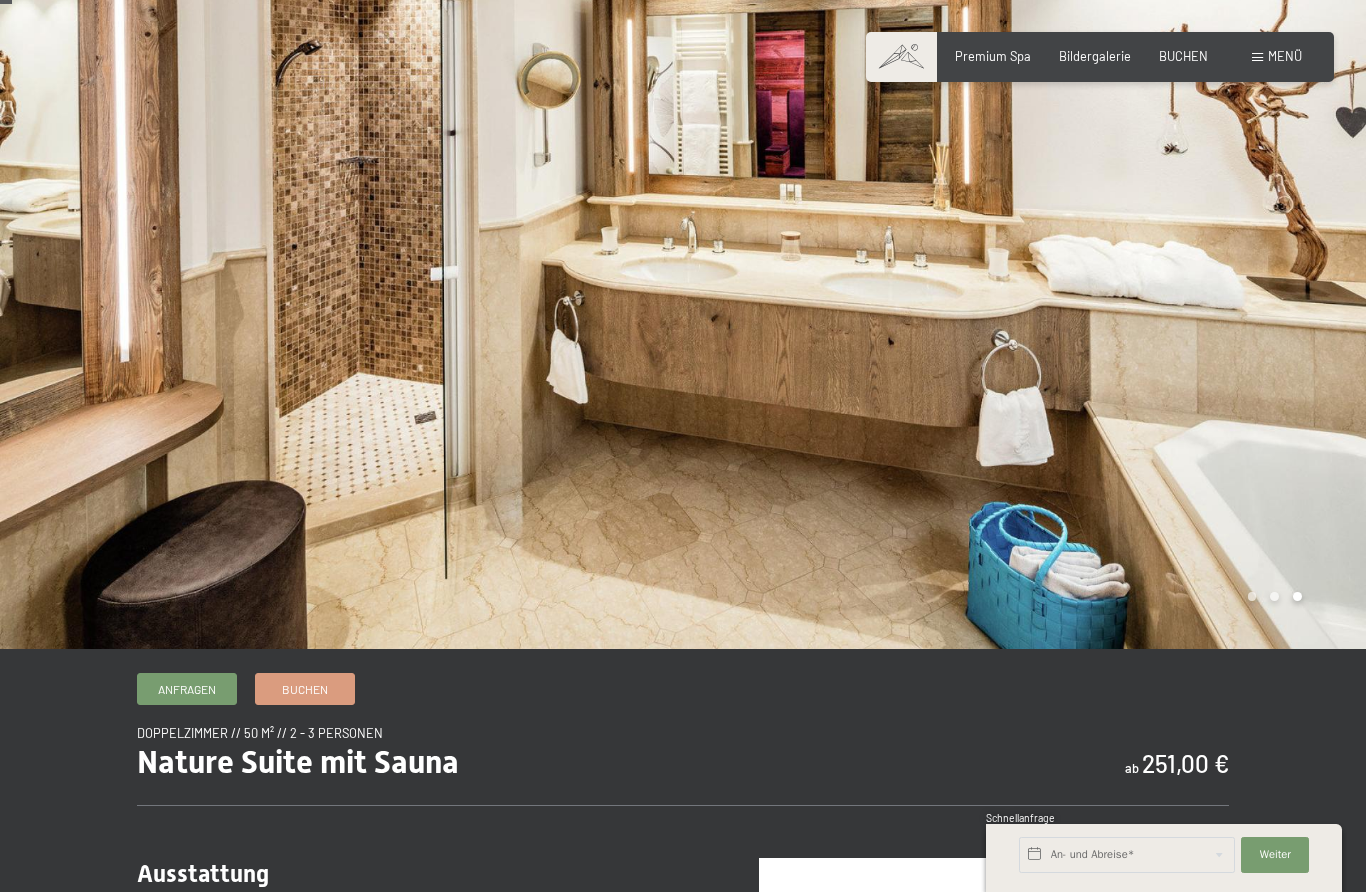 click on "BUCHEN" at bounding box center (1183, 56) 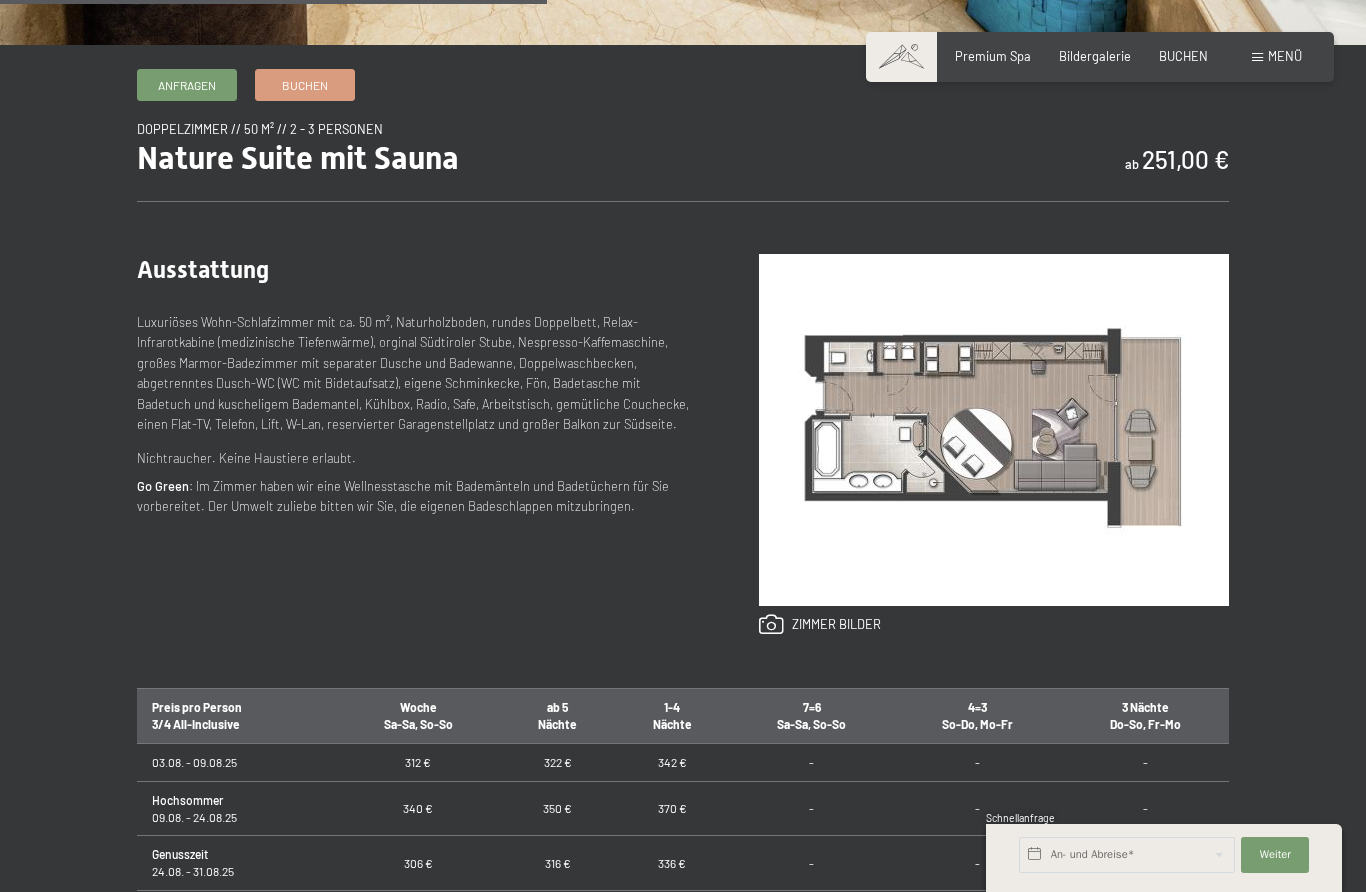 scroll, scrollTop: 1028, scrollLeft: 0, axis: vertical 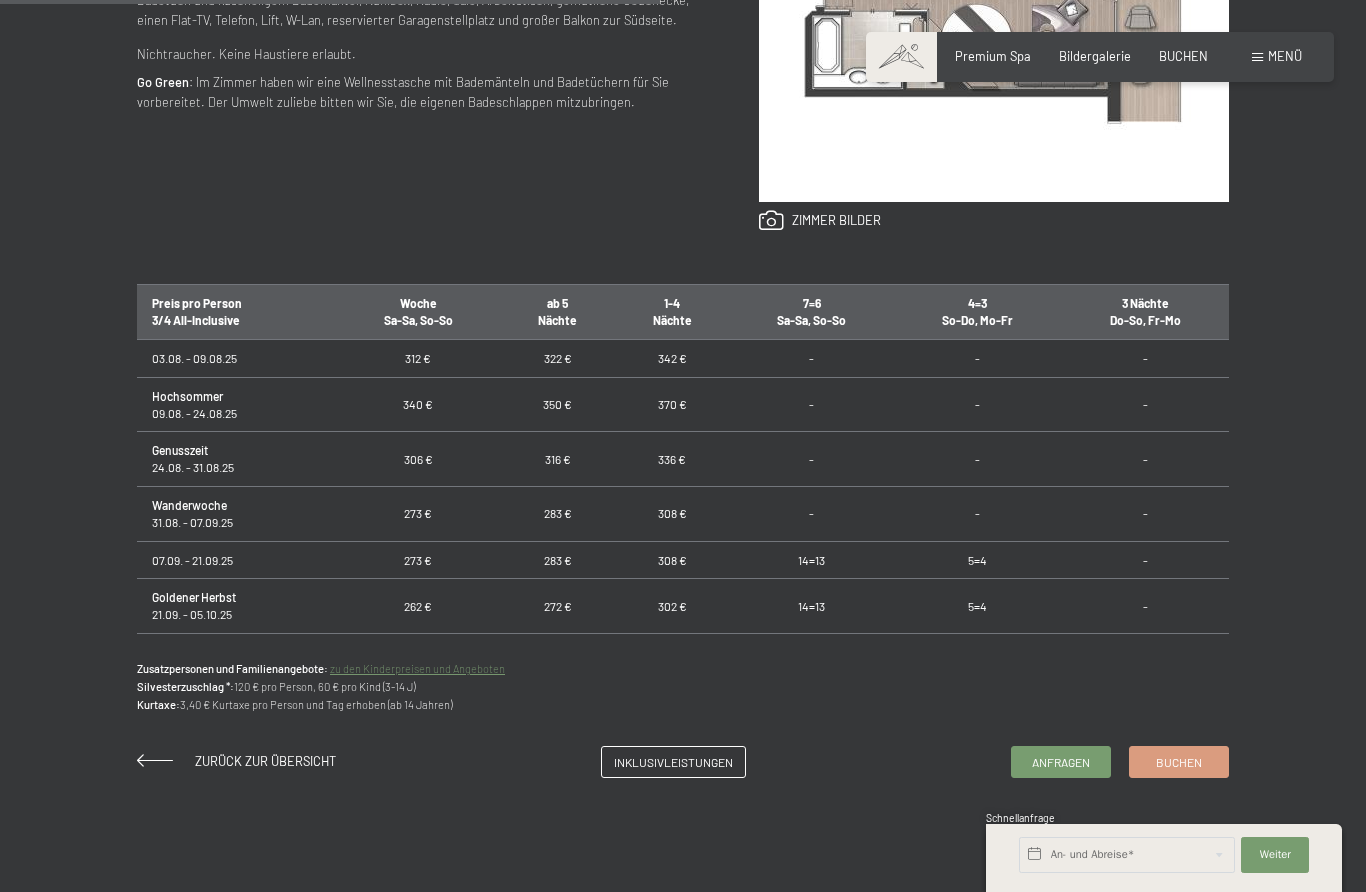 click on "Buchen" at bounding box center (1179, 762) 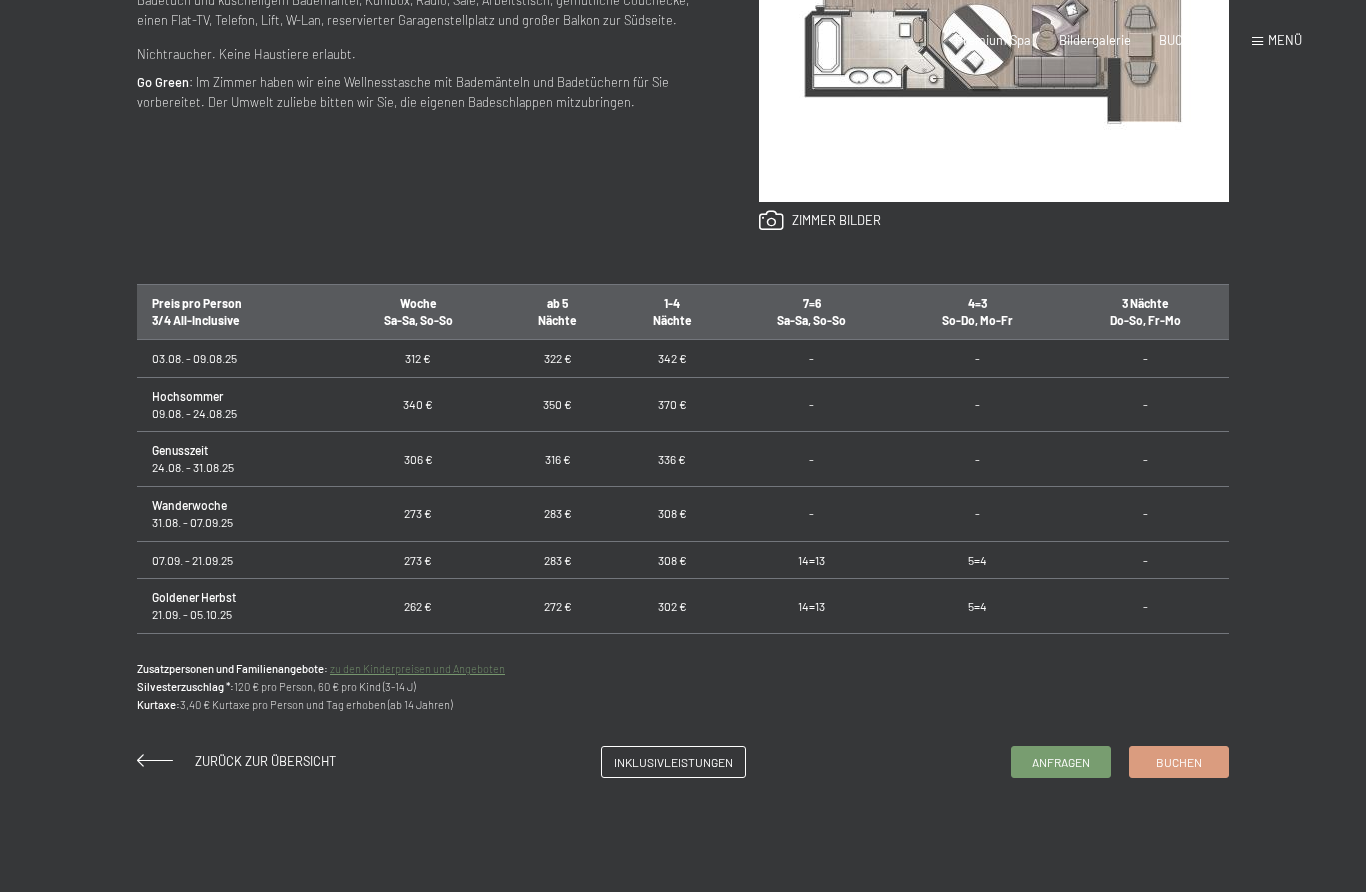 scroll, scrollTop: 0, scrollLeft: 0, axis: both 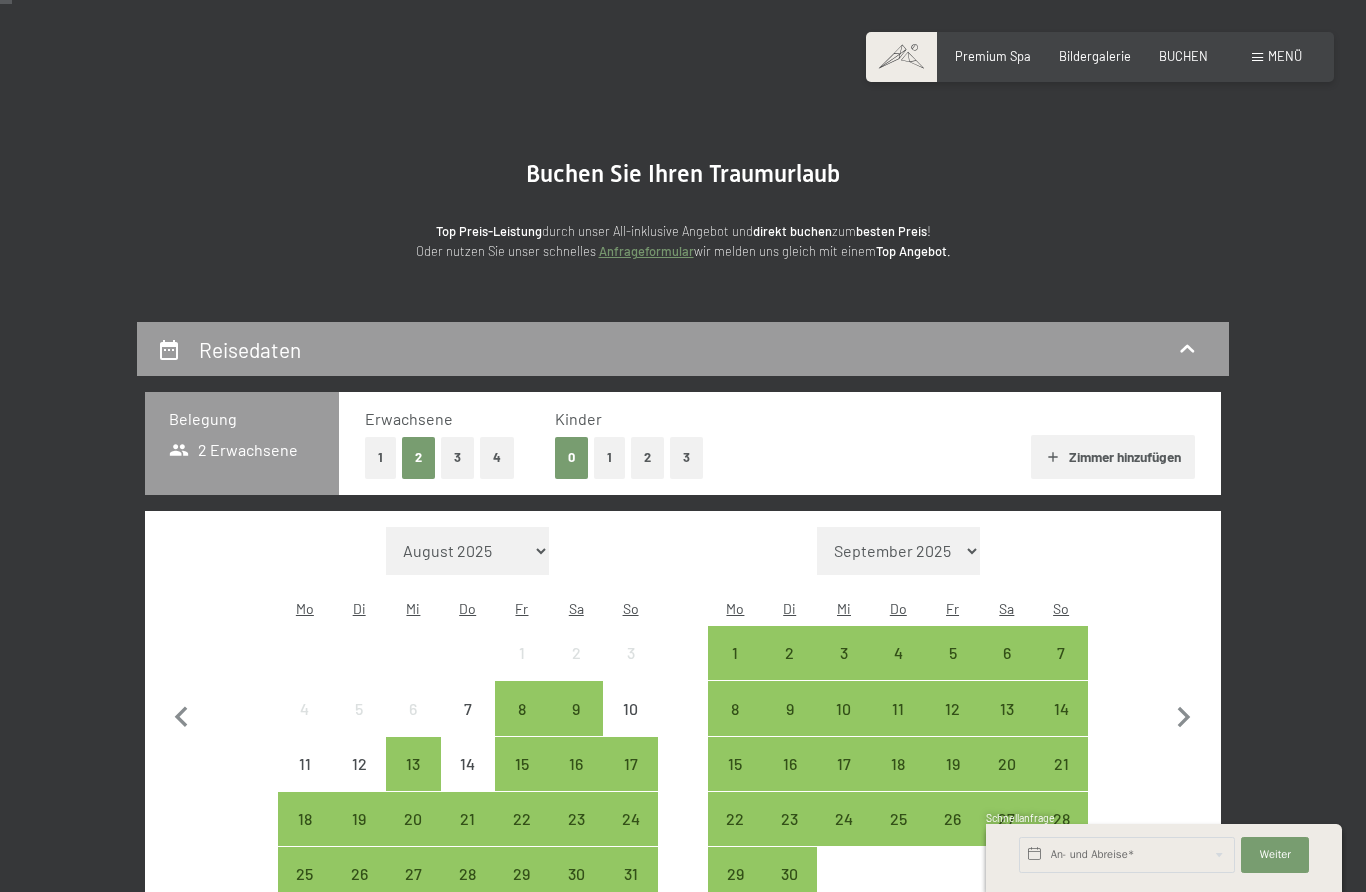 click on "2" at bounding box center [647, 457] 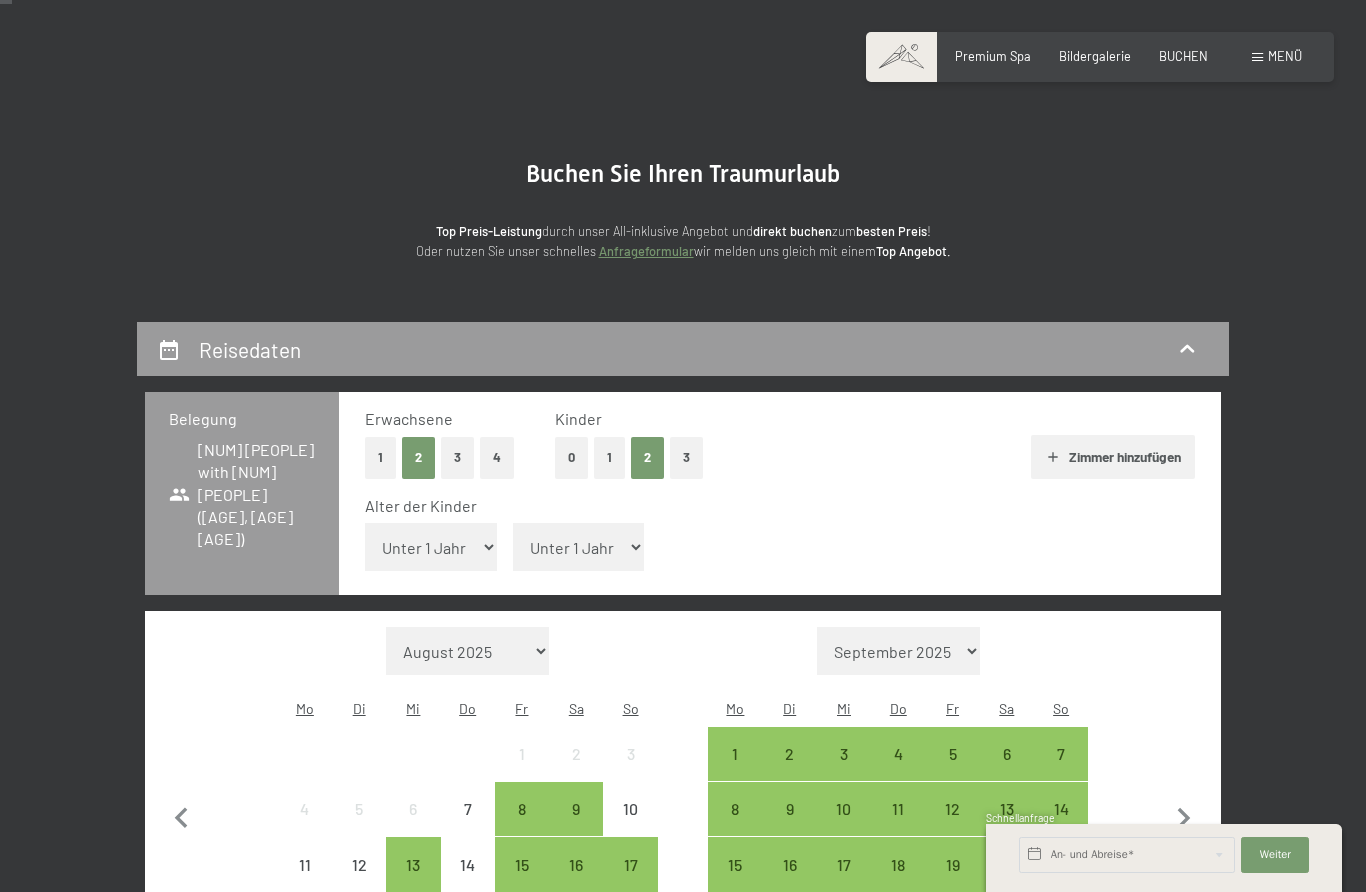 click on "Unter 1 Jahr [AGE] [AGE] [AGE] [AGE] [AGE] [AGE] [AGE] [AGE] [AGE] [AGE] [AGE] [AGE] [AGE] [AGE] [AGE] [AGE]" at bounding box center (431, 547) 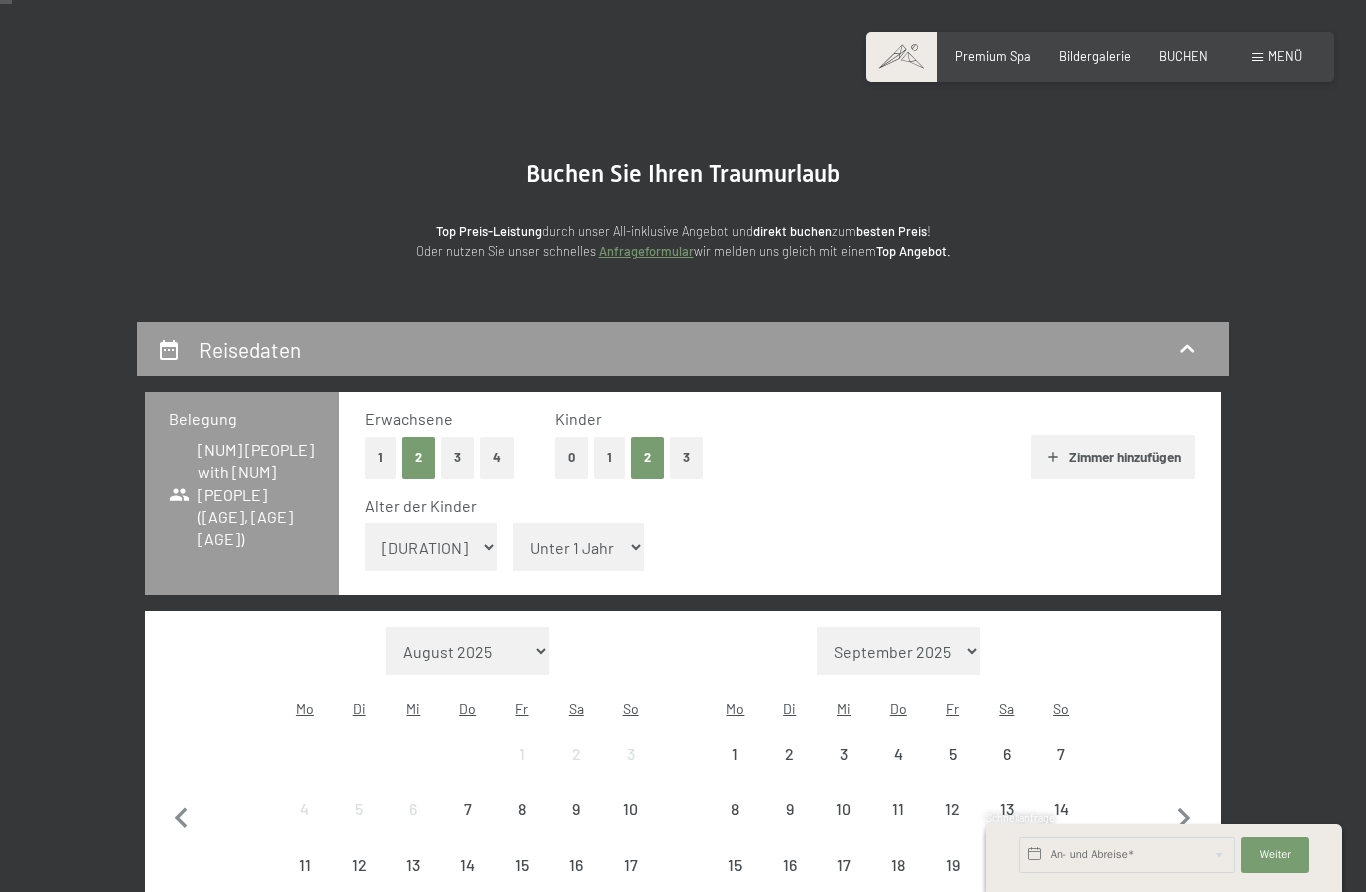 click on "Einwilligung Marketing*" at bounding box center [560, 503] 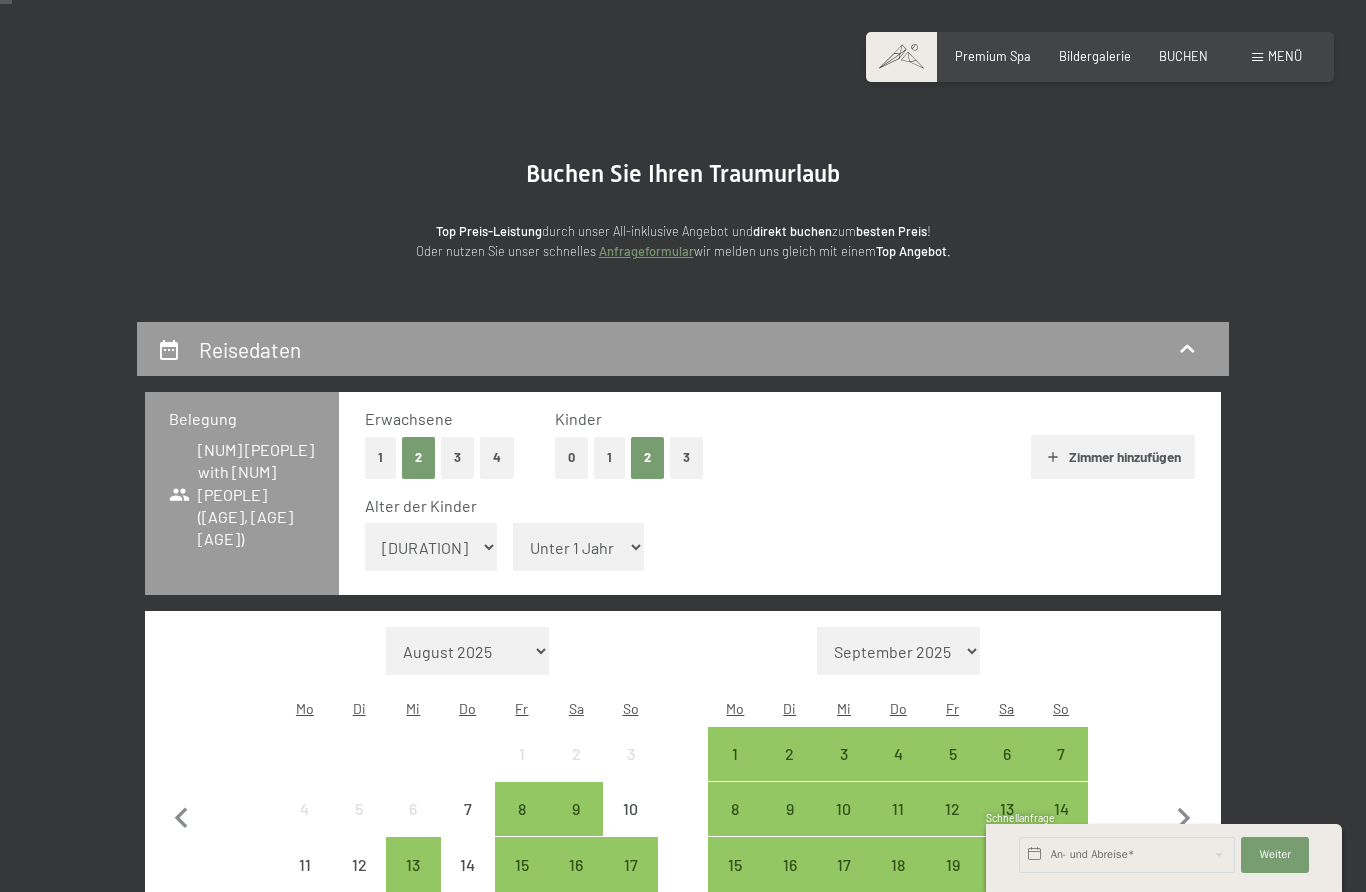 click on "Einwilligung Marketing*" at bounding box center [560, 503] 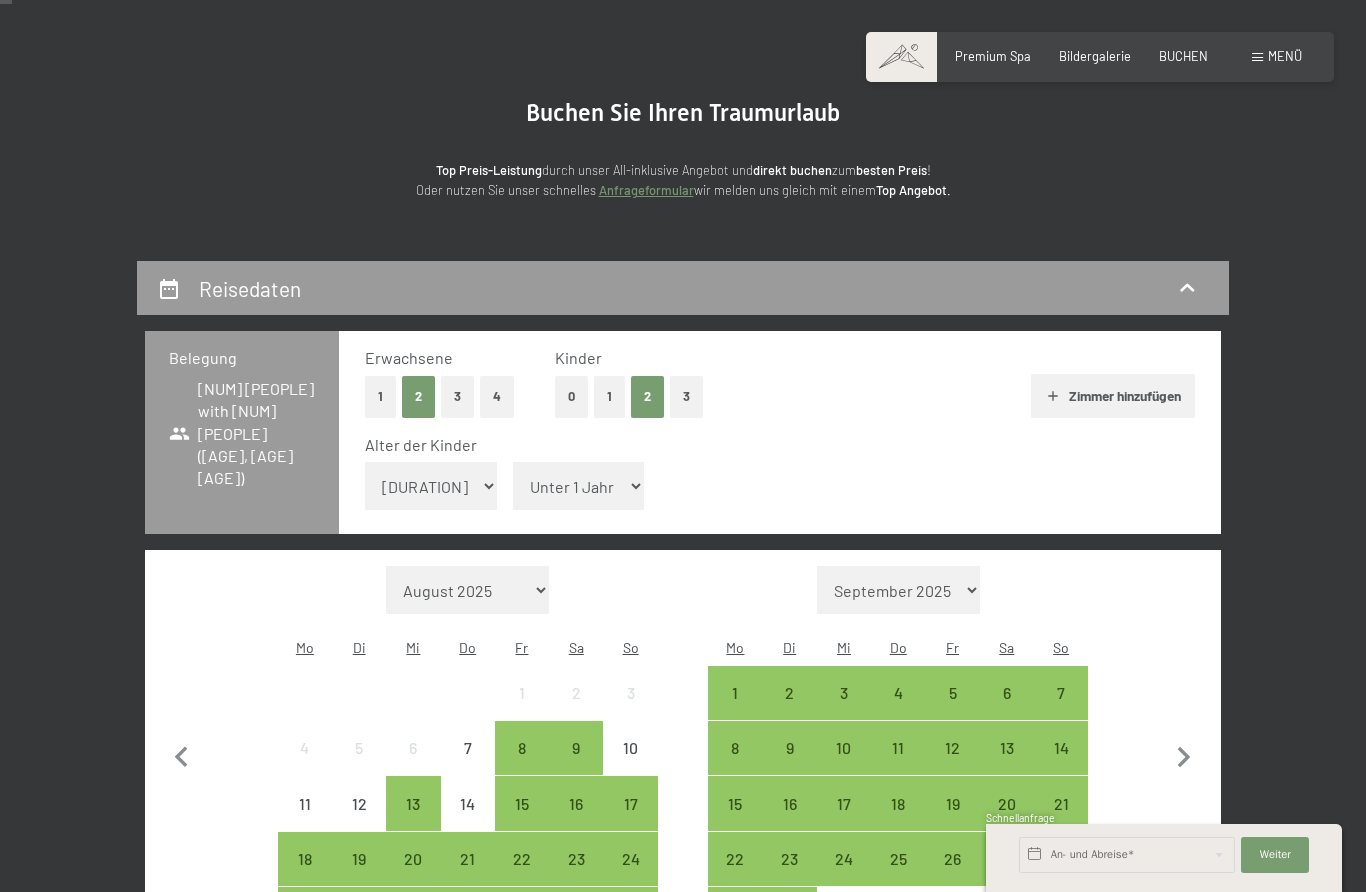 scroll, scrollTop: 186, scrollLeft: 0, axis: vertical 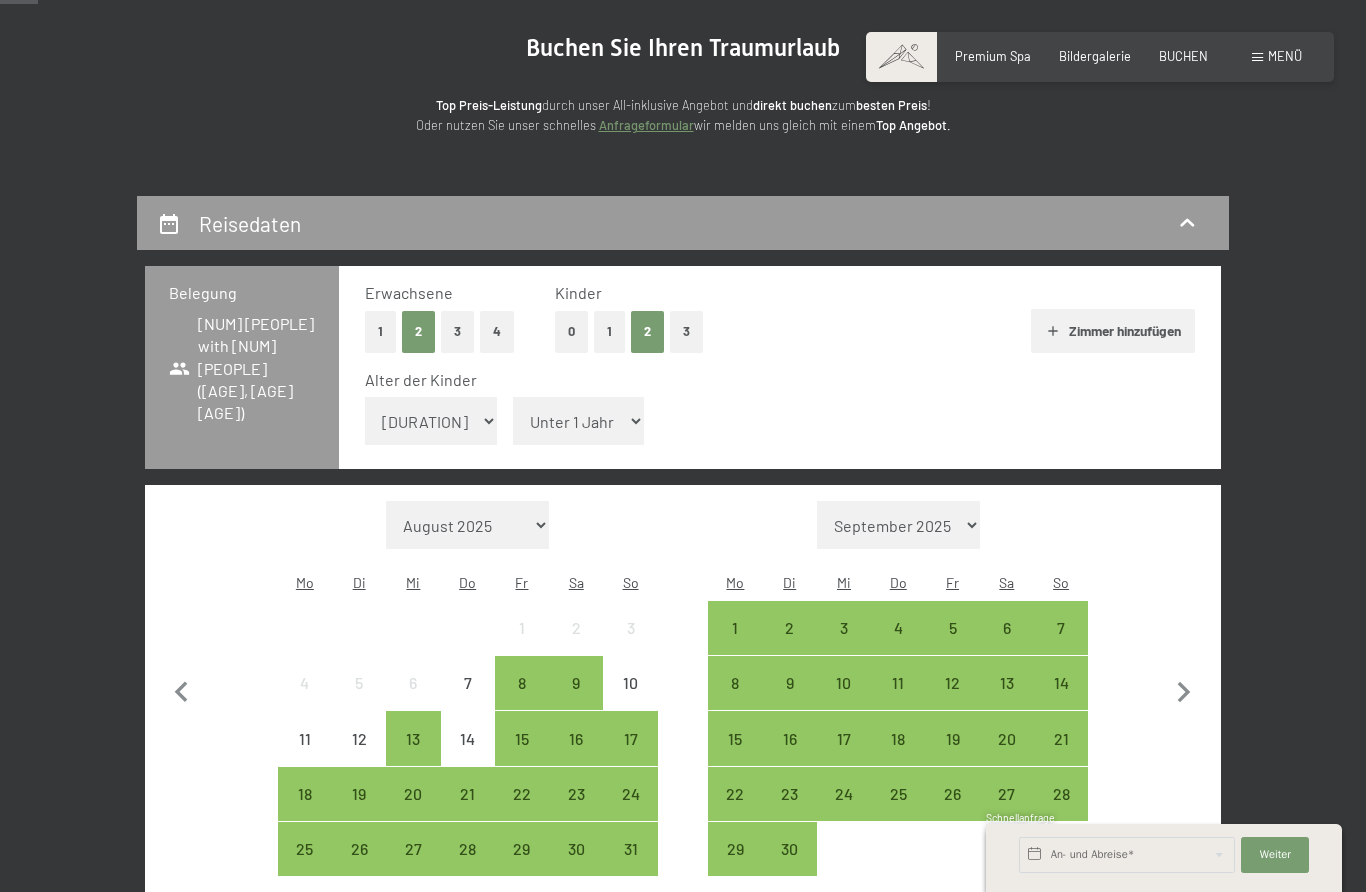 click on "Unter 1 Jahr 1 Jahr 2 Jahre 3 Jahre 4 Jahre 5 Jahre 6 Jahre 7 Jahre 8 Jahre 9 Jahre 10 Jahre 11 Jahre 12 Jahre 13 Jahre 14 Jahre 15 Jahre 16 Jahre 17 Jahre" at bounding box center [579, 421] 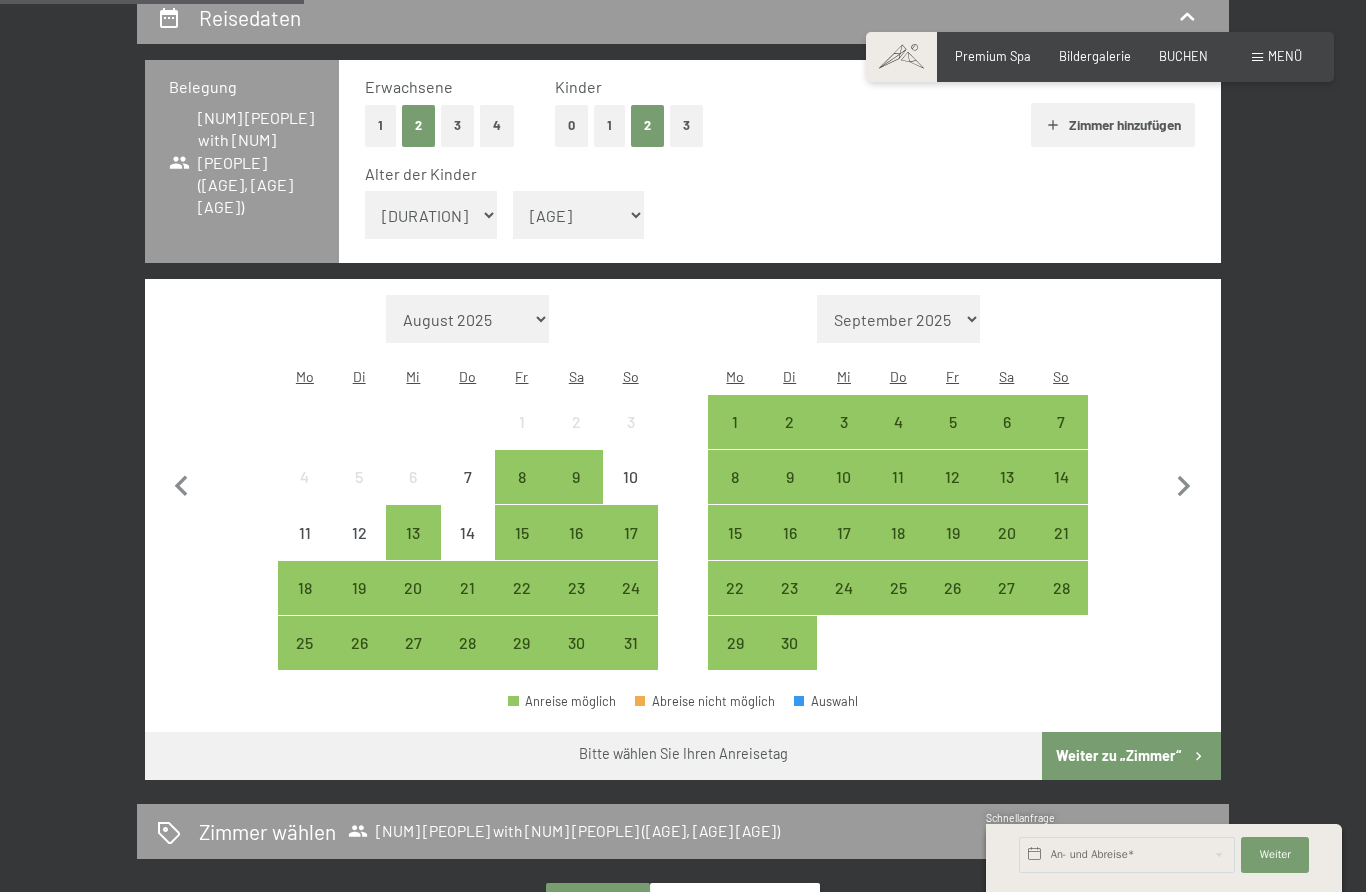 scroll, scrollTop: 393, scrollLeft: 0, axis: vertical 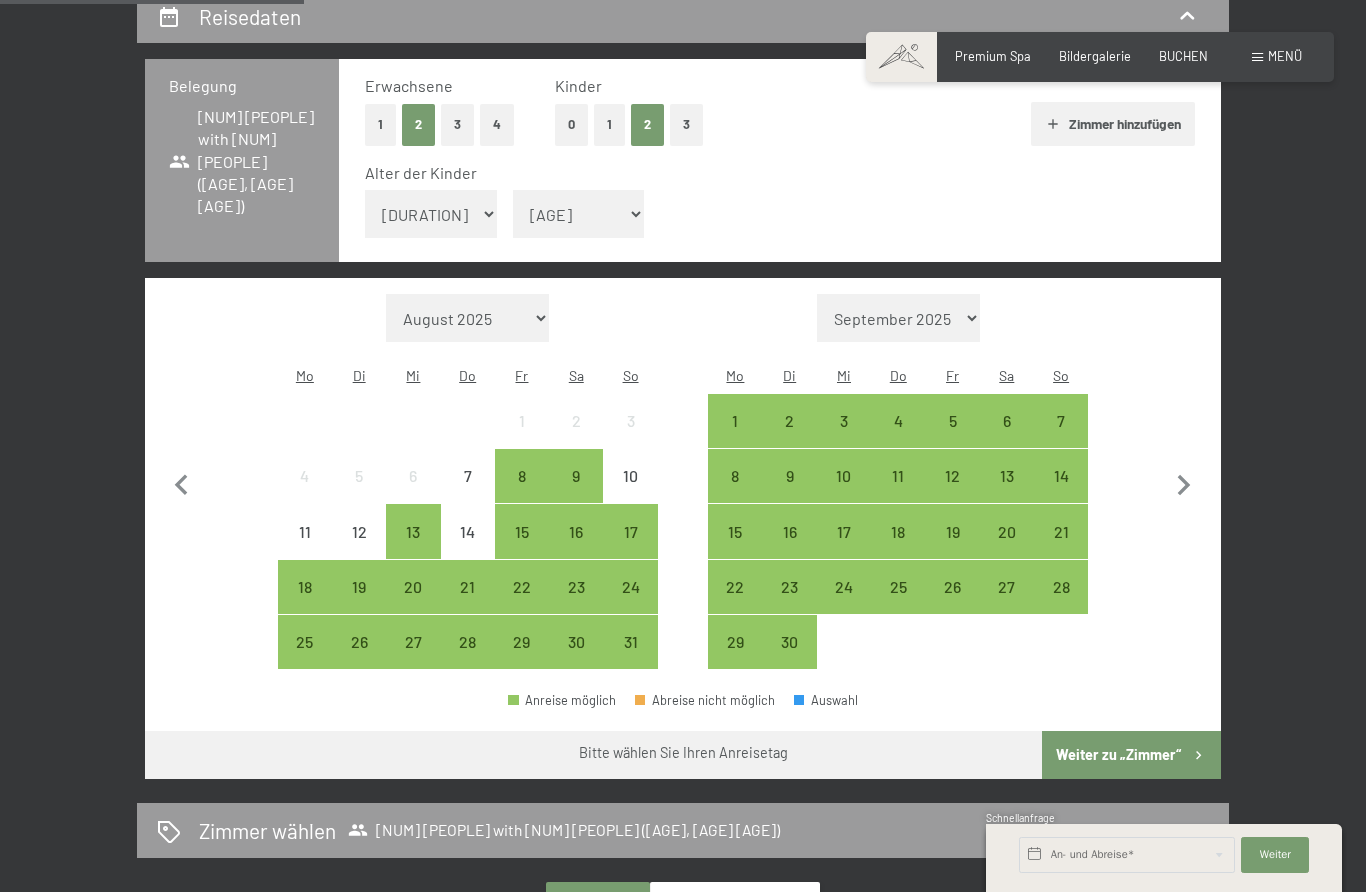 click on "14" at bounding box center [1061, 493] 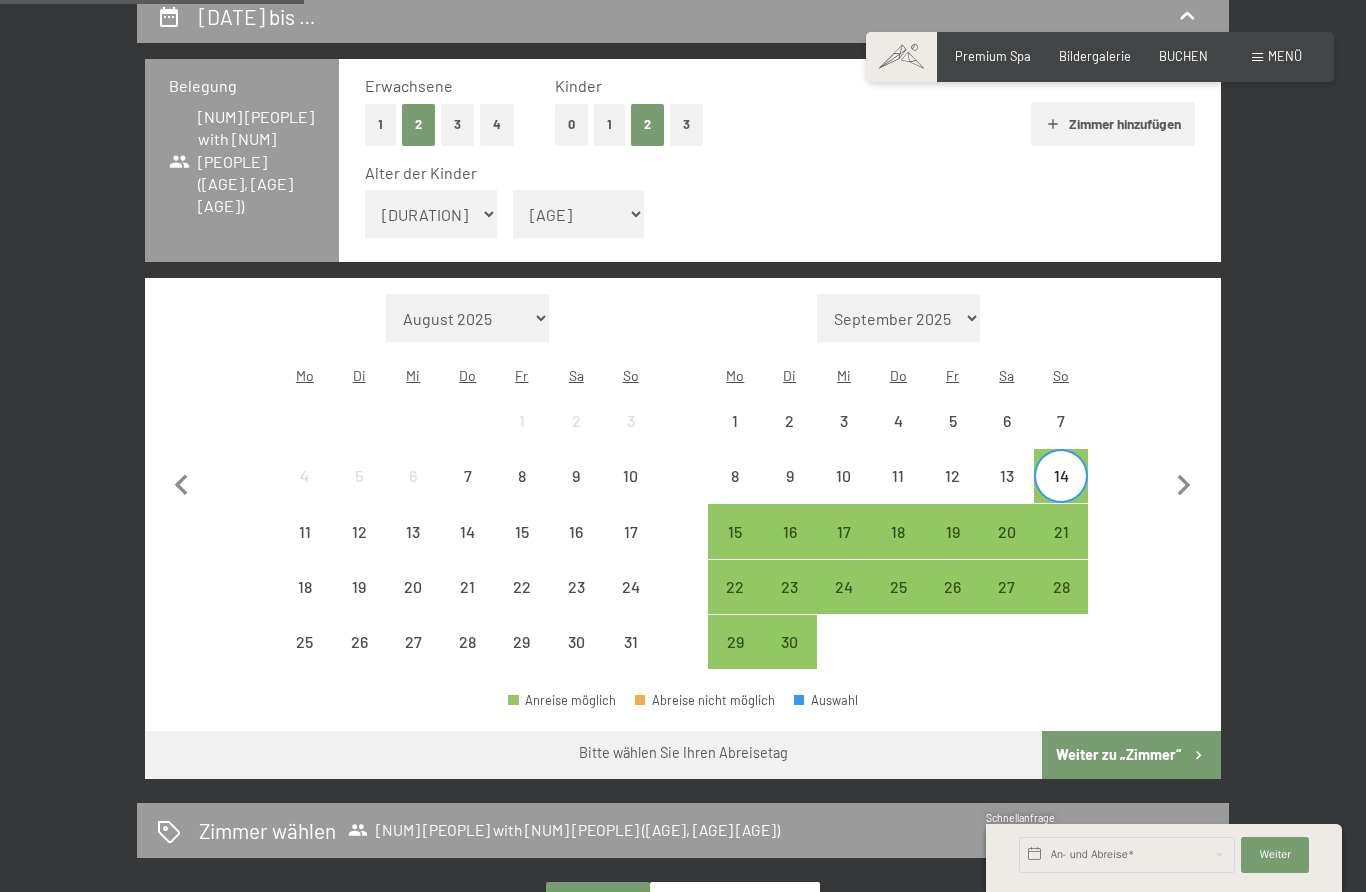 click on "28" at bounding box center (1061, 604) 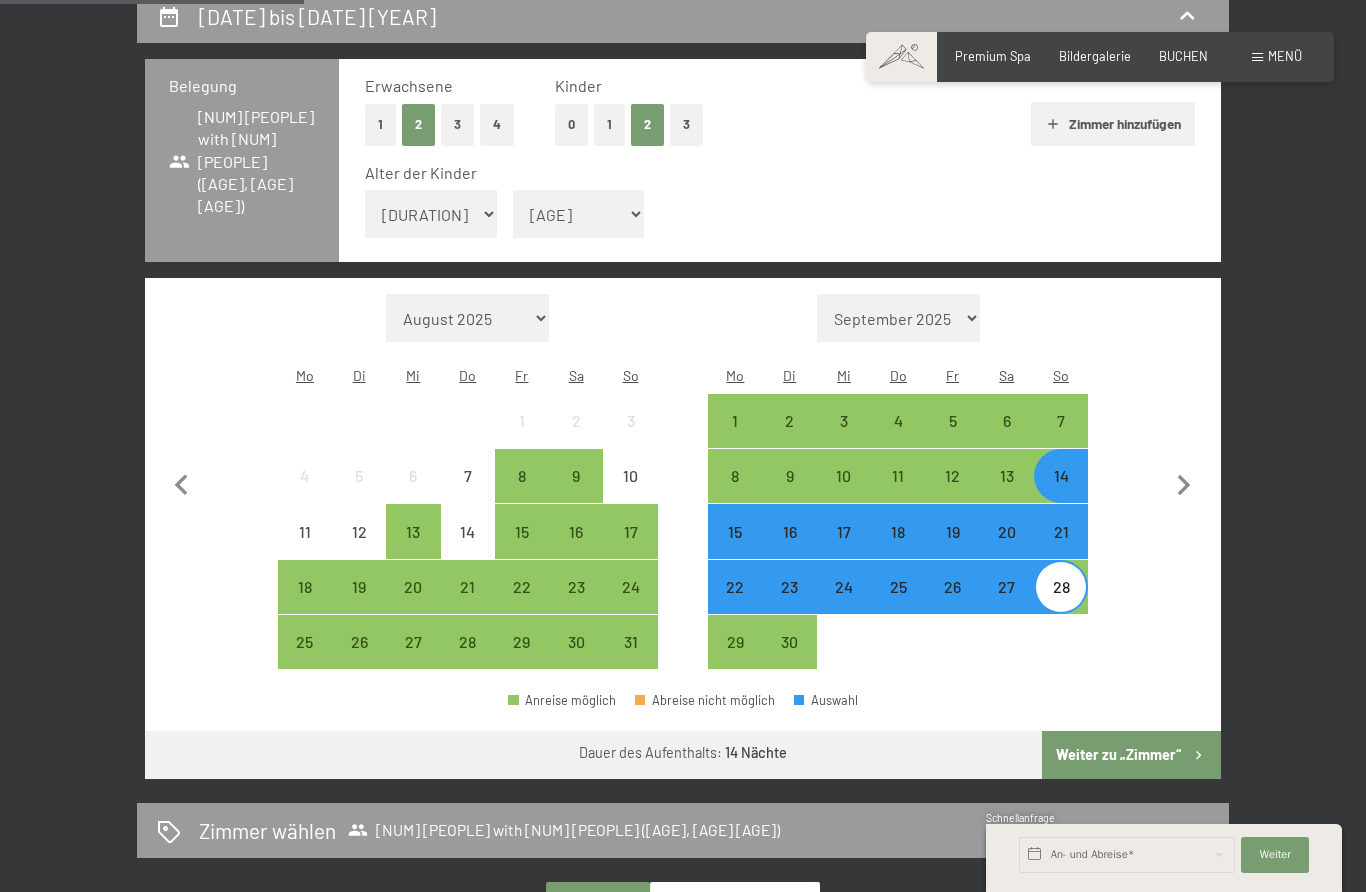 click on "Weiter zu „Zimmer“" at bounding box center (1131, 755) 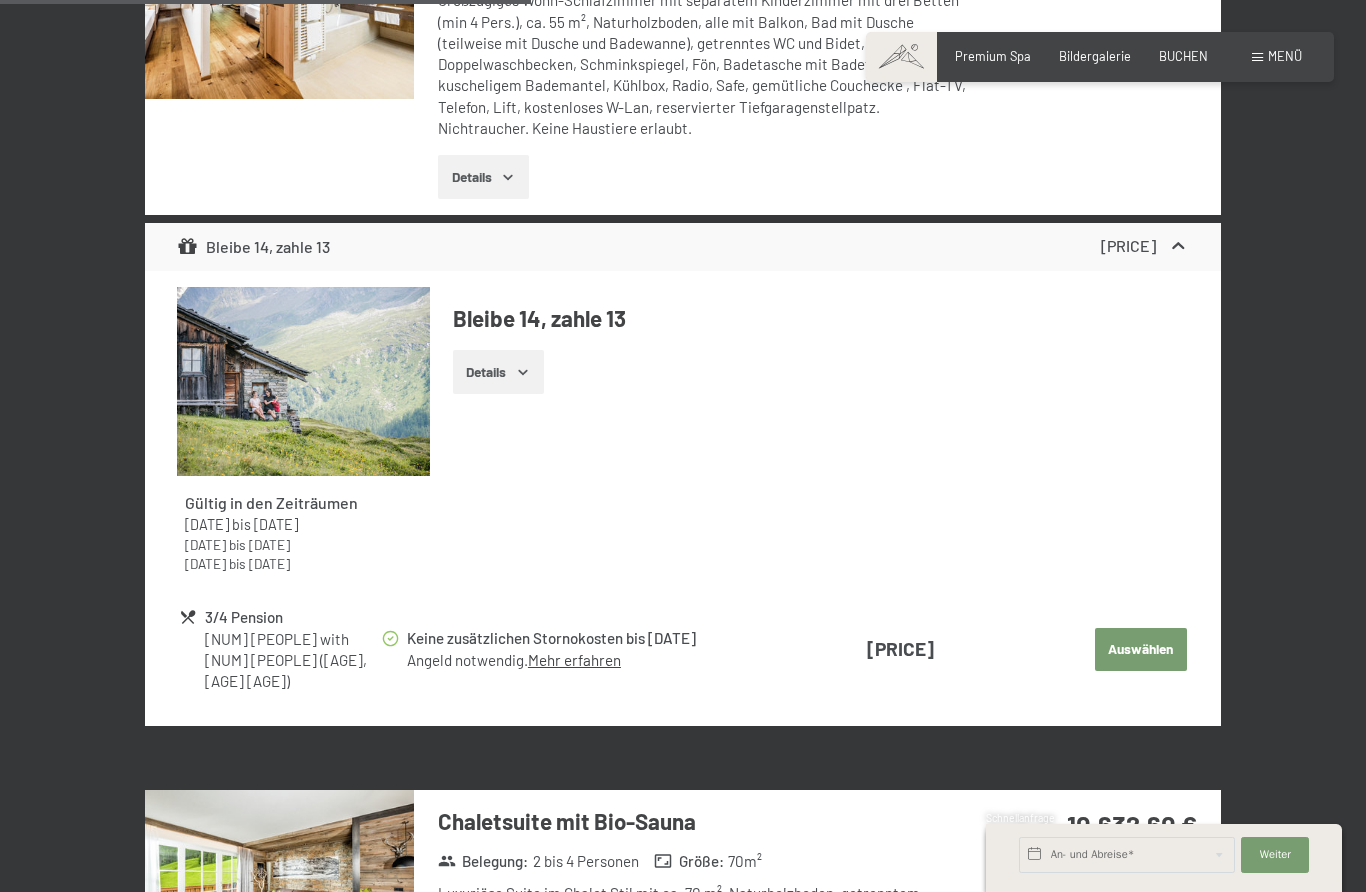 scroll, scrollTop: 2499, scrollLeft: 0, axis: vertical 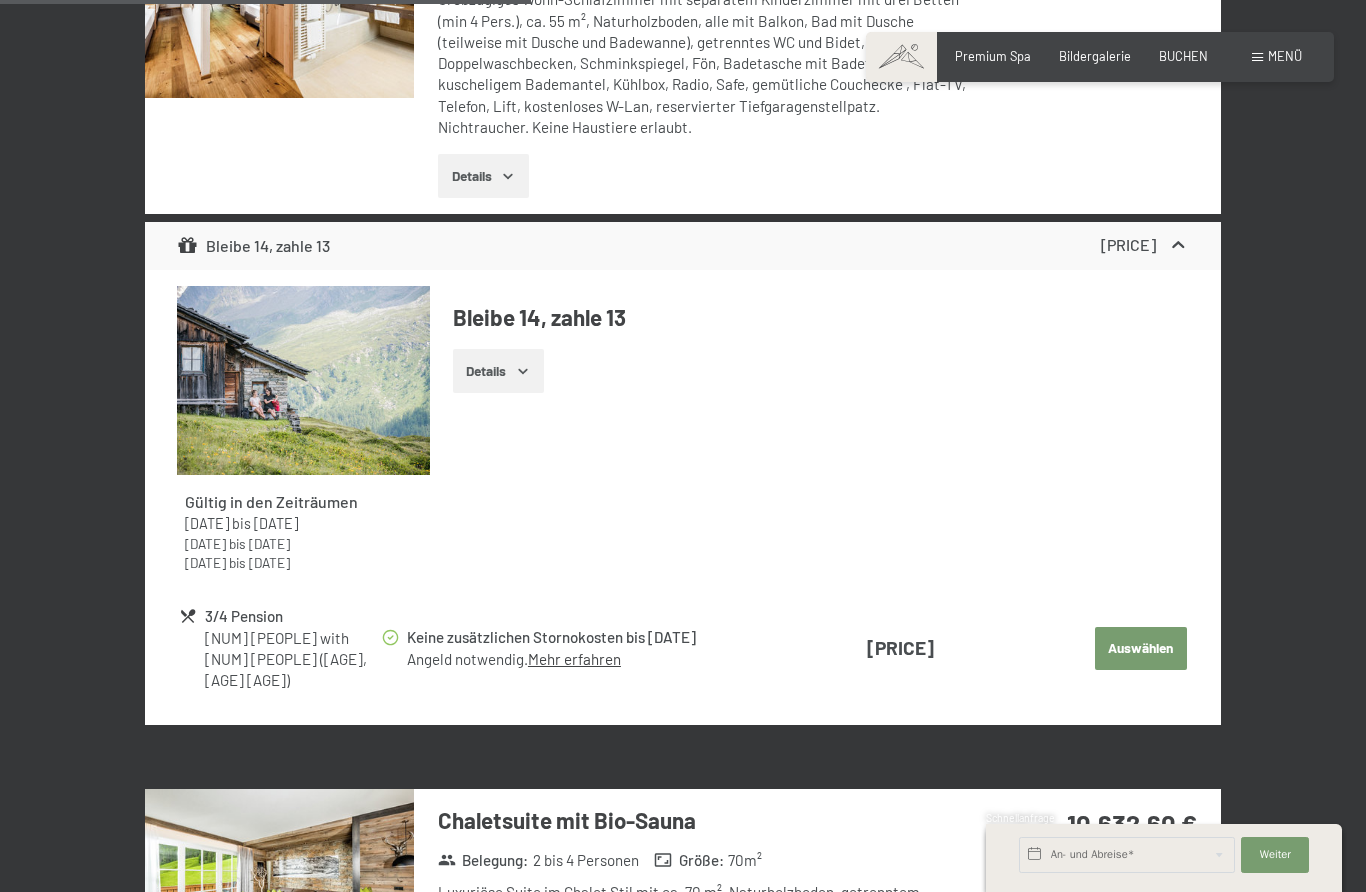 click on "Mehr erfahren" at bounding box center [574, -1127] 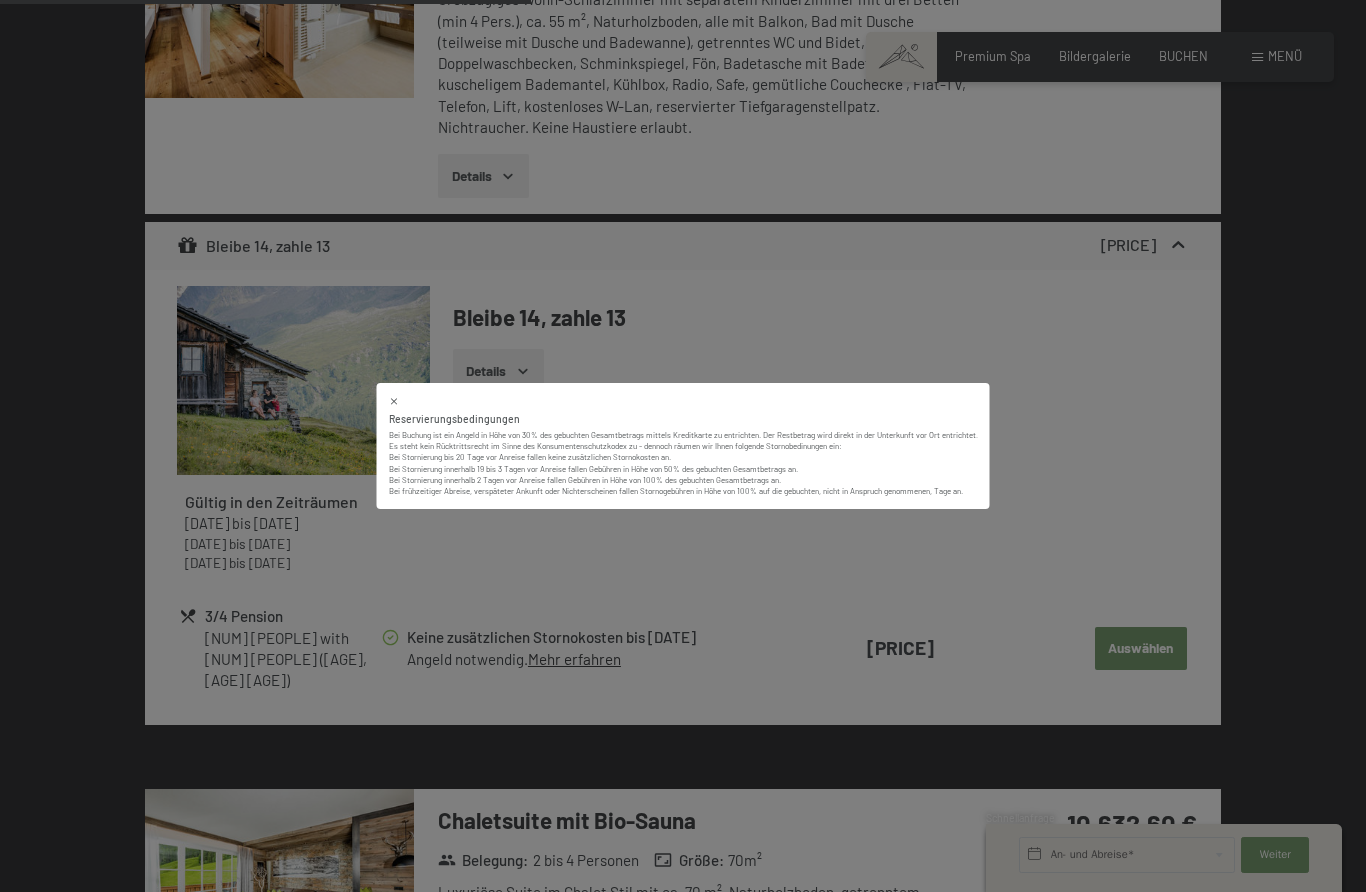 scroll, scrollTop: 2533, scrollLeft: 0, axis: vertical 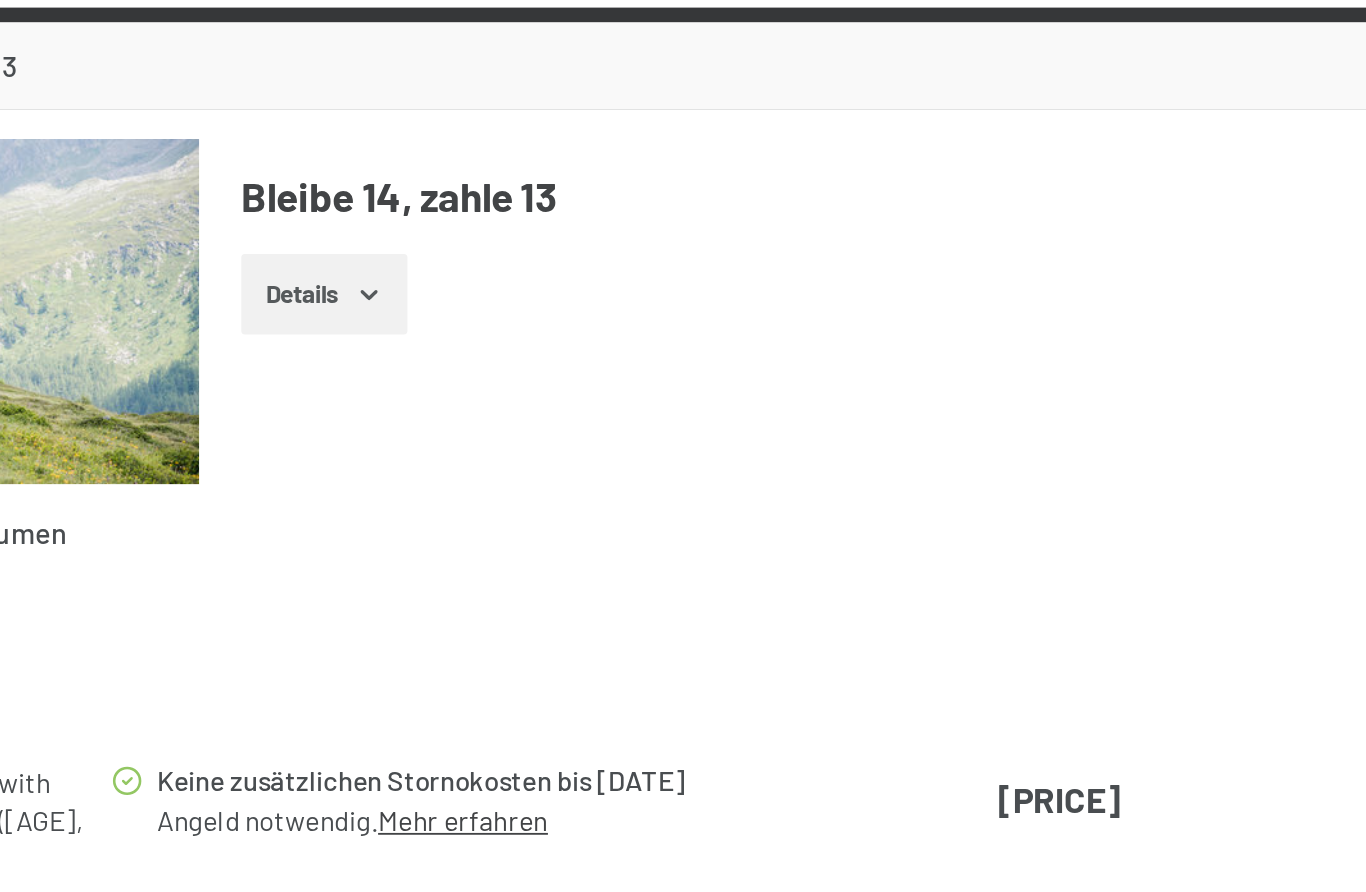click on "Mehr erfahren" at bounding box center [574, -1161] 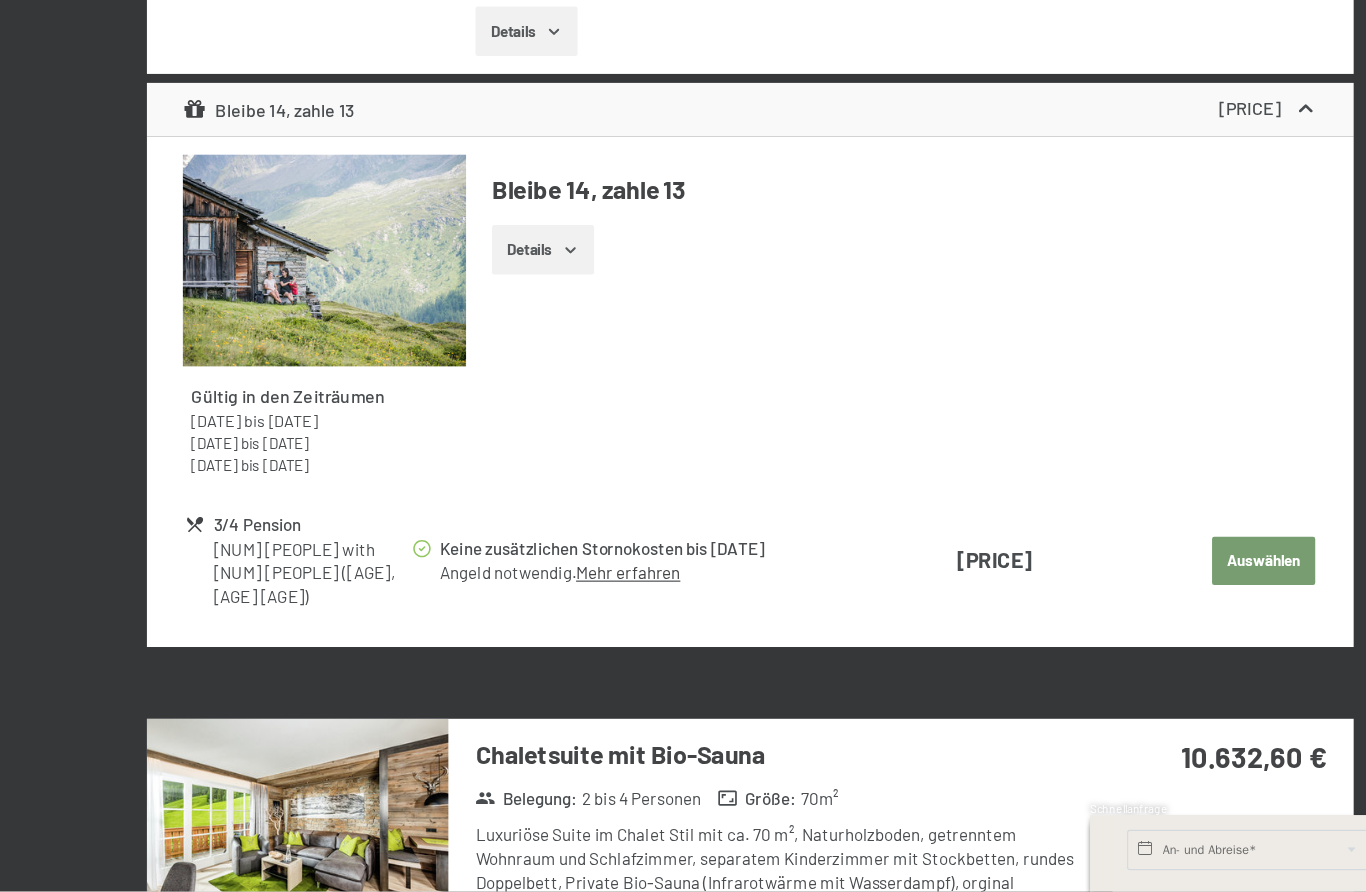 scroll, scrollTop: 2626, scrollLeft: 0, axis: vertical 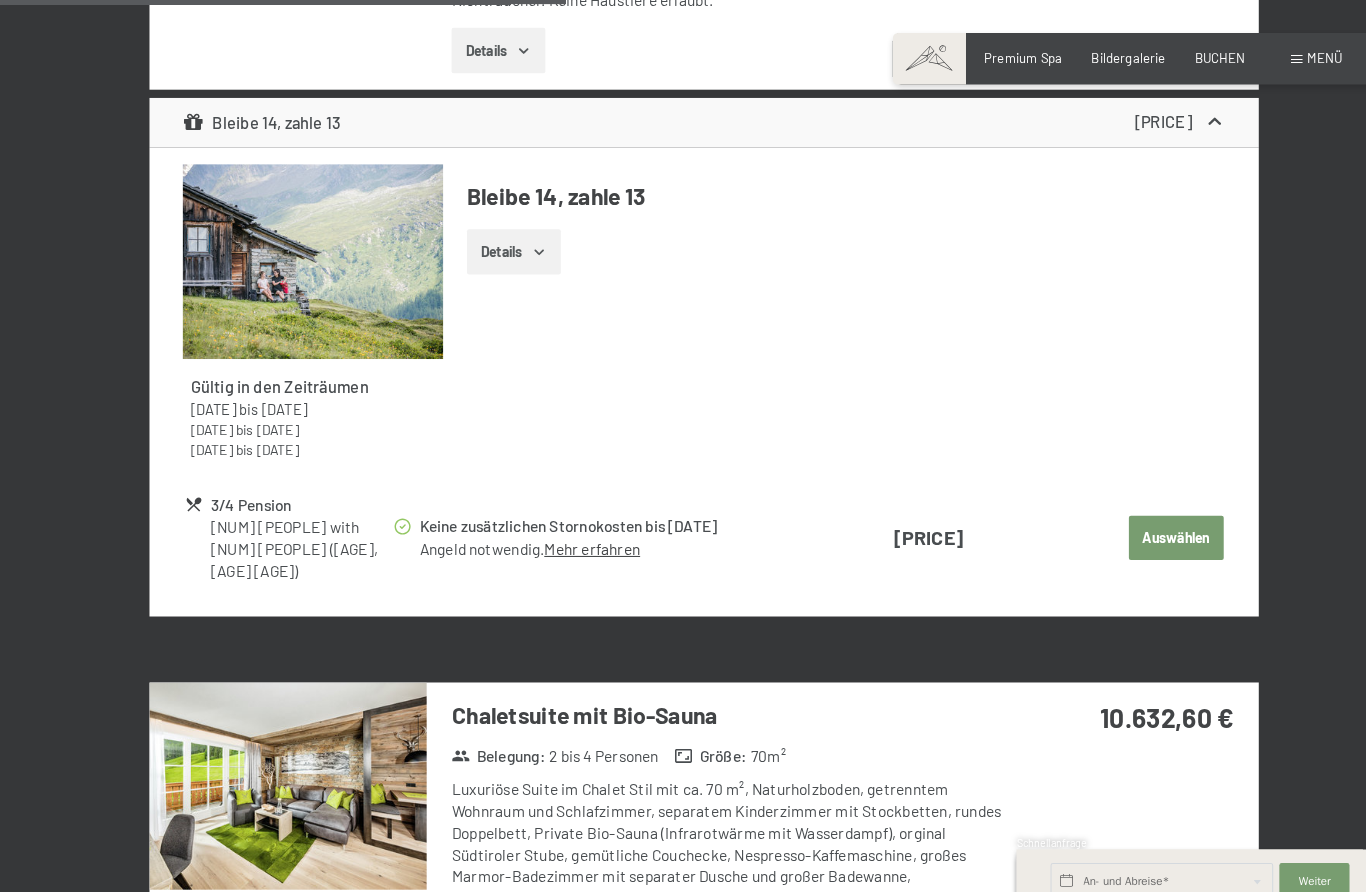 click 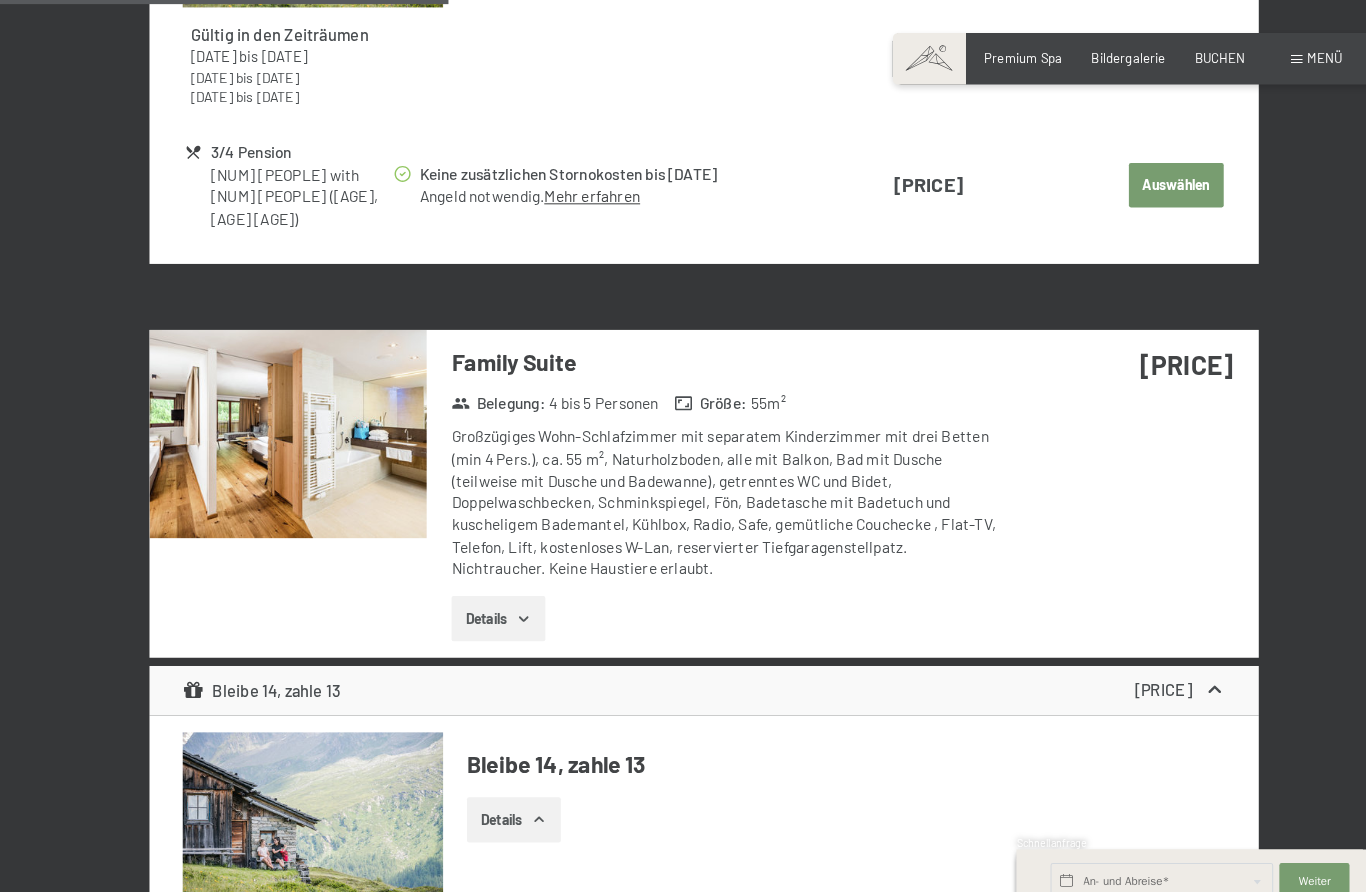 scroll, scrollTop: 1990, scrollLeft: 0, axis: vertical 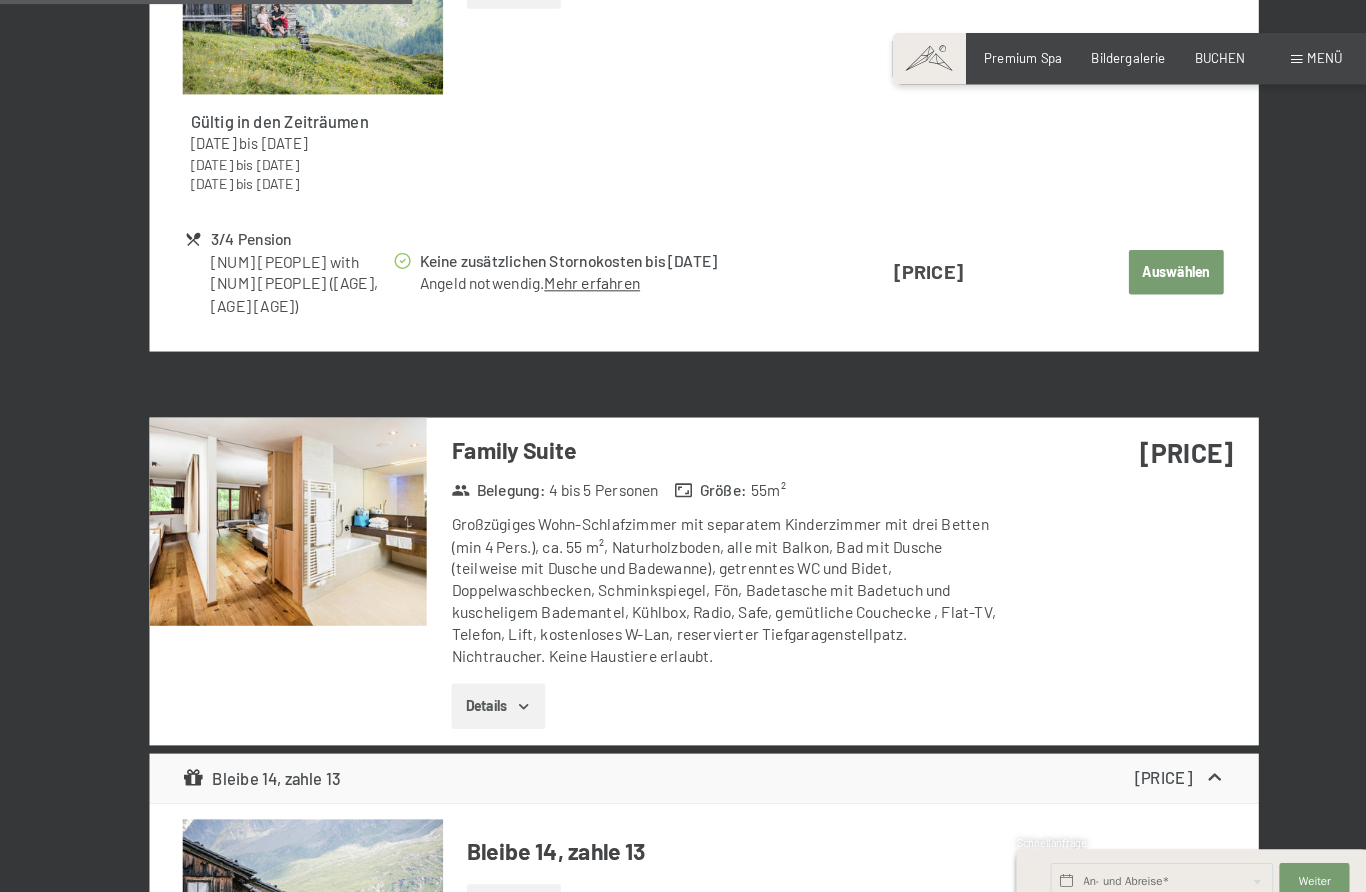 click at bounding box center (279, 506) 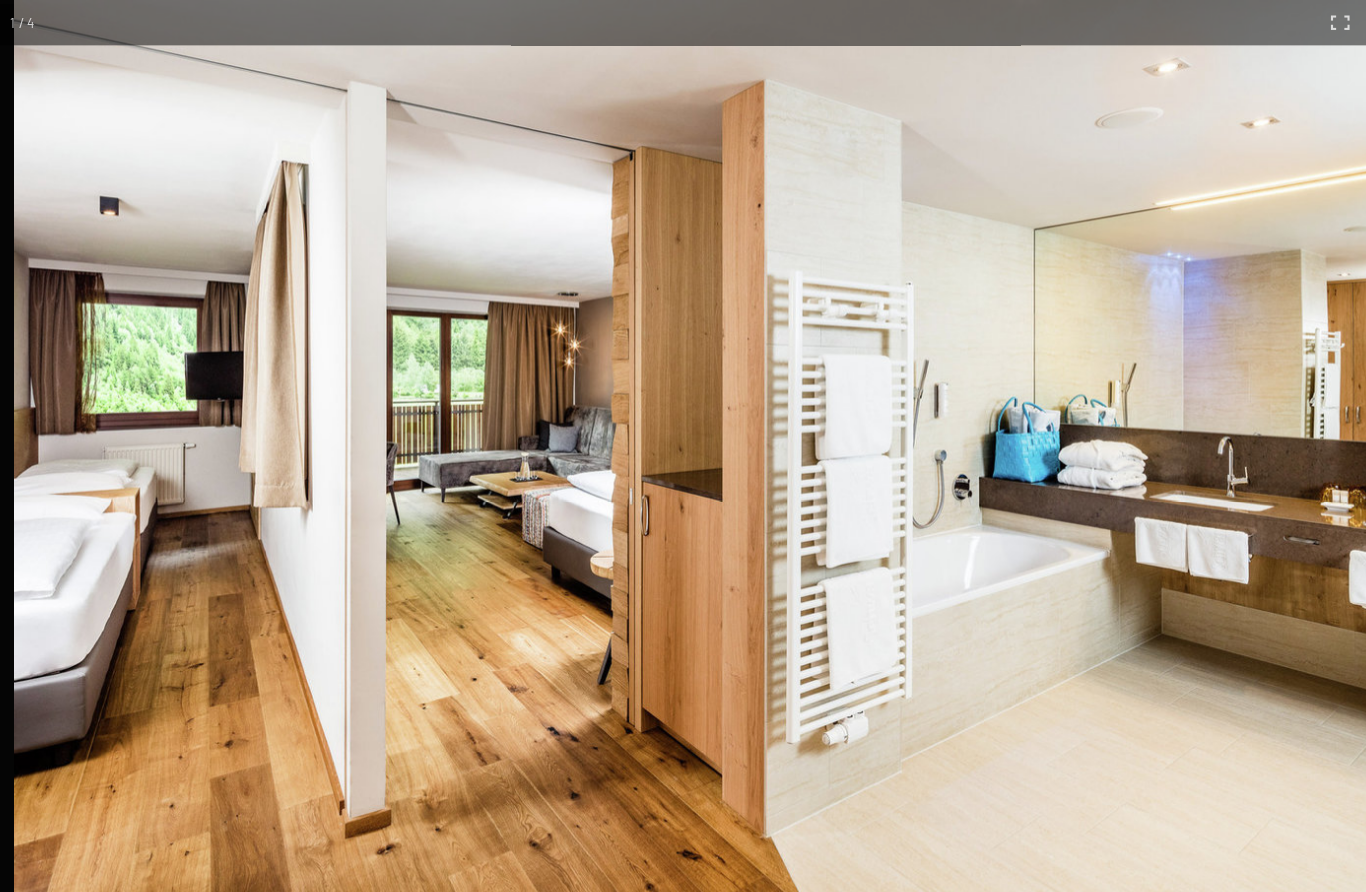 click at bounding box center (683, 446) 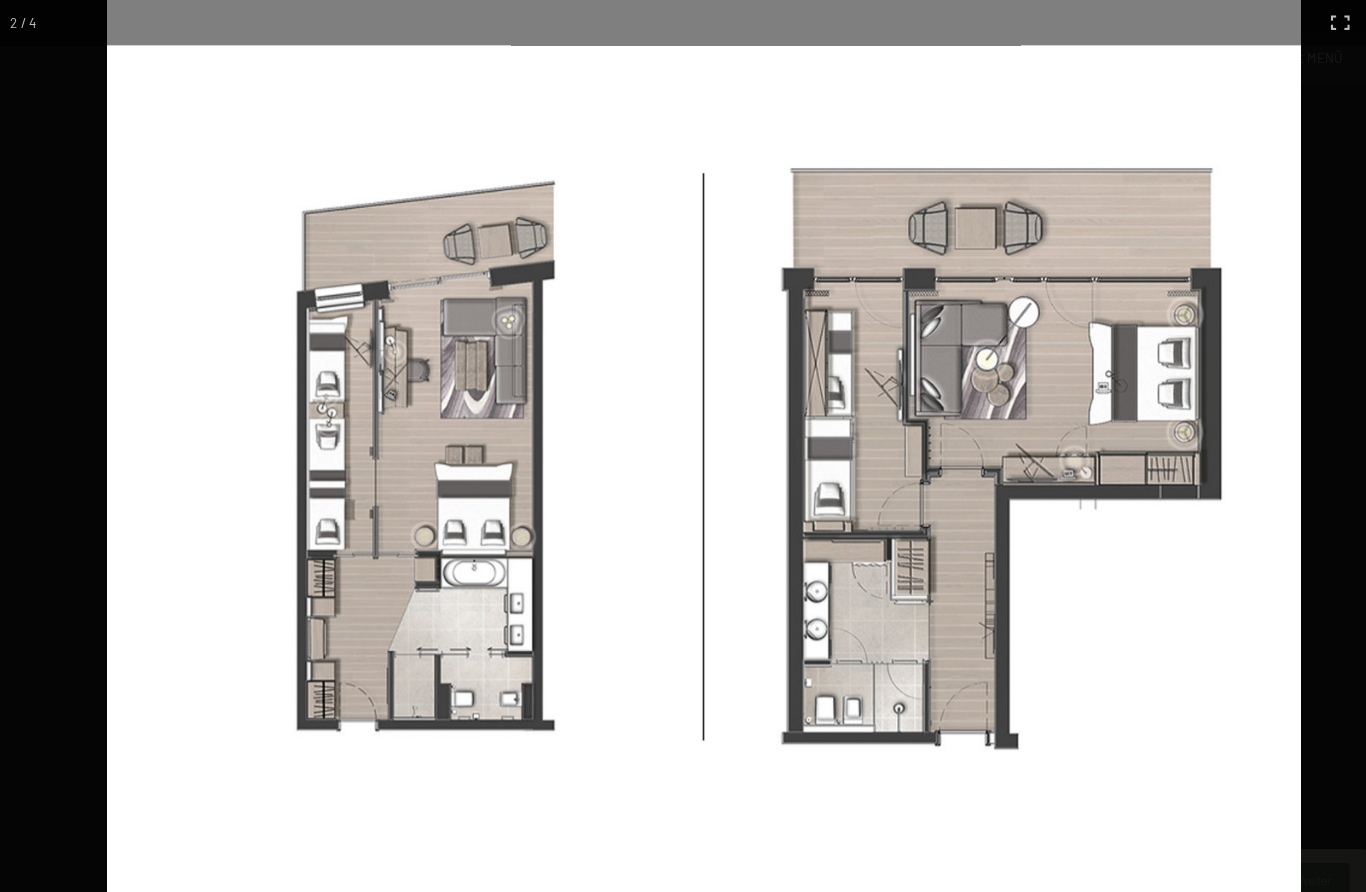 scroll, scrollTop: 0, scrollLeft: 0, axis: both 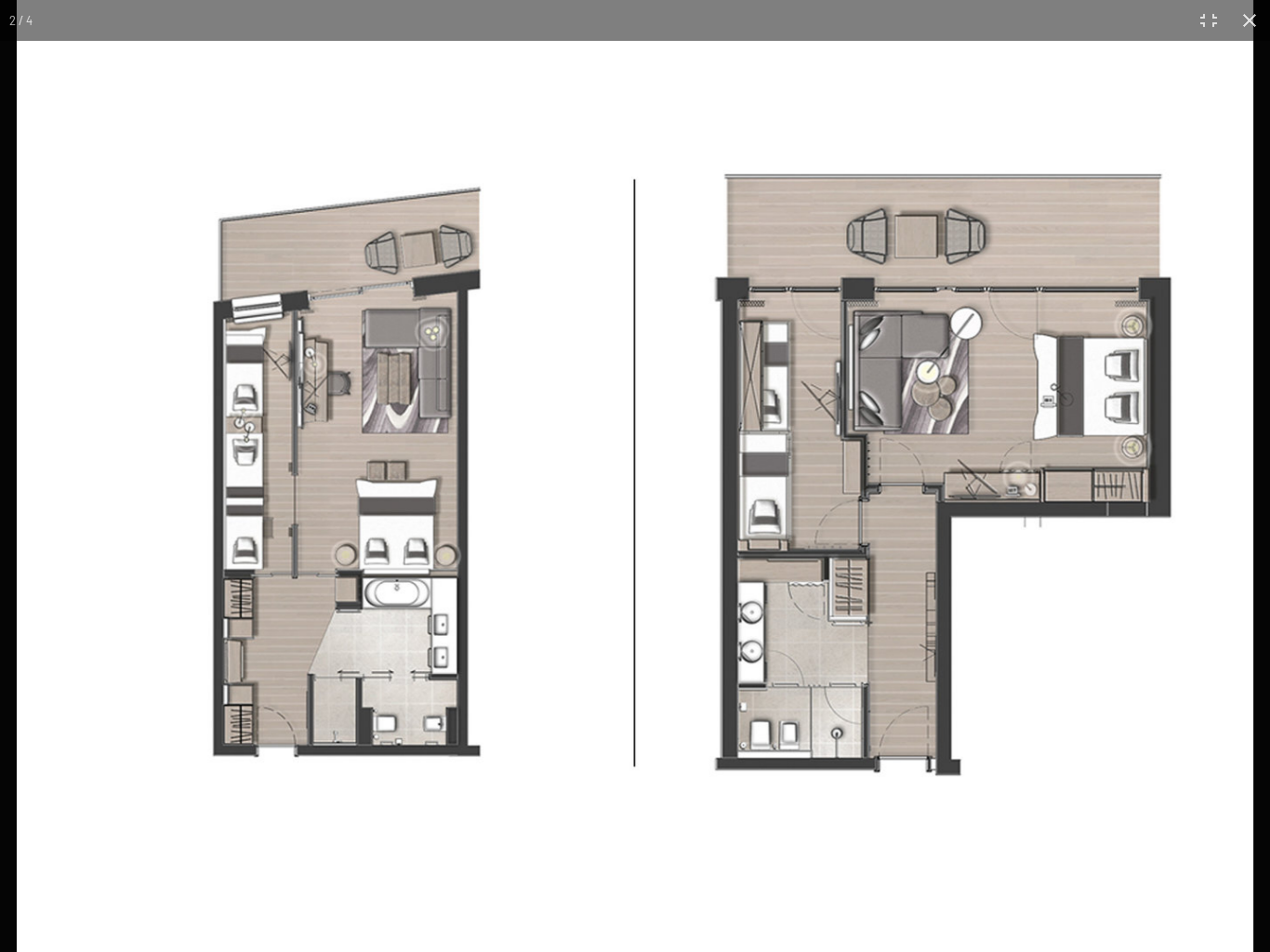 click at bounding box center [635, 476] 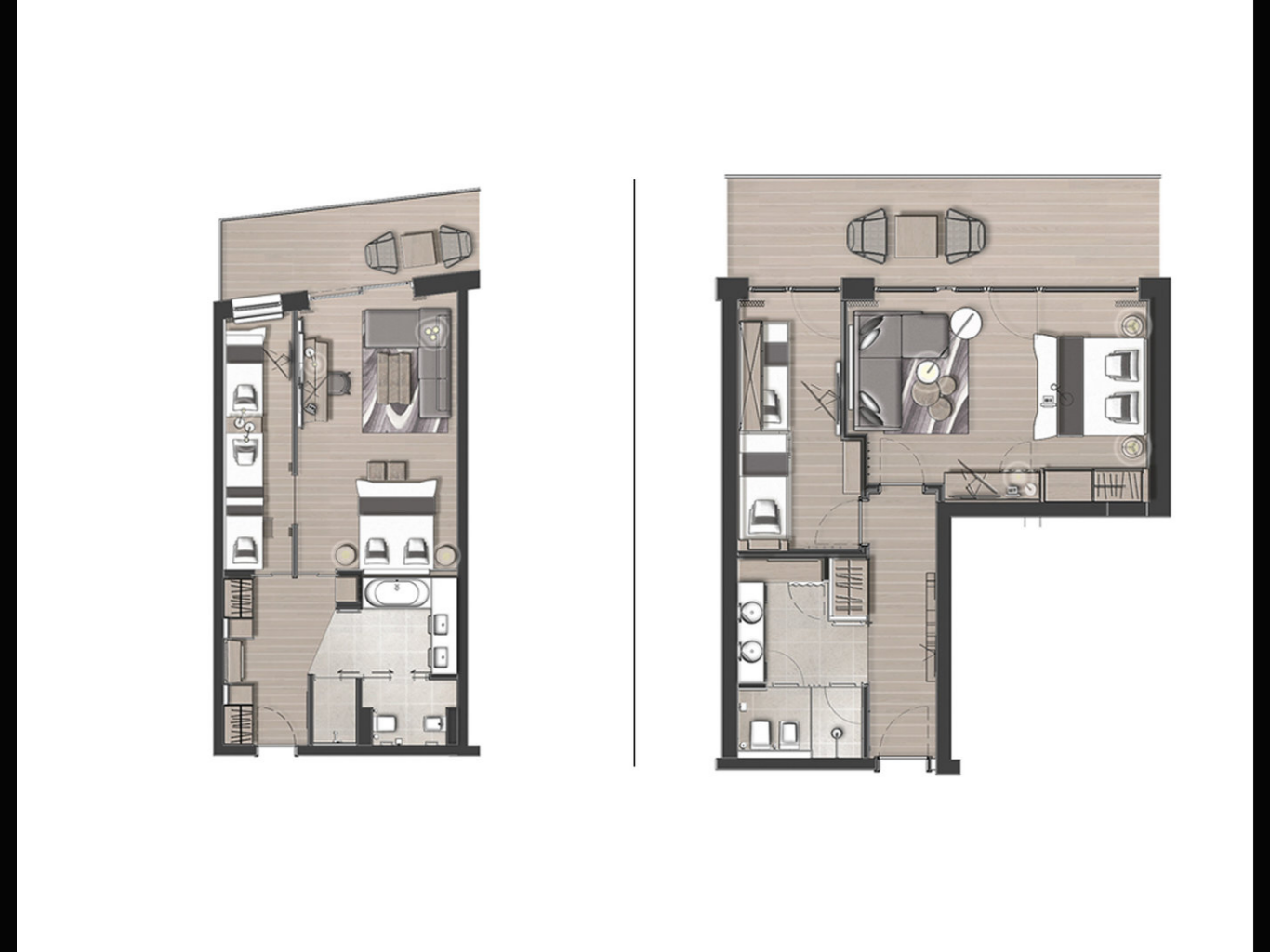 click at bounding box center [635, 476] 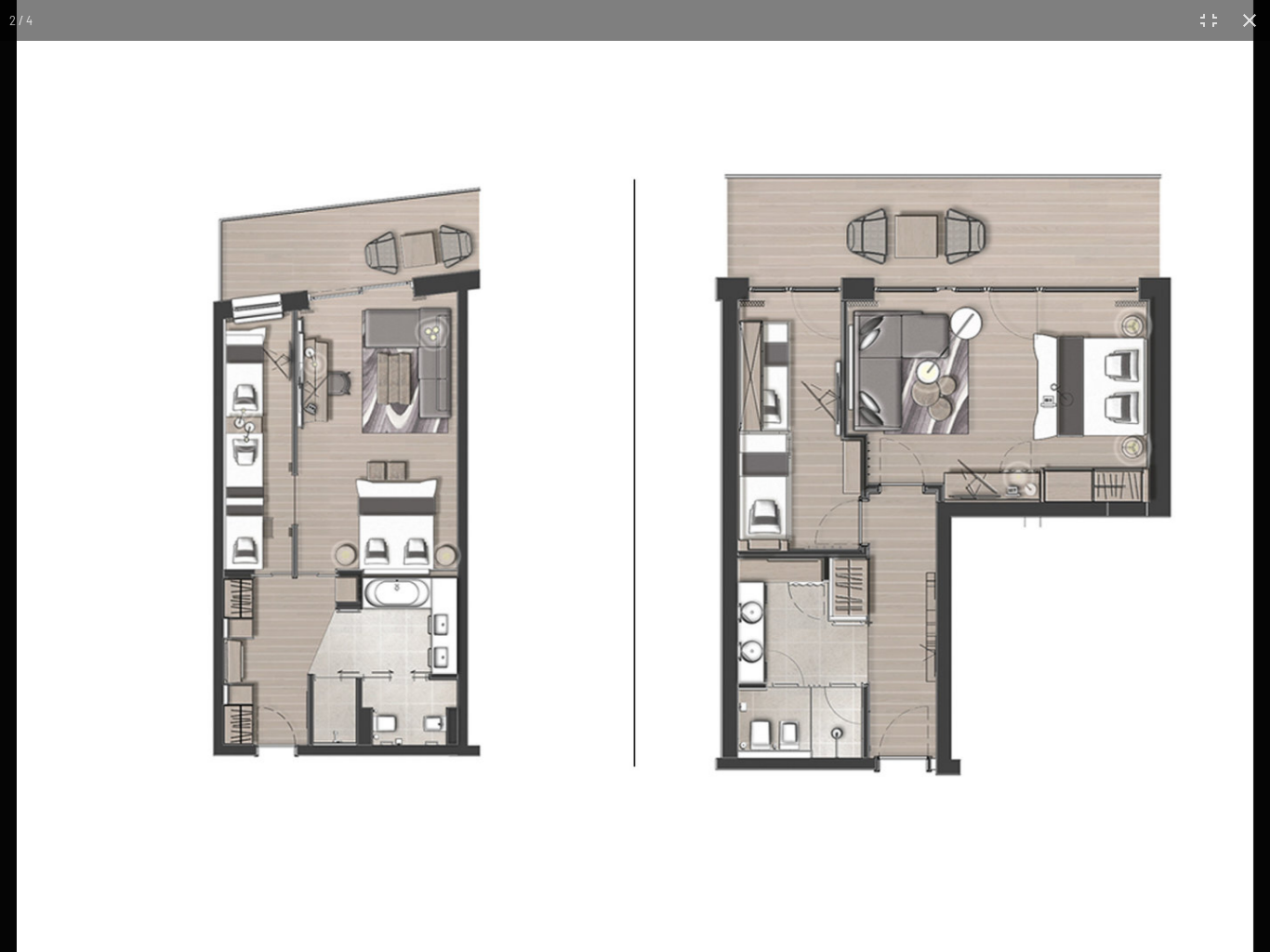 click at bounding box center (635, 476) 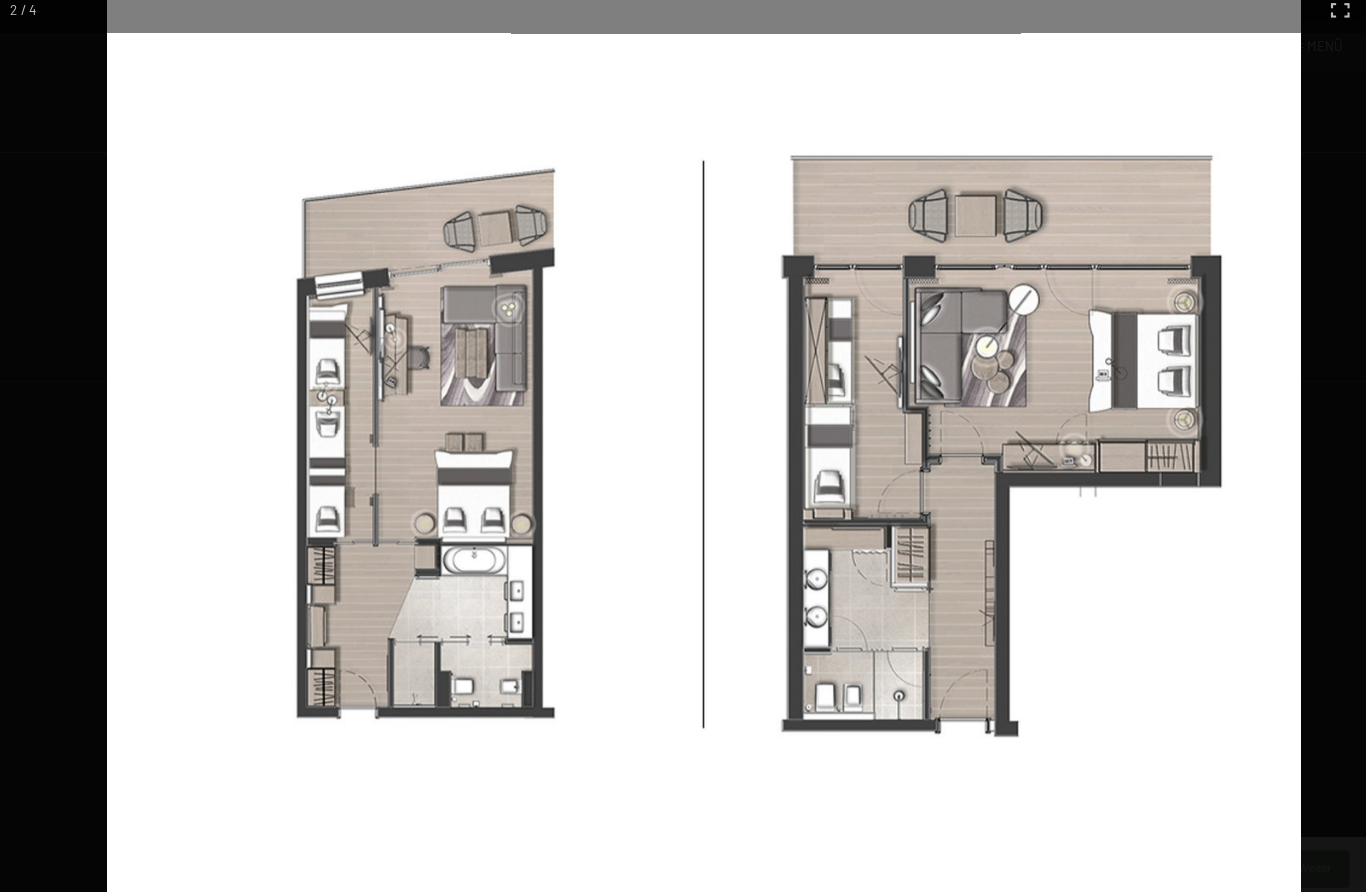 click at bounding box center [683, 446] 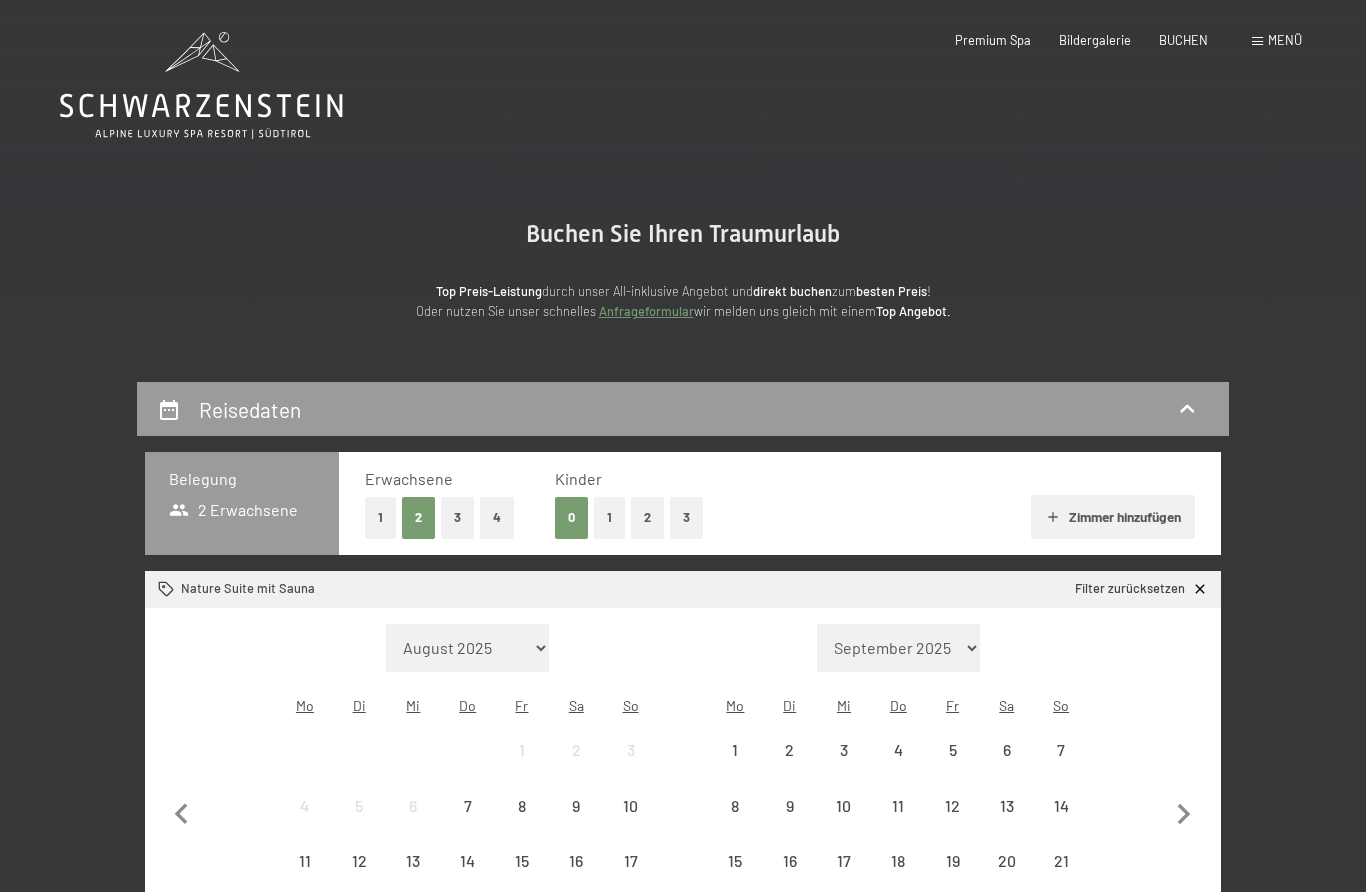 scroll, scrollTop: 0, scrollLeft: 0, axis: both 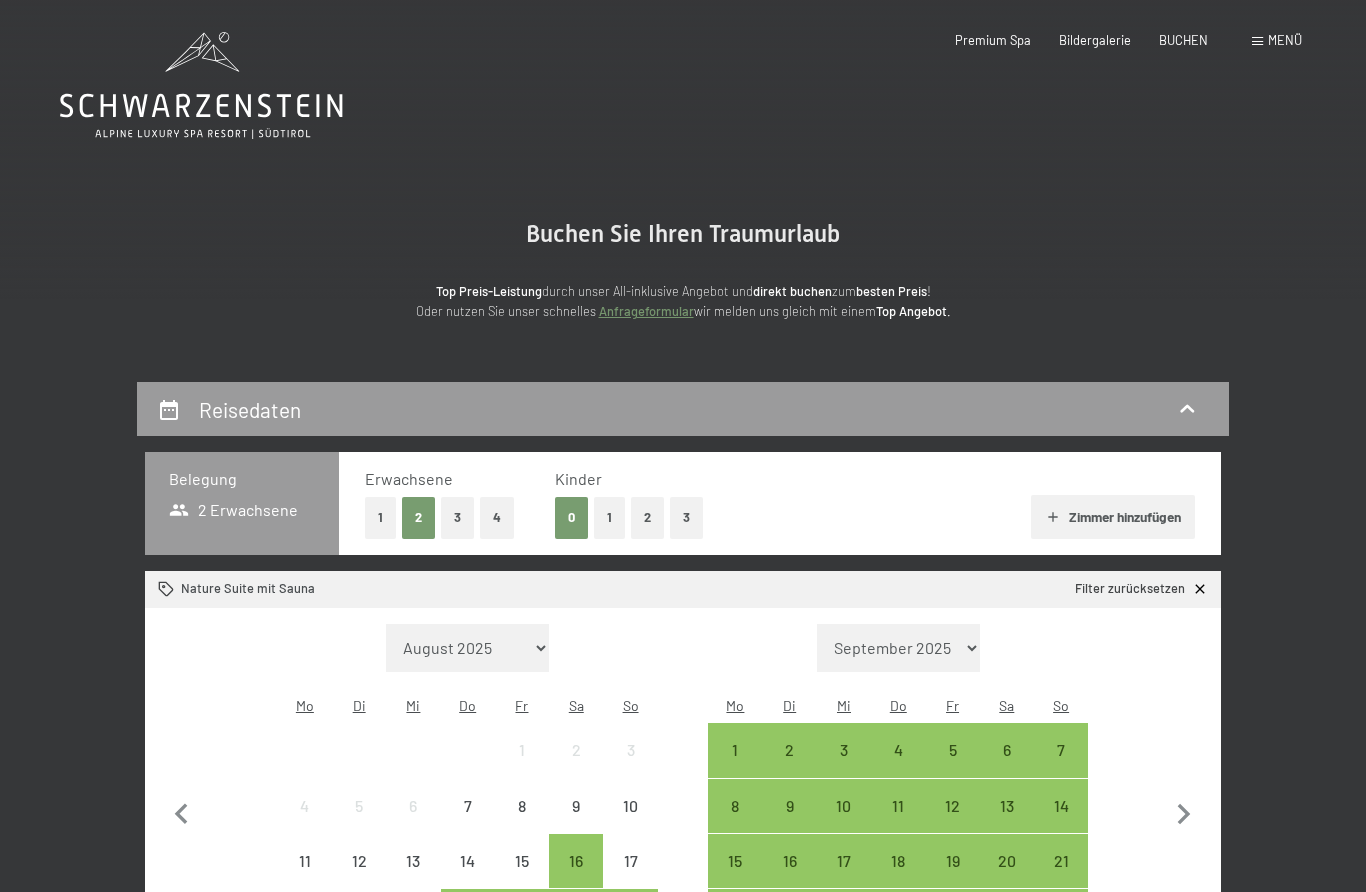 click on "2" at bounding box center [647, 517] 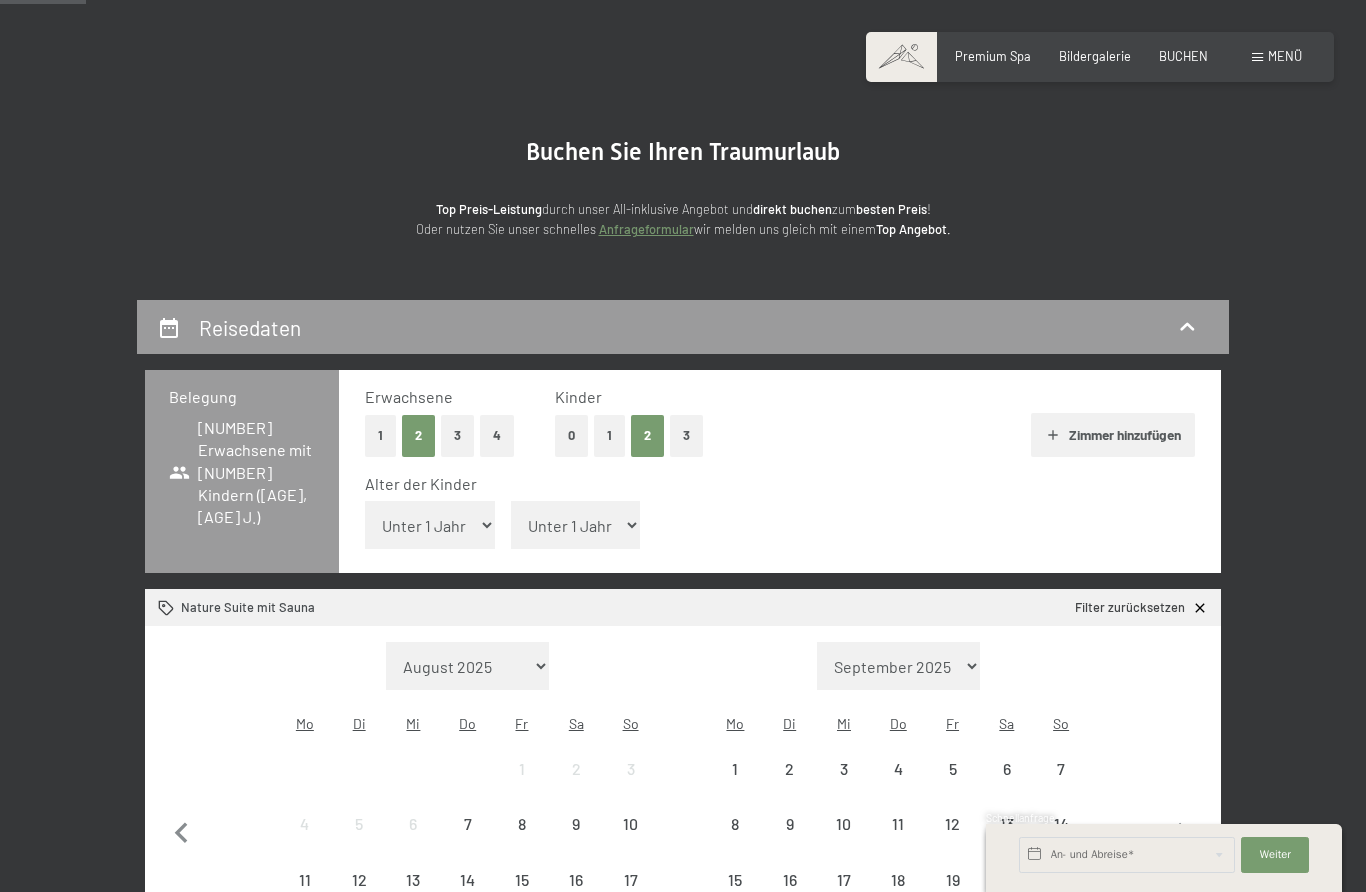 scroll, scrollTop: 111, scrollLeft: 0, axis: vertical 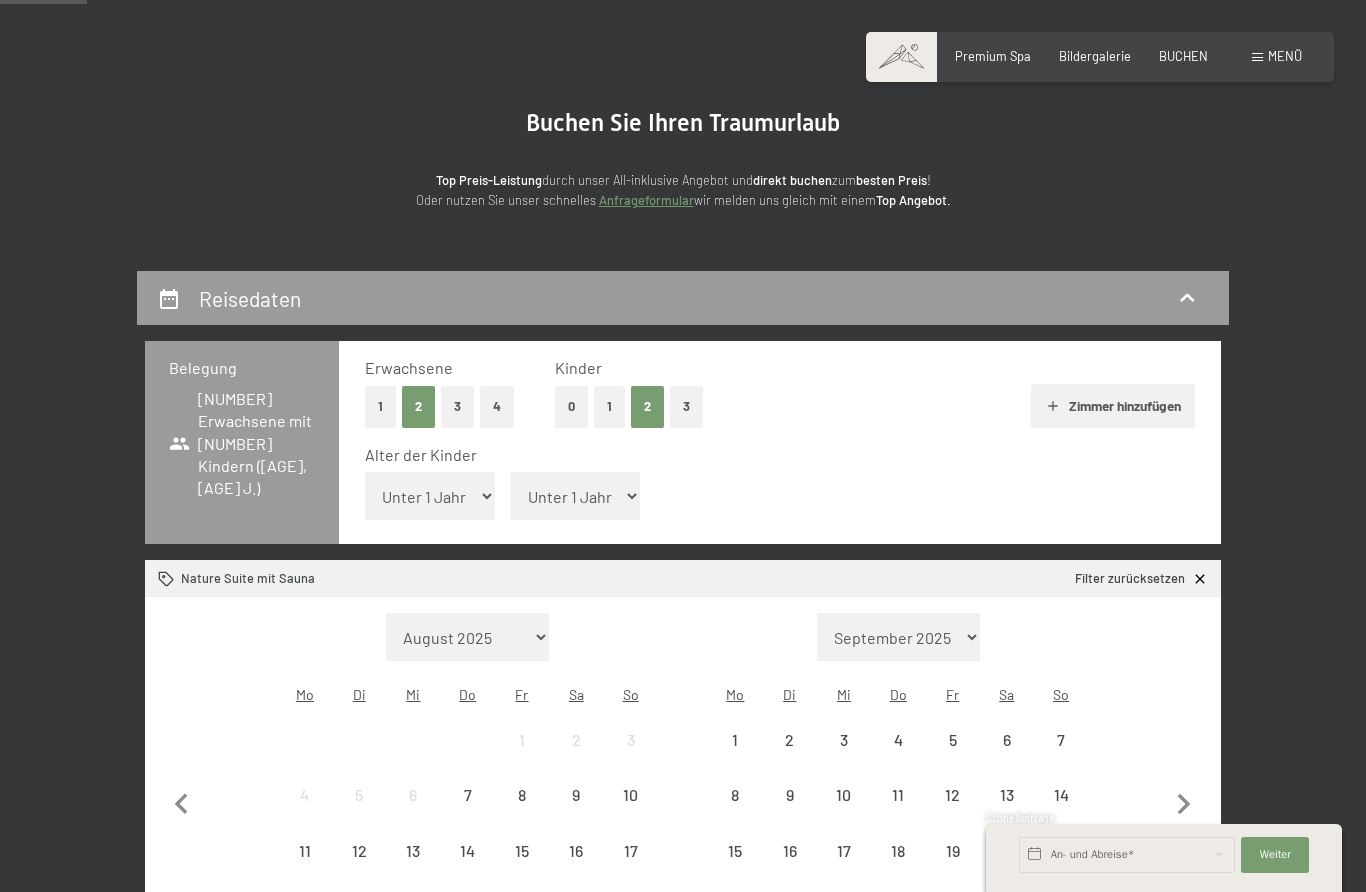 click on "Unter 1 Jahr [AGE] [AGE] [AGE] [AGE] [AGE] [AGE] [AGE] [AGE] [AGE] [AGE] [AGE] [AGE] [AGE] [AGE] [AGE] [AGE]" at bounding box center (430, 496) 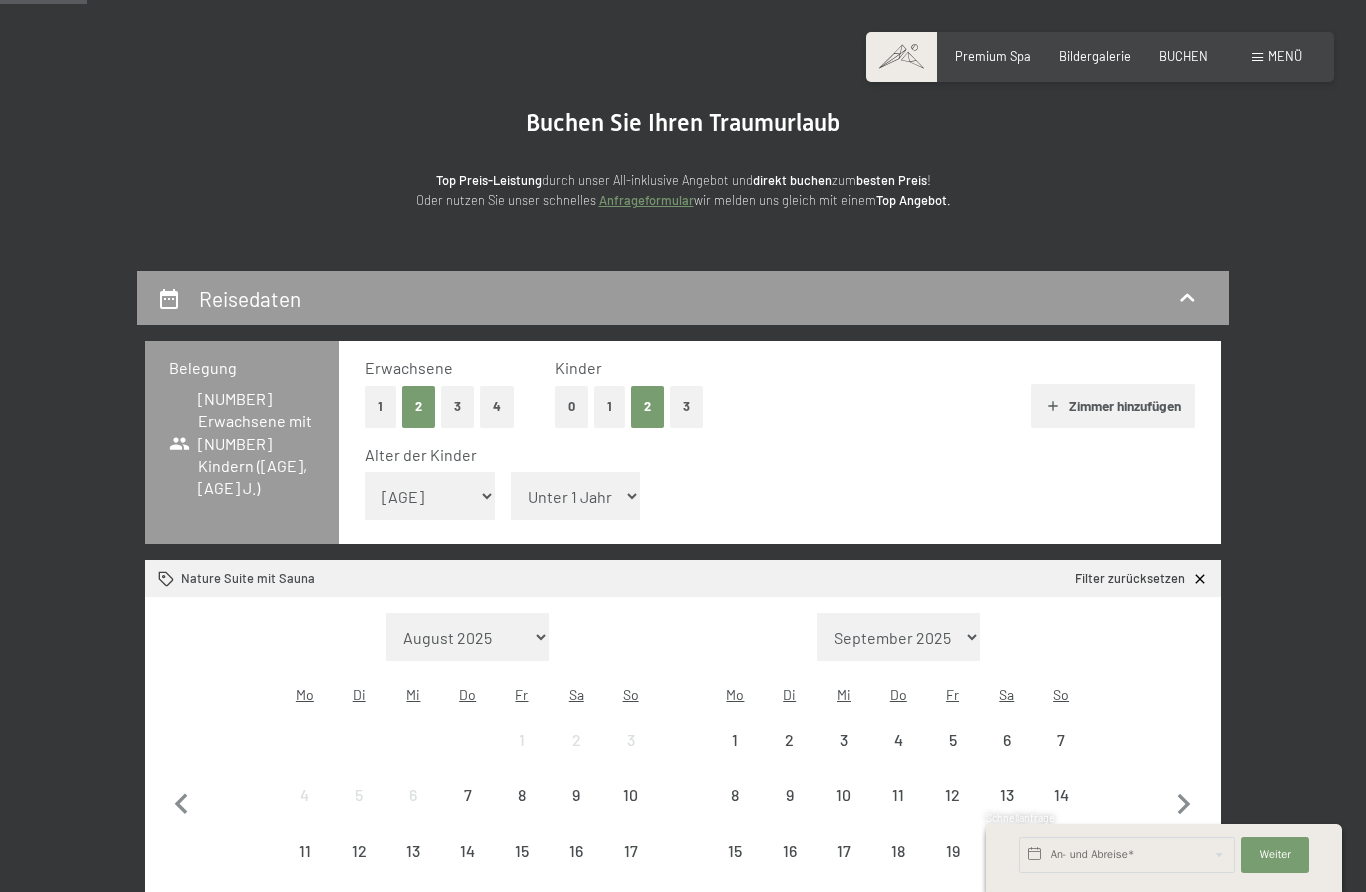 click on "Unter 1 Jahr 1 Jahr 2 Jahre 3 Jahre 4 Jahre 5 Jahre 6 Jahre 7 Jahre 8 Jahre 9 Jahre 10 Jahre 11 Jahre 12 Jahre 13 Jahre 14 Jahre 15 Jahre 16 Jahre 17 Jahre" at bounding box center [576, 496] 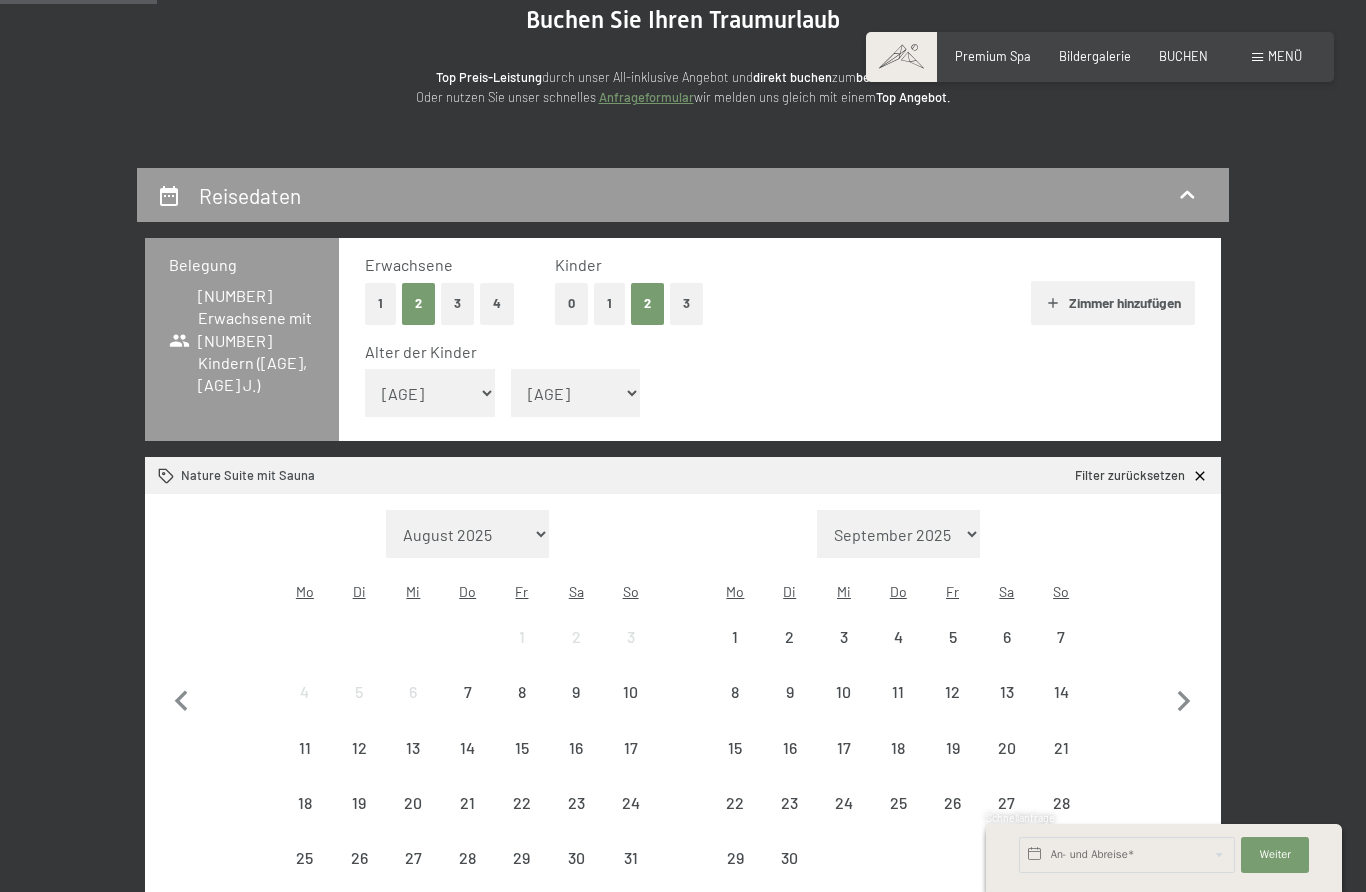 scroll, scrollTop: 229, scrollLeft: 0, axis: vertical 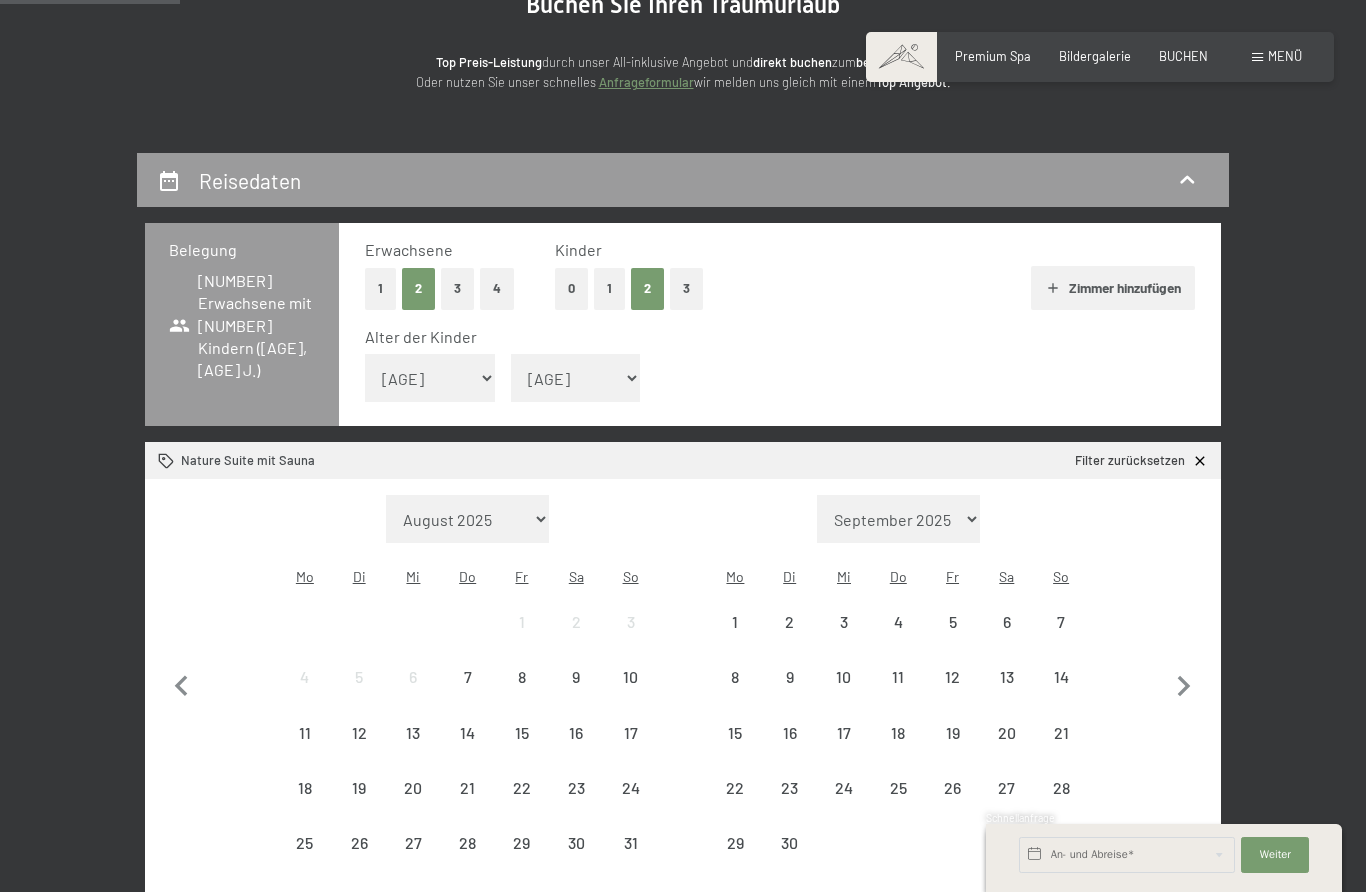 click on "Alter der Kinder" at bounding box center [771, 337] 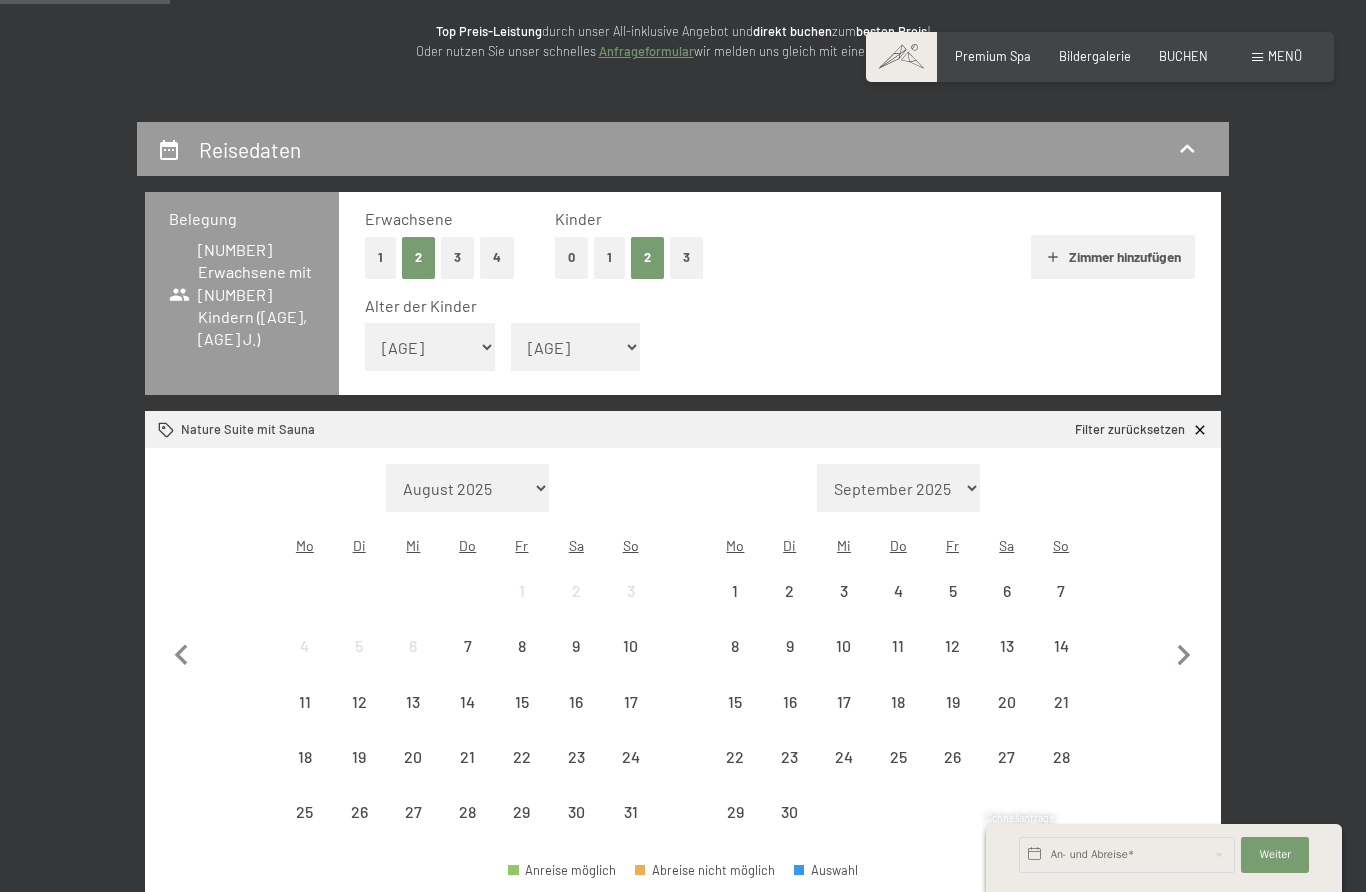 scroll, scrollTop: 281, scrollLeft: 0, axis: vertical 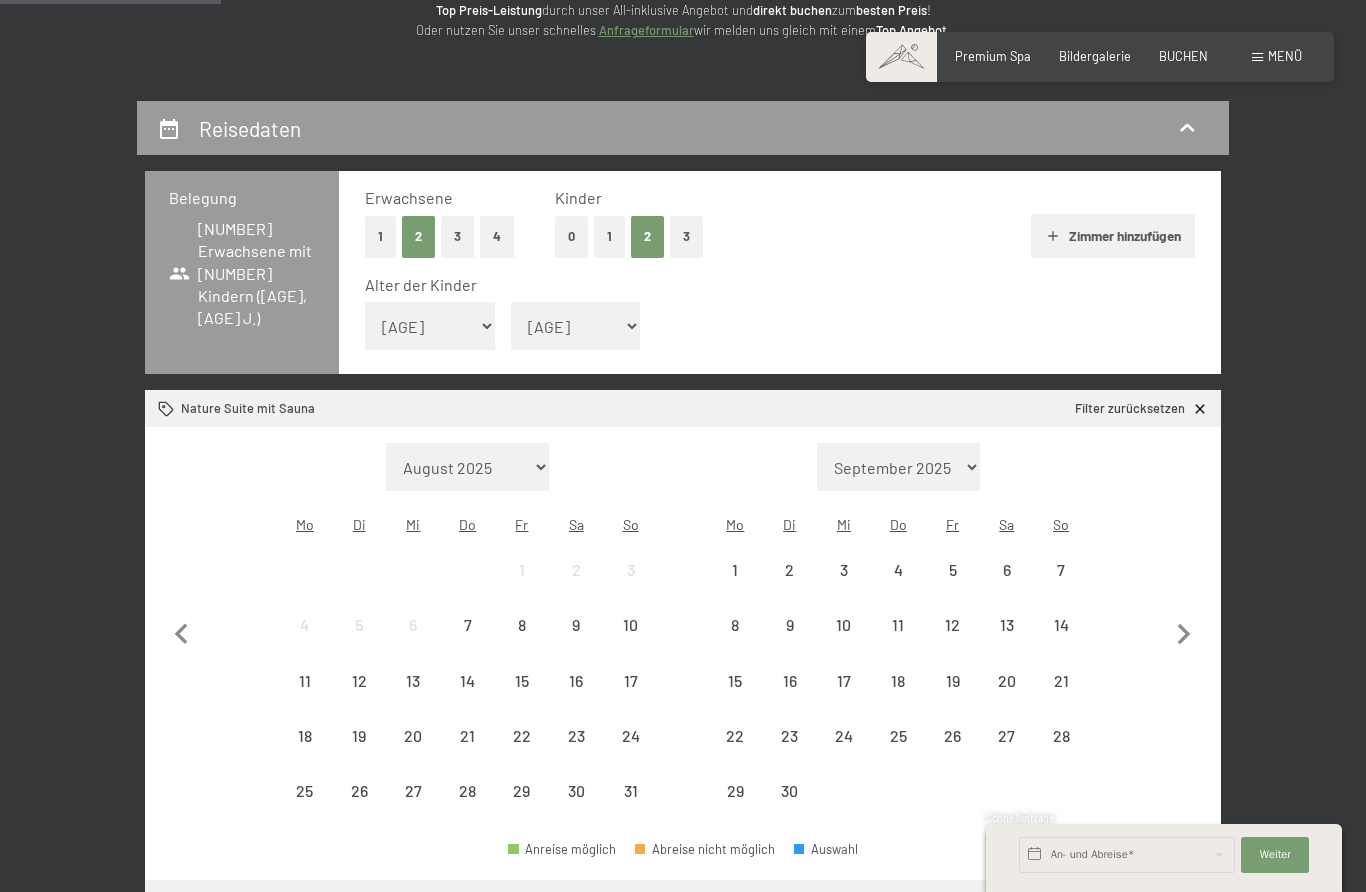 click on "13" at bounding box center (1007, 642) 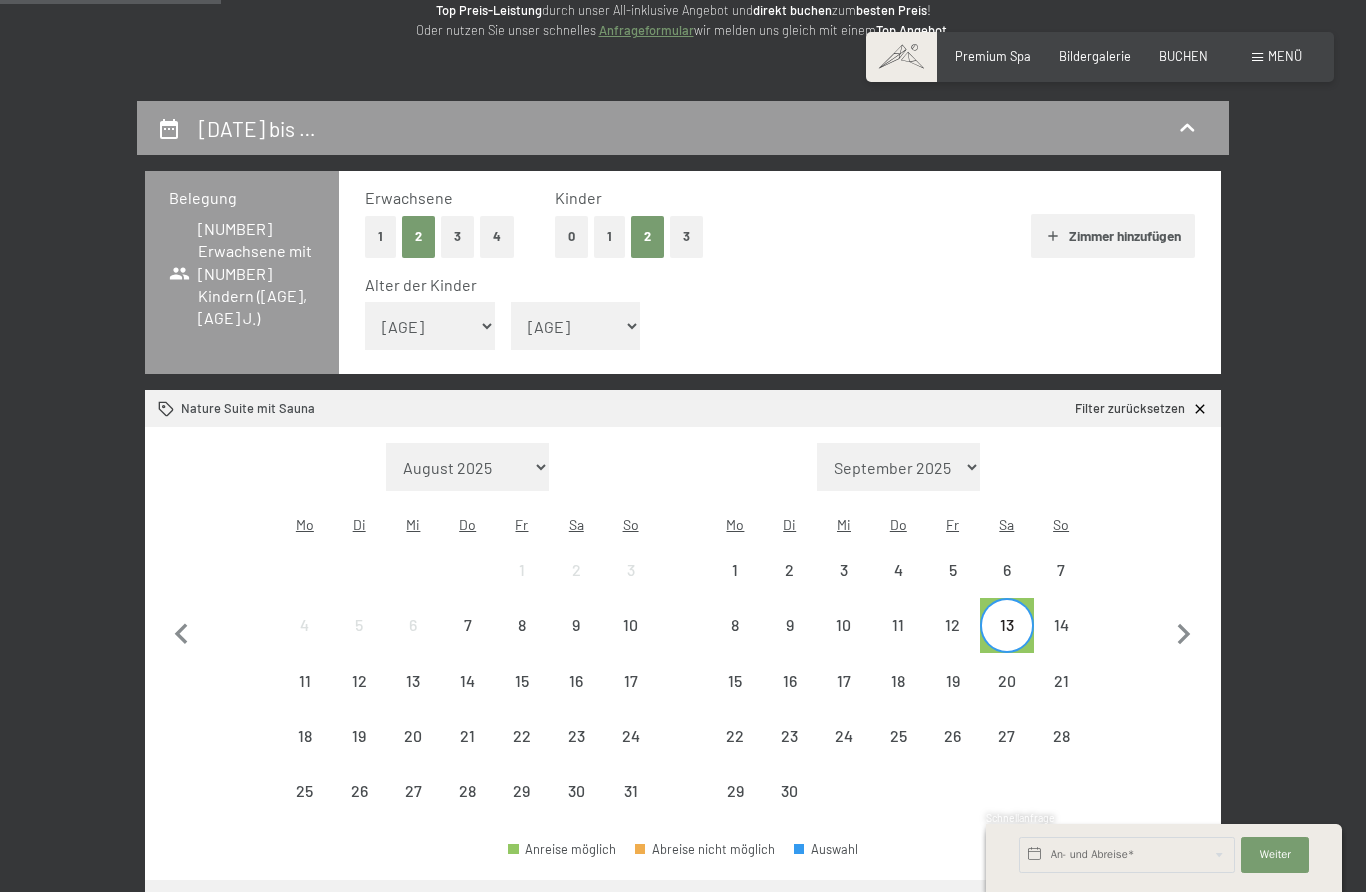 click on "14" at bounding box center (1061, 642) 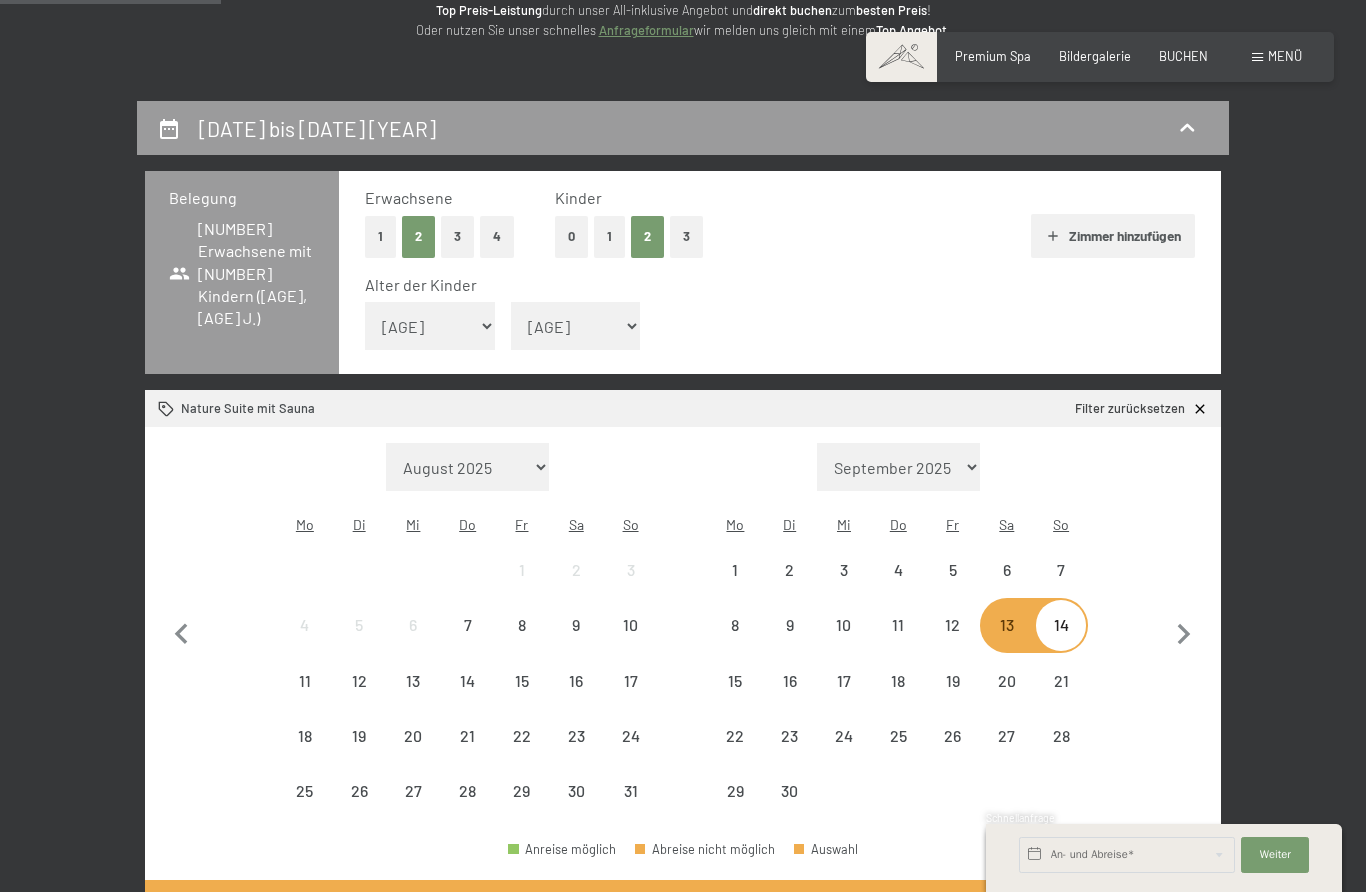 click on "14" at bounding box center [1061, 642] 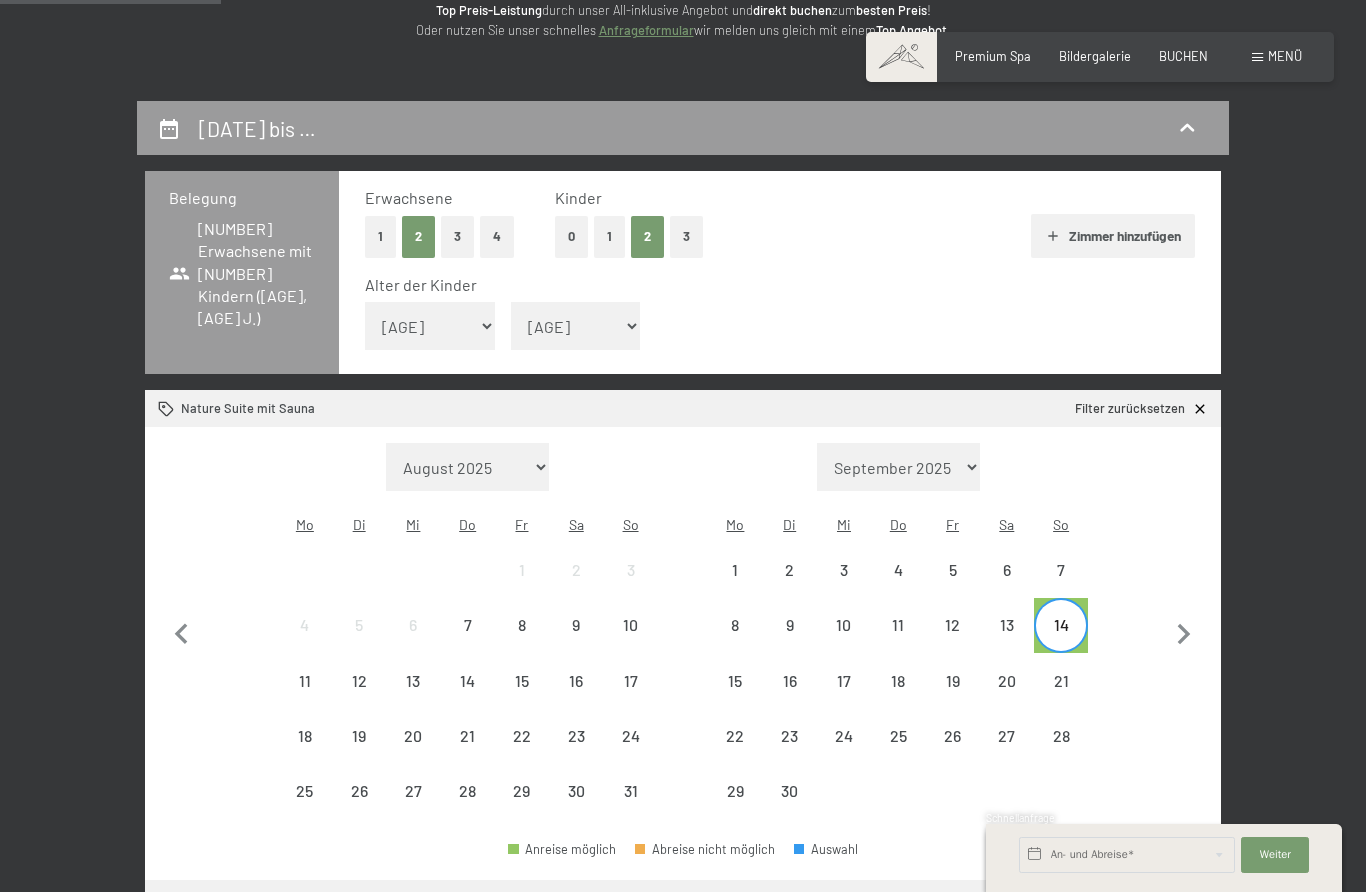 click on "28" at bounding box center [1061, 753] 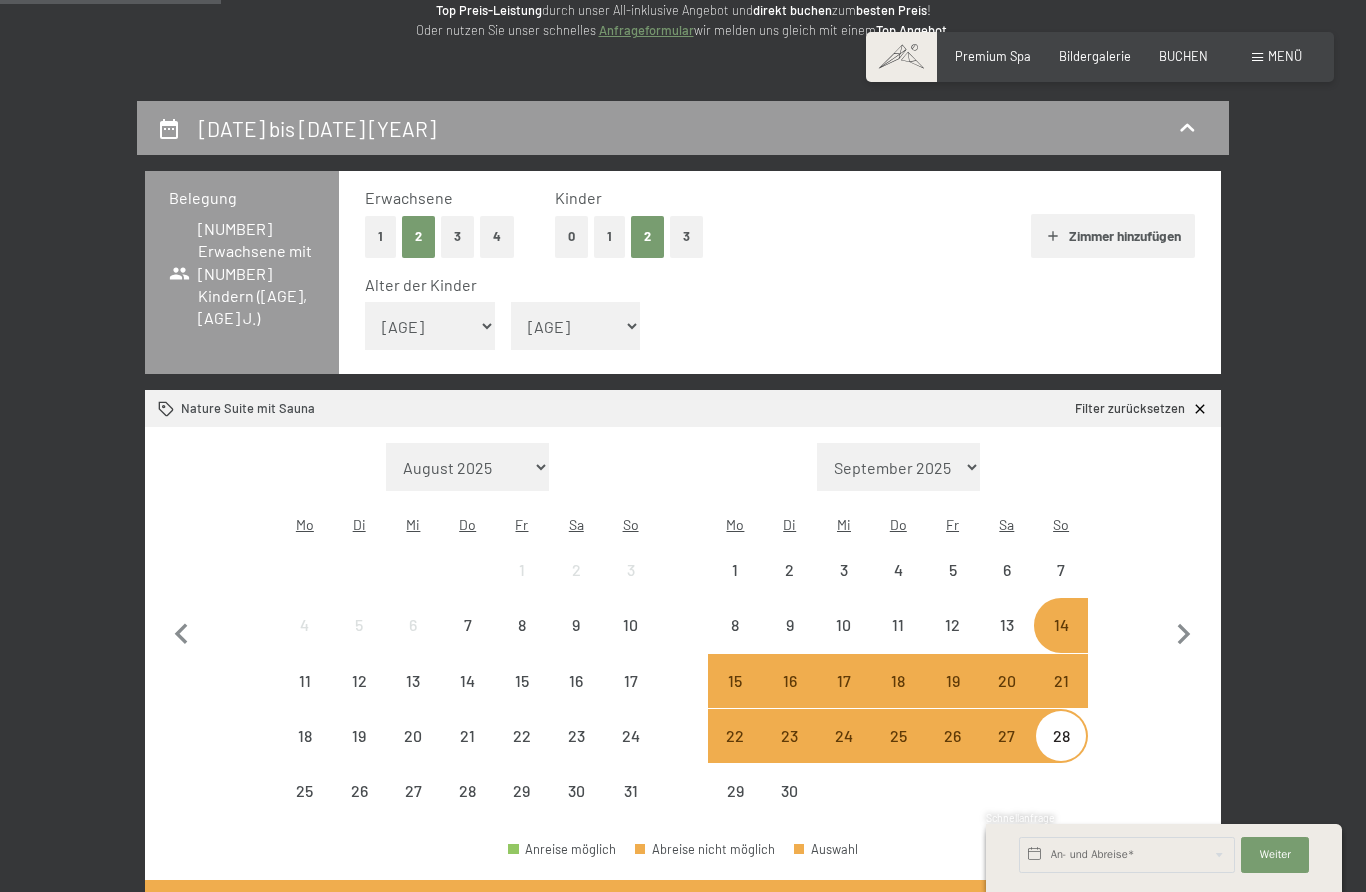 click on "13" at bounding box center [1007, 642] 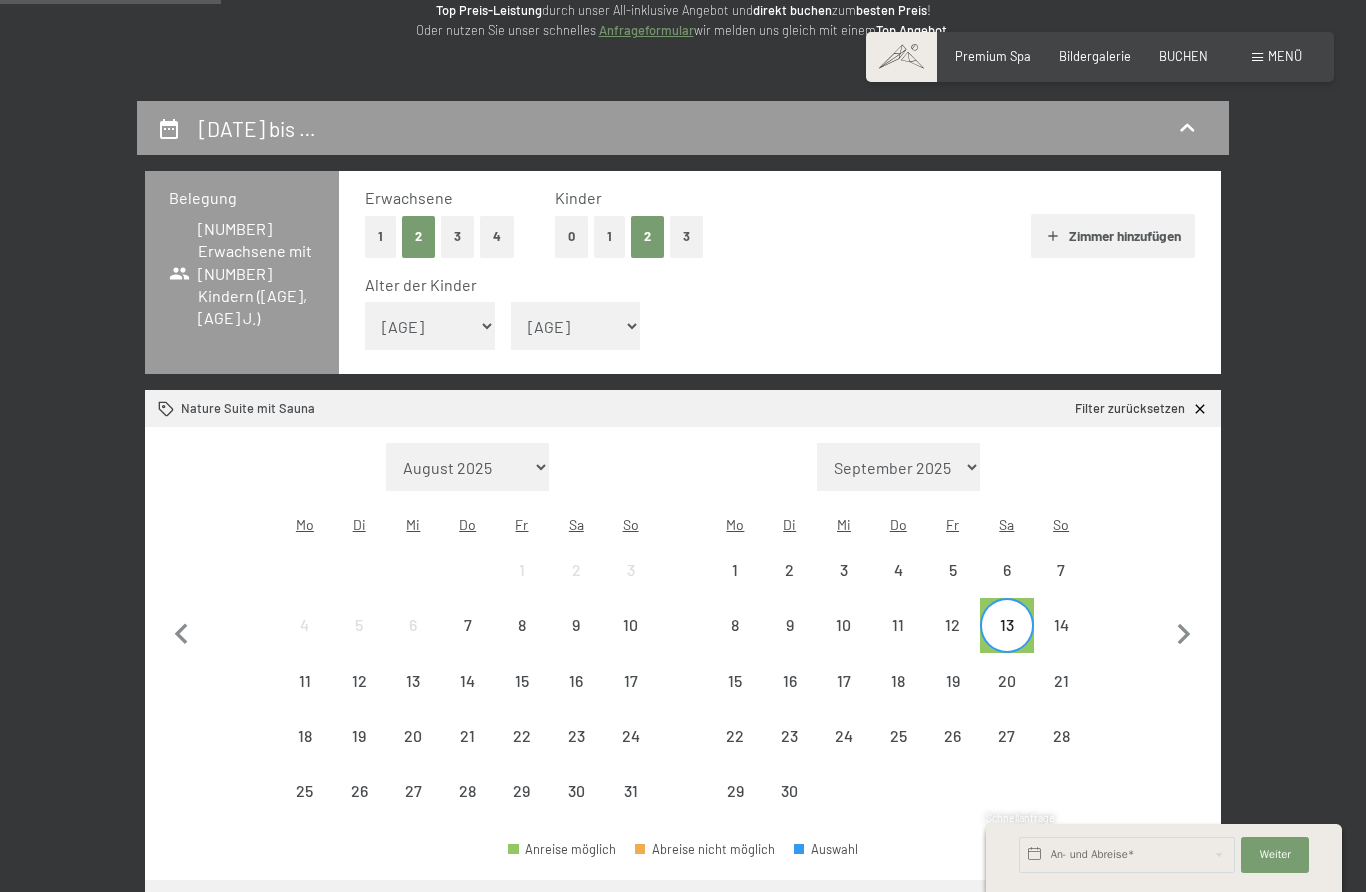 click on "27" at bounding box center [1007, 753] 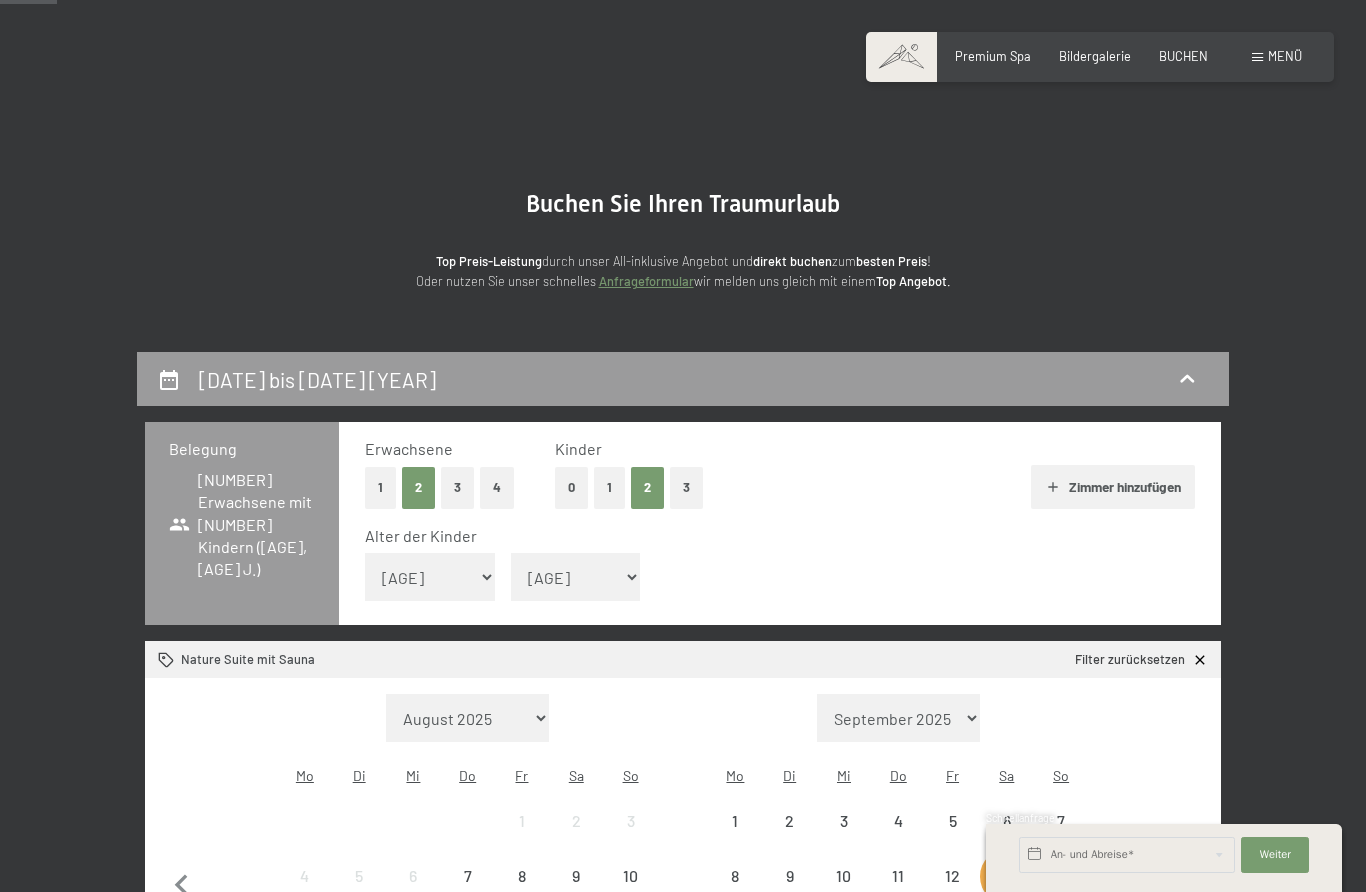 scroll, scrollTop: 0, scrollLeft: 0, axis: both 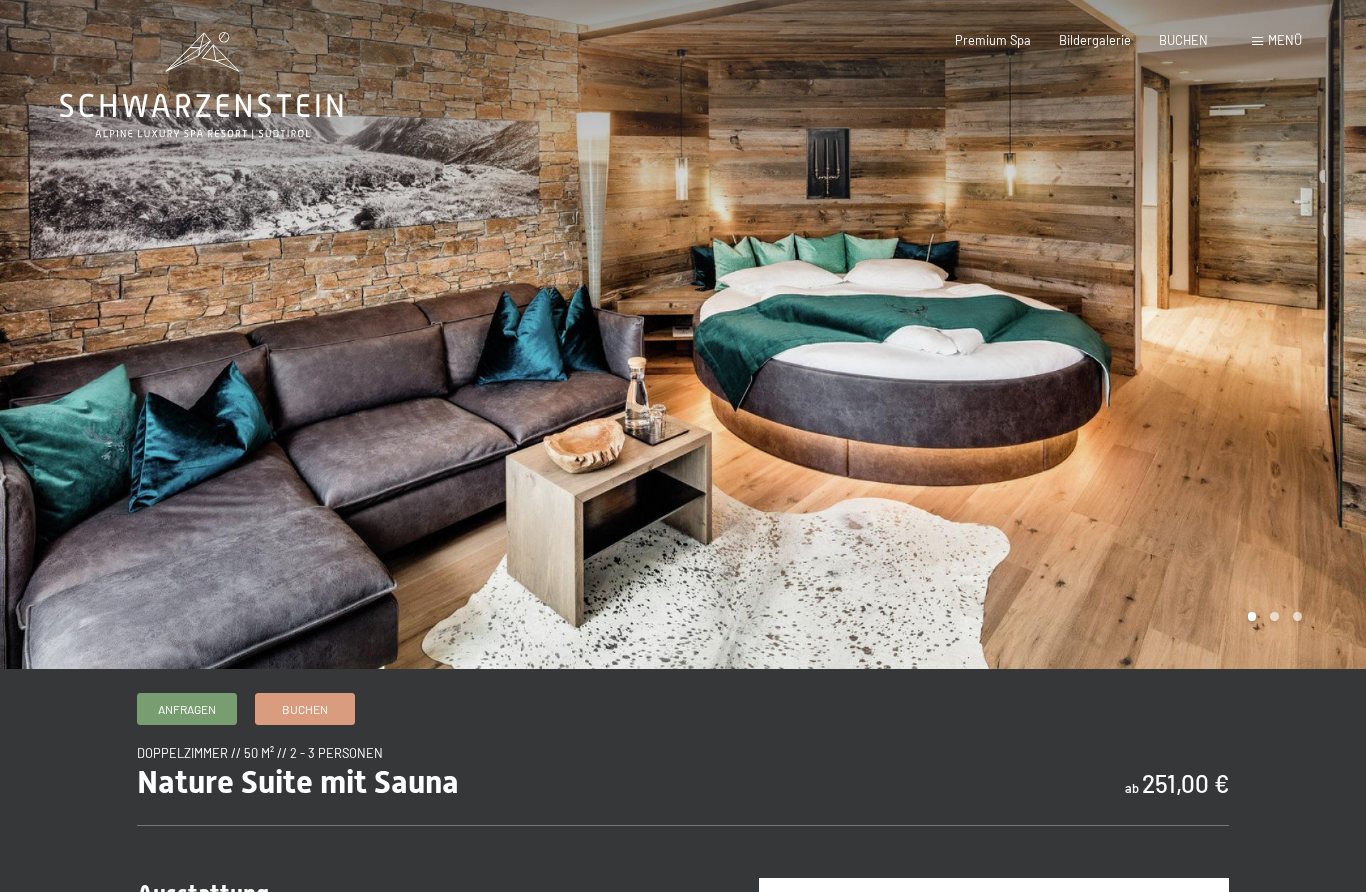 click on "BUCHEN" at bounding box center (1183, 41) 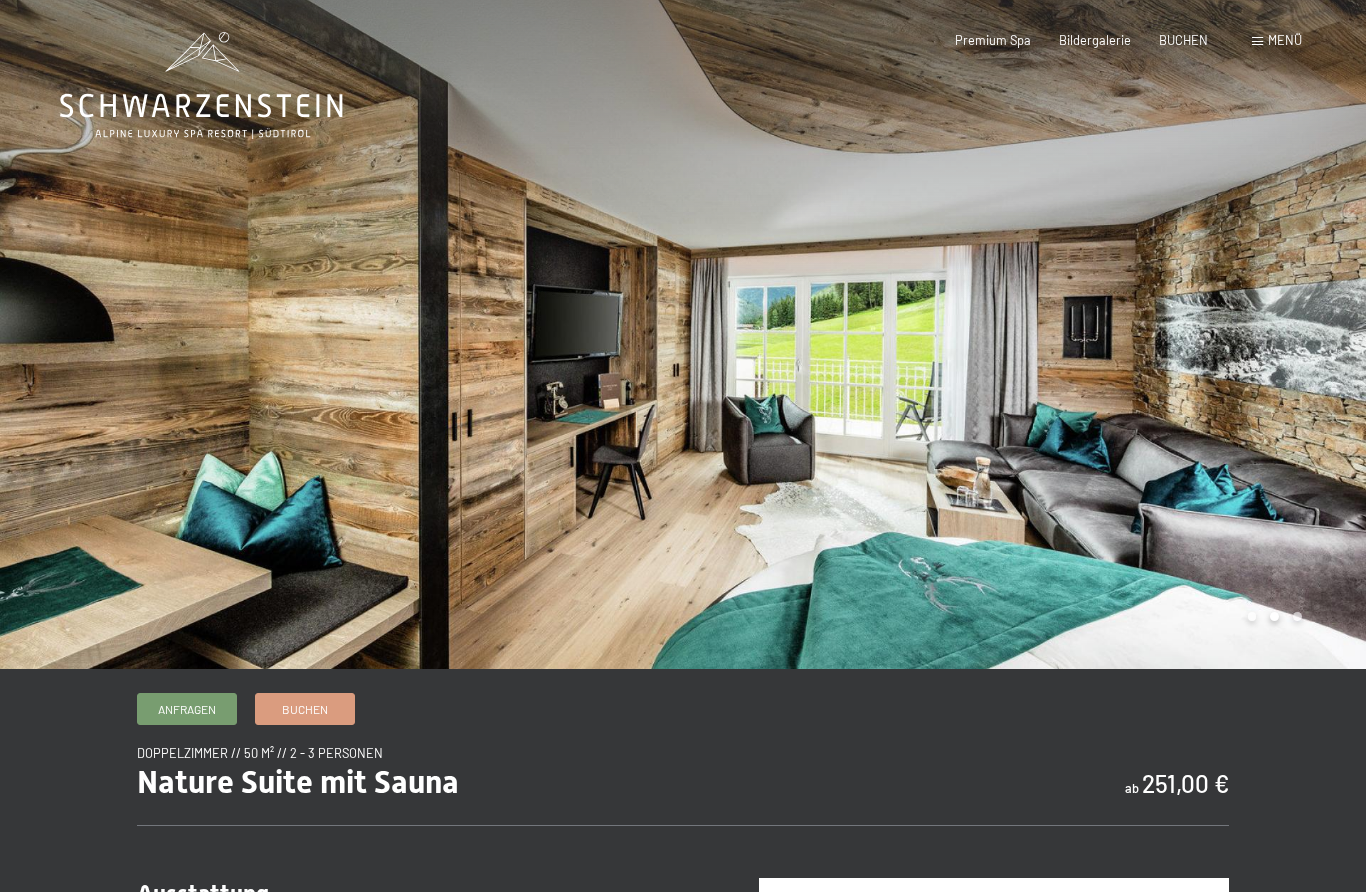 click on "BUCHEN" at bounding box center [1183, 40] 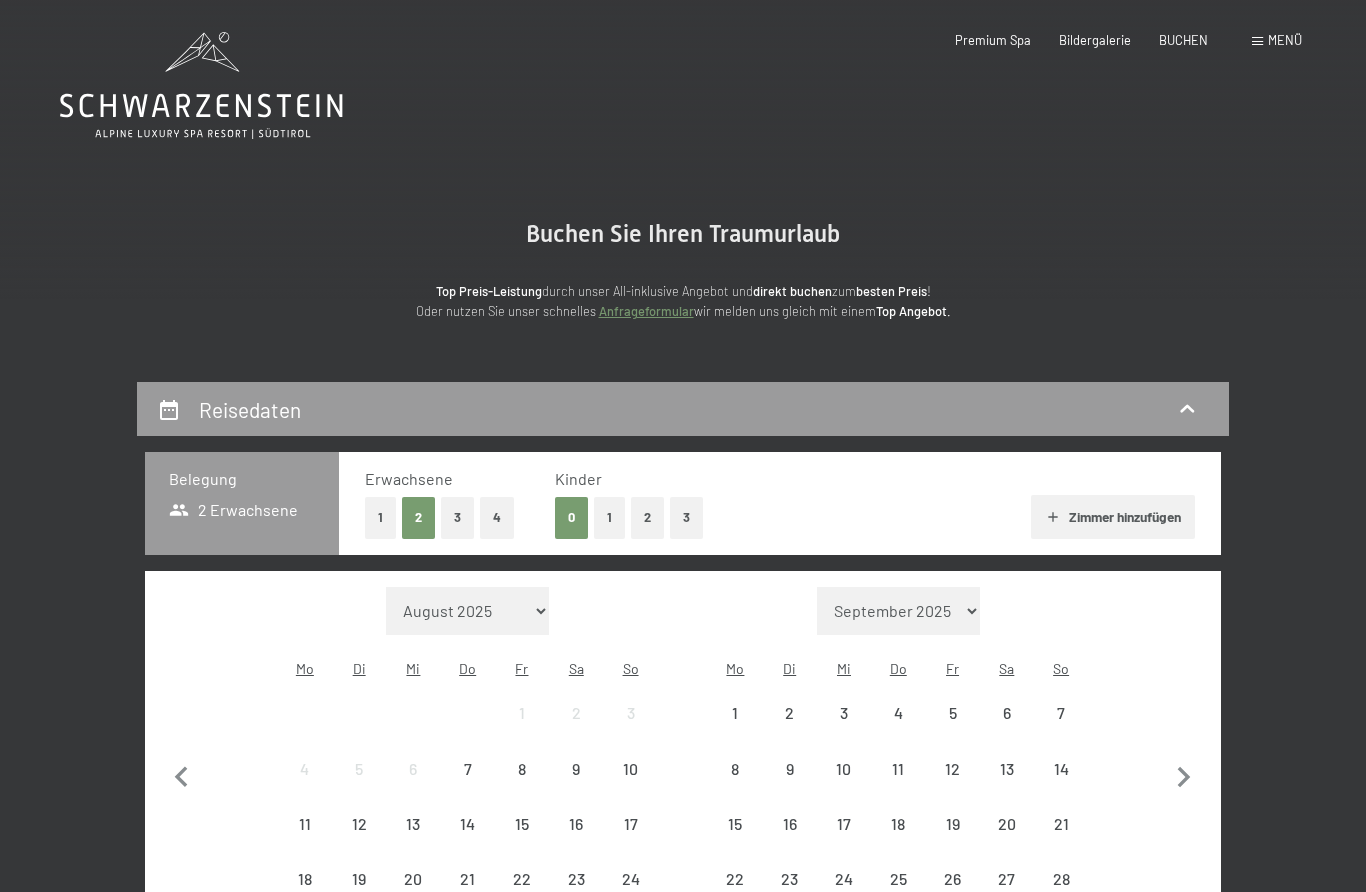 scroll, scrollTop: 0, scrollLeft: 0, axis: both 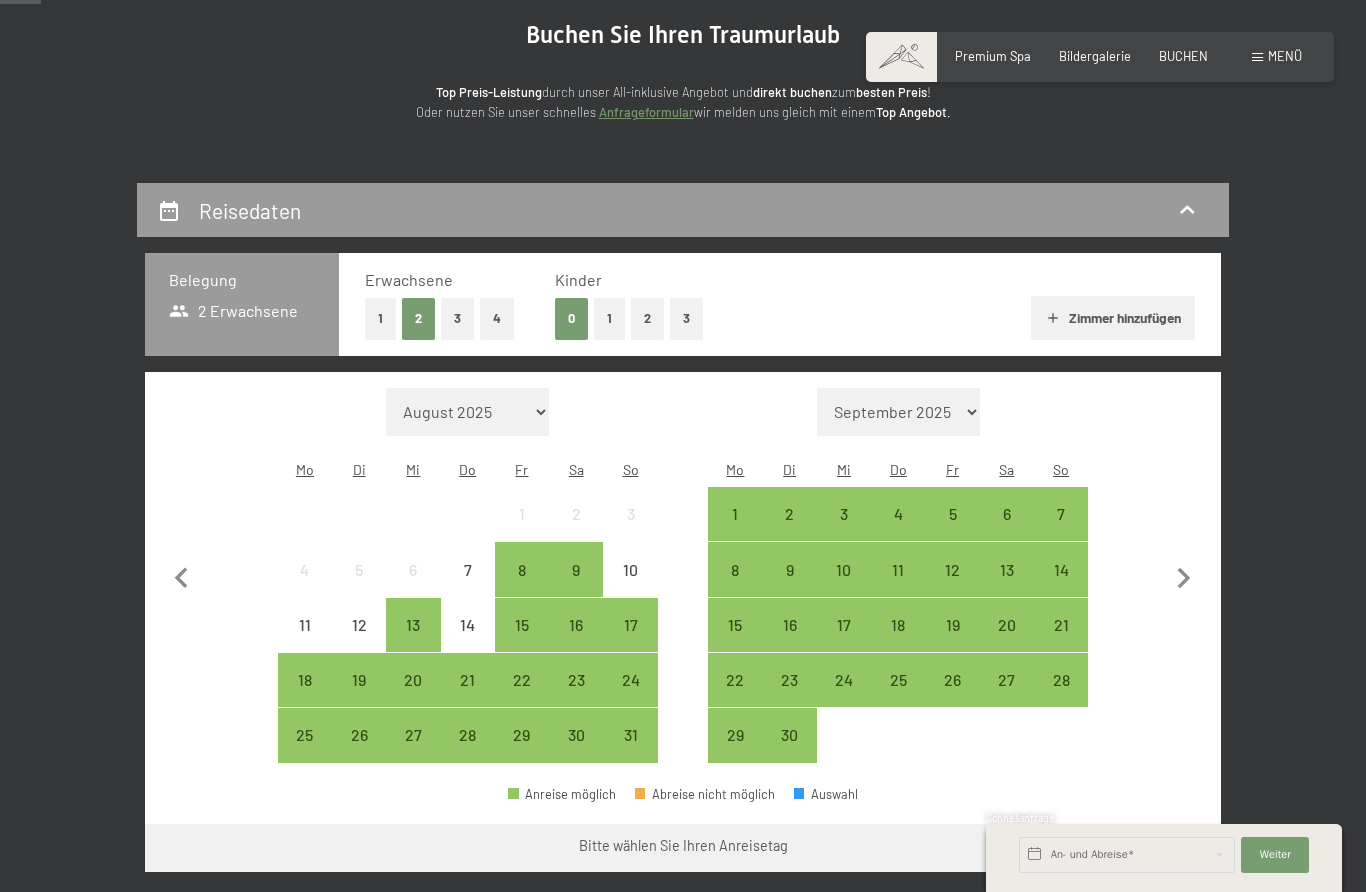 click on "2" at bounding box center [647, 318] 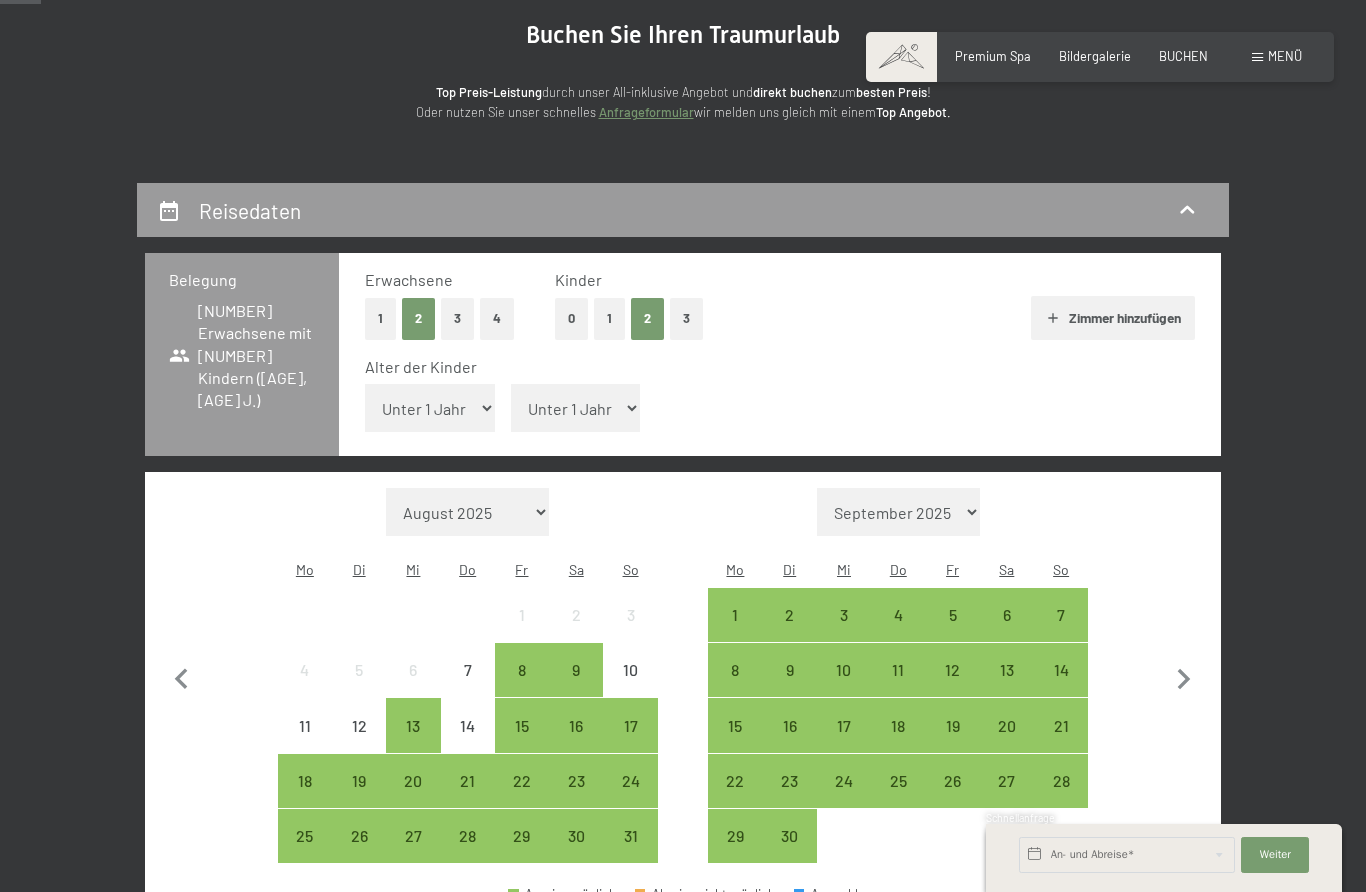 click on "Unter 1 Jahr 1 Jahr 2 Jahre 3 Jahre 4 Jahre 5 Jahre 6 Jahre 7 Jahre 8 Jahre 9 Jahre 10 Jahre 11 Jahre 12 Jahre 13 Jahre 14 Jahre 15 Jahre 16 Jahre 17 Jahre" at bounding box center (576, 408) 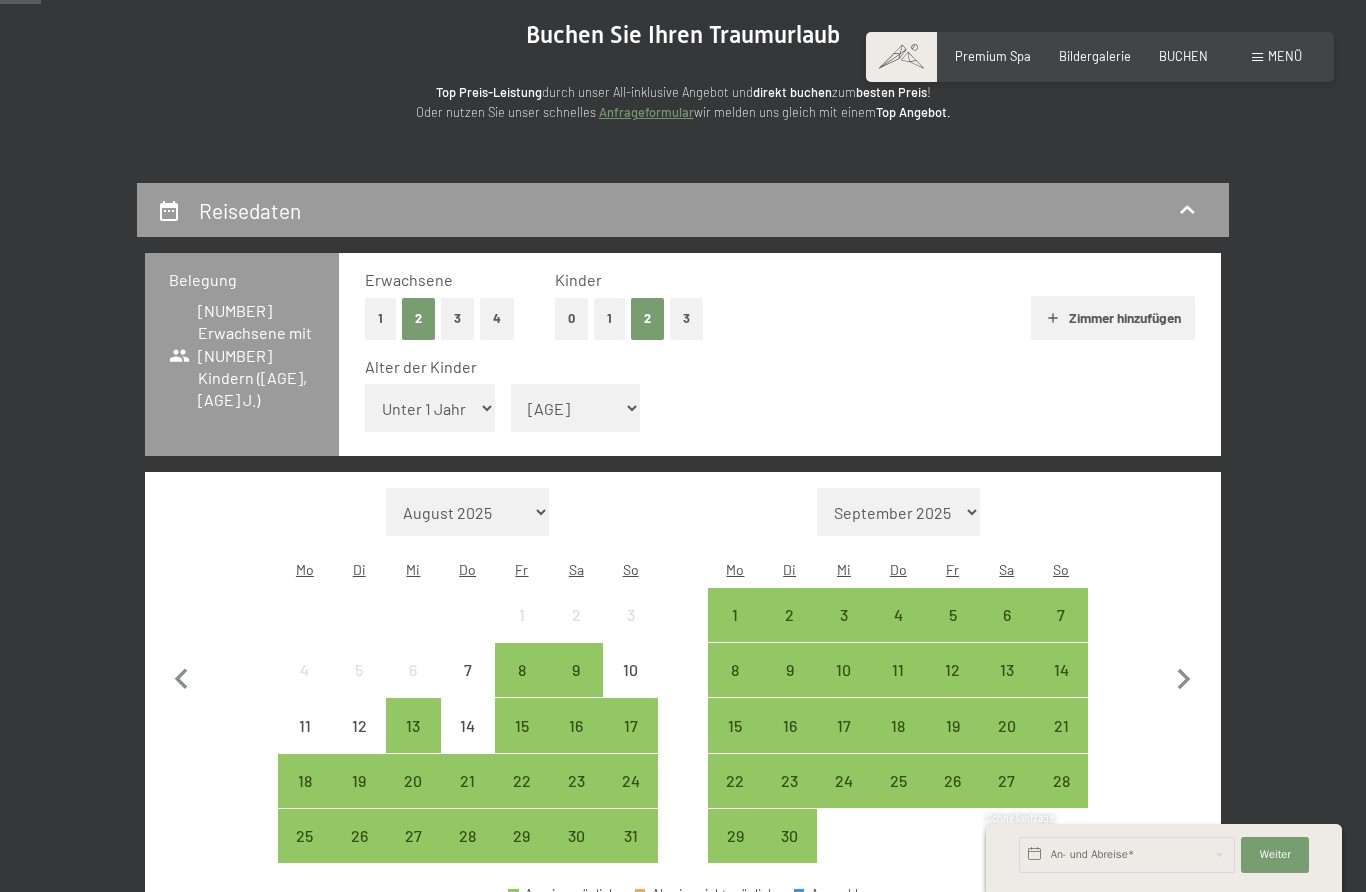click on "Unter 1 Jahr 1 Jahr 2 Jahre 3 Jahre 4 Jahre 5 Jahre 6 Jahre 7 Jahre 8 Jahre 9 Jahre 10 Jahre 11 Jahre 12 Jahre 13 Jahre 14 Jahre 15 Jahre 16 Jahre 17 Jahre" at bounding box center (430, 408) 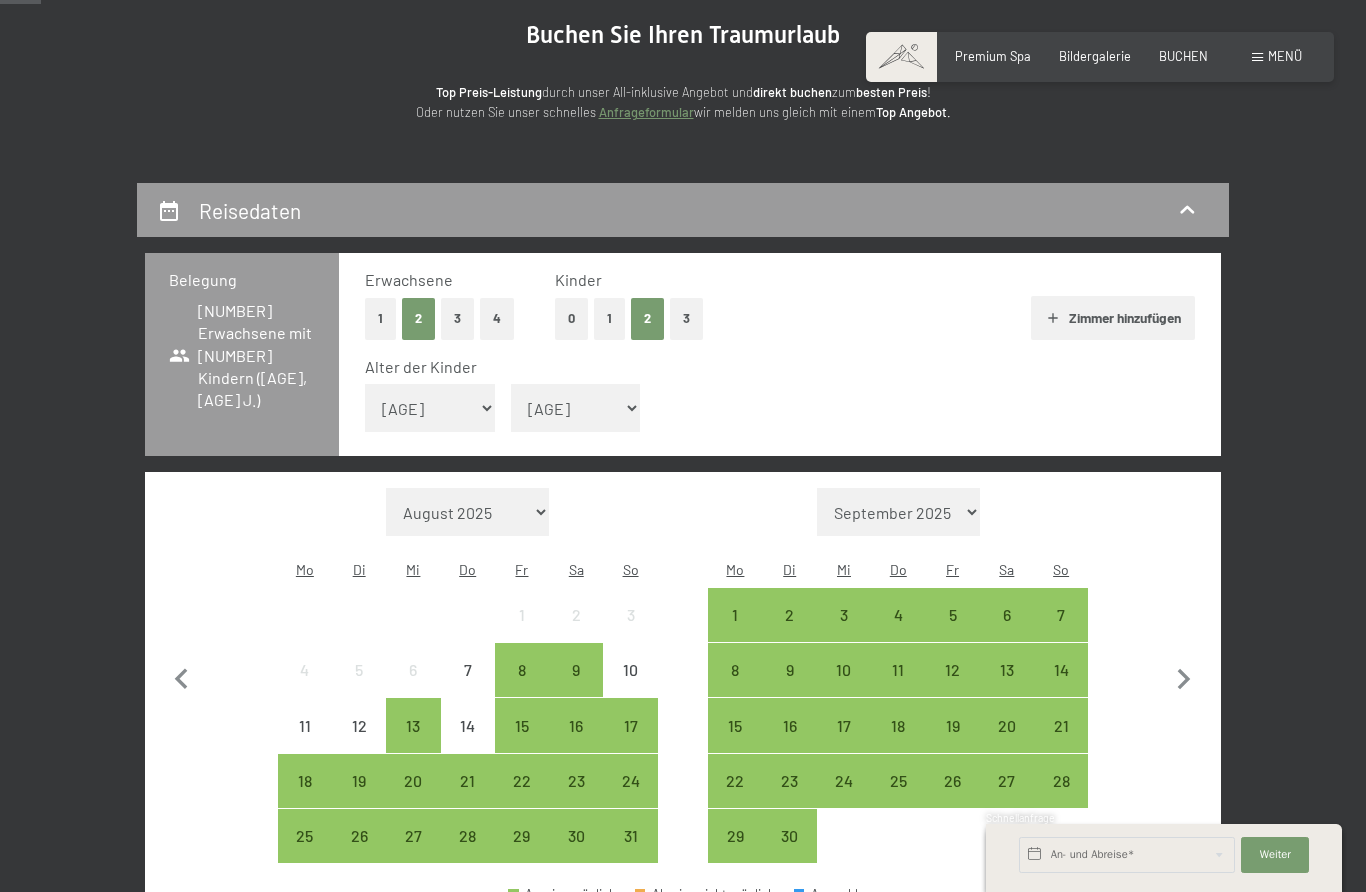 scroll, scrollTop: 301, scrollLeft: 0, axis: vertical 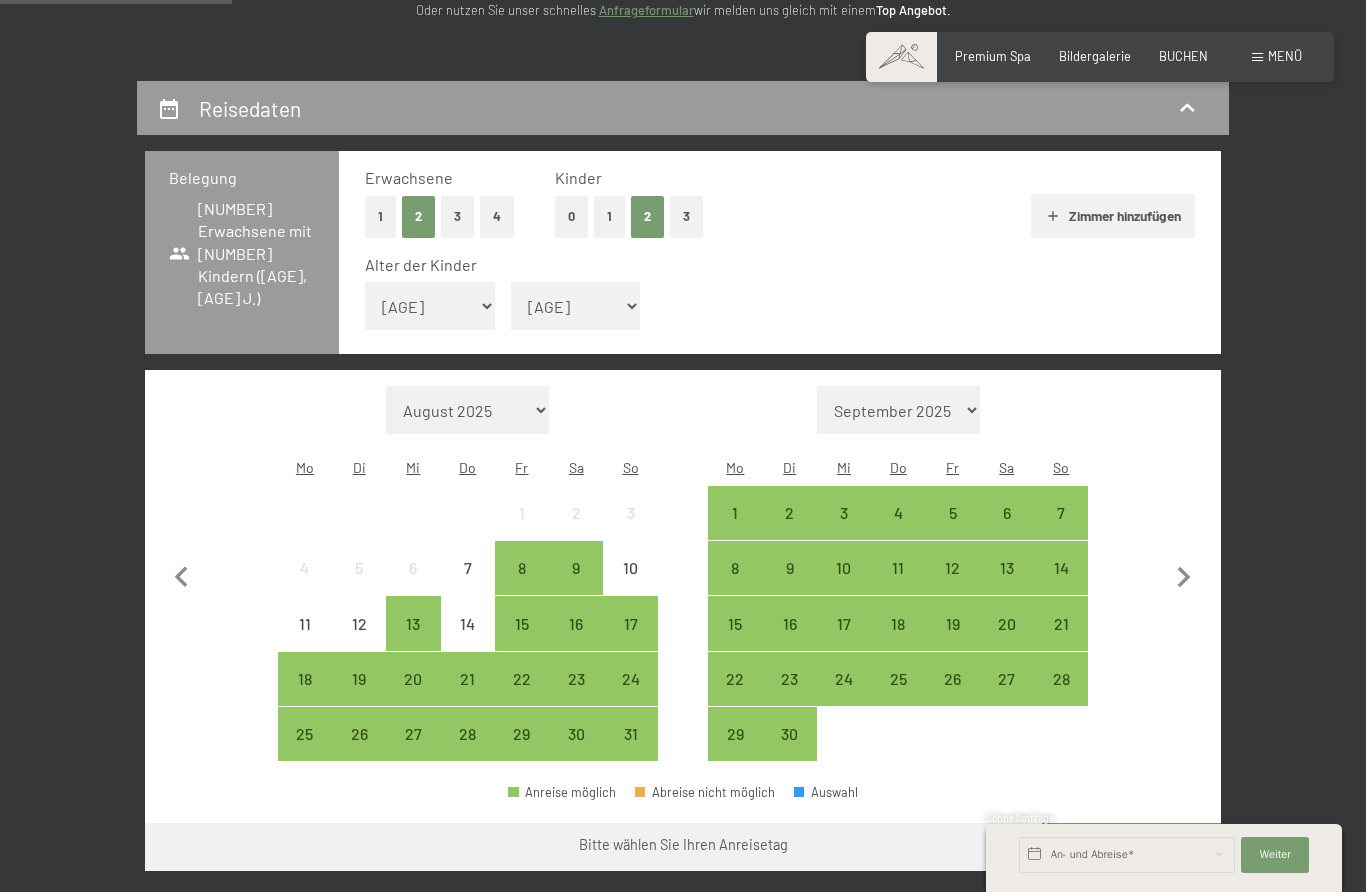 click on "13" at bounding box center [1007, 585] 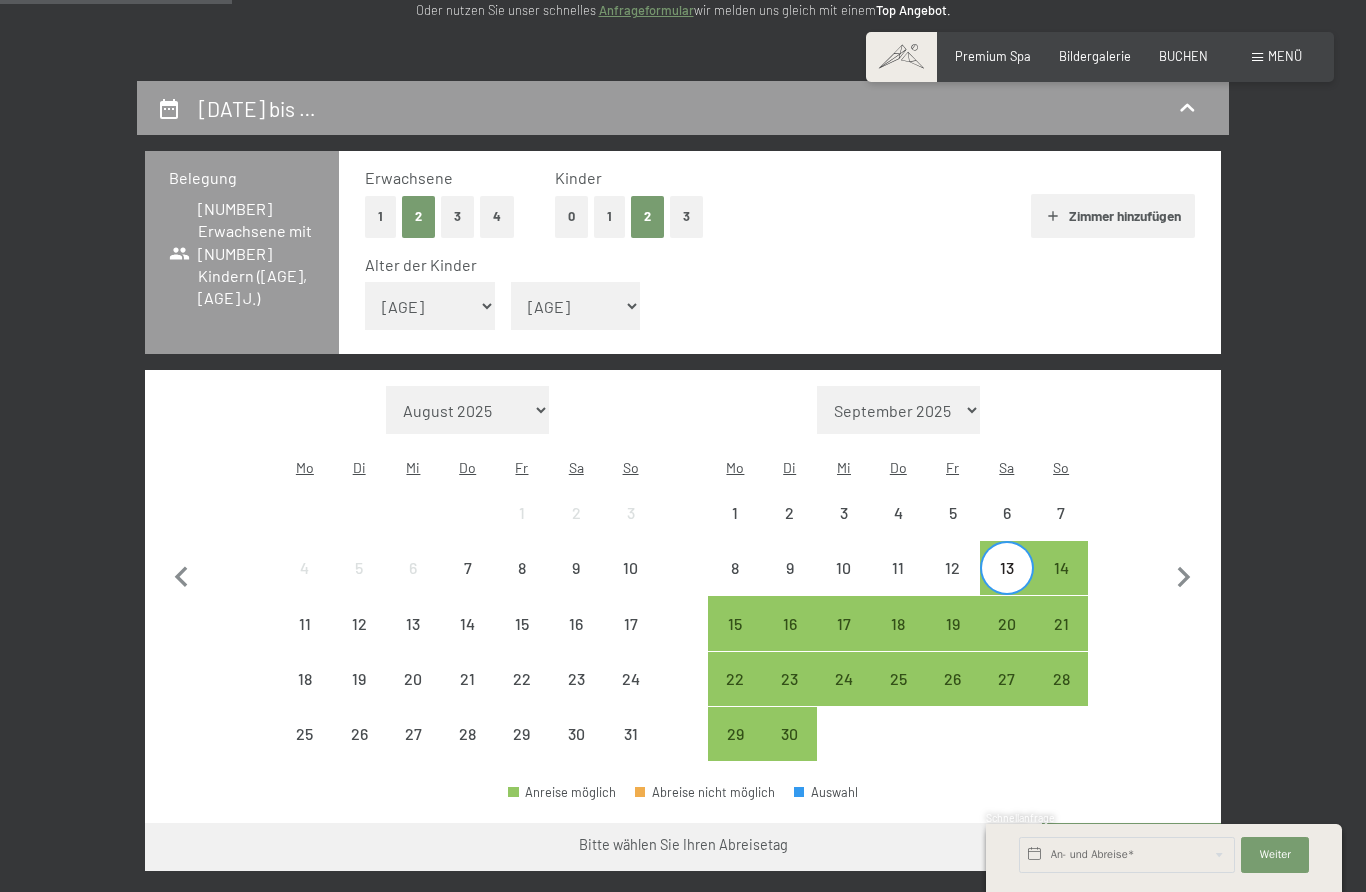click on "27" at bounding box center [1007, 696] 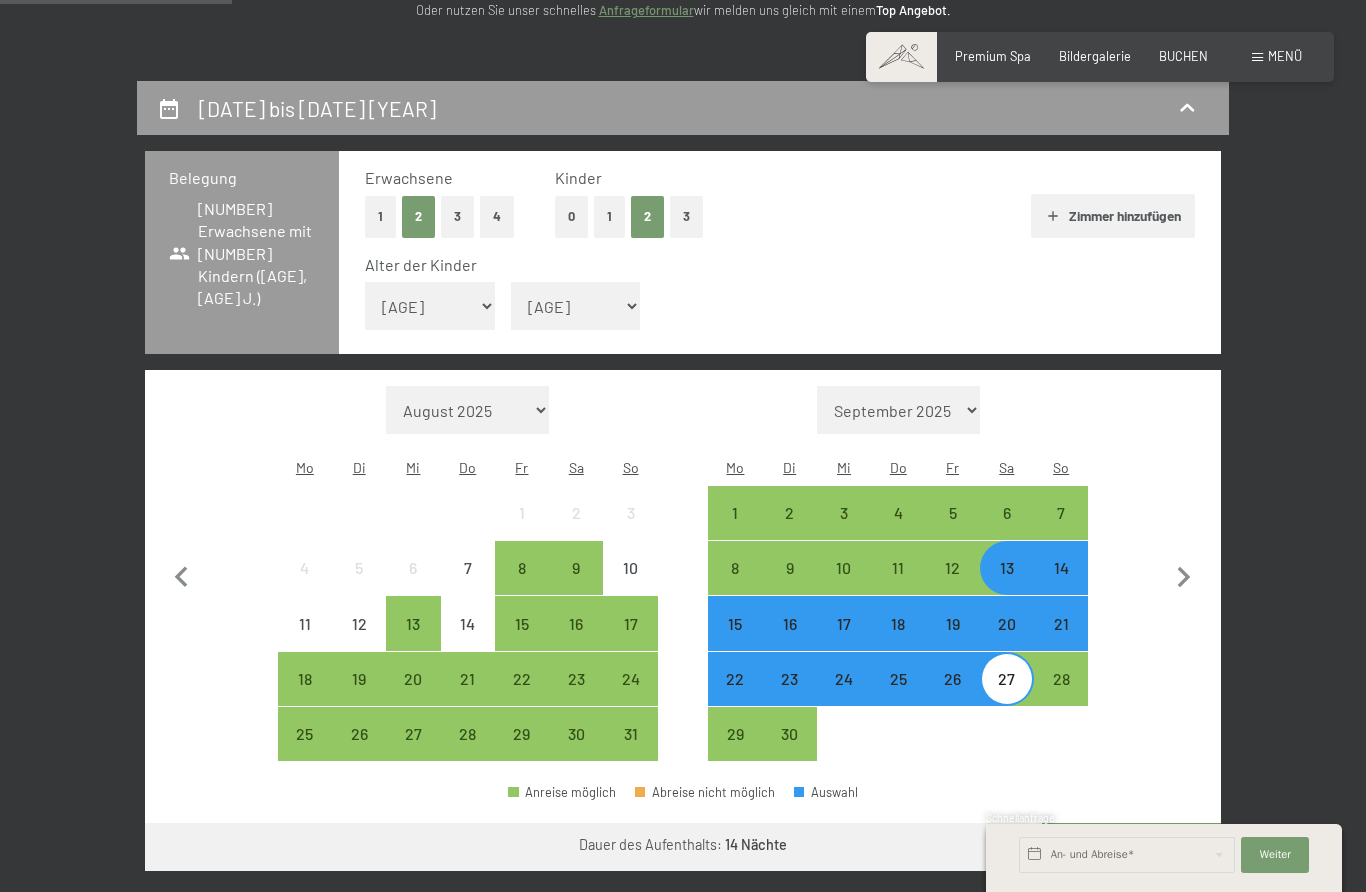 click on "Weiter zu „Zimmer“" at bounding box center (1131, 847) 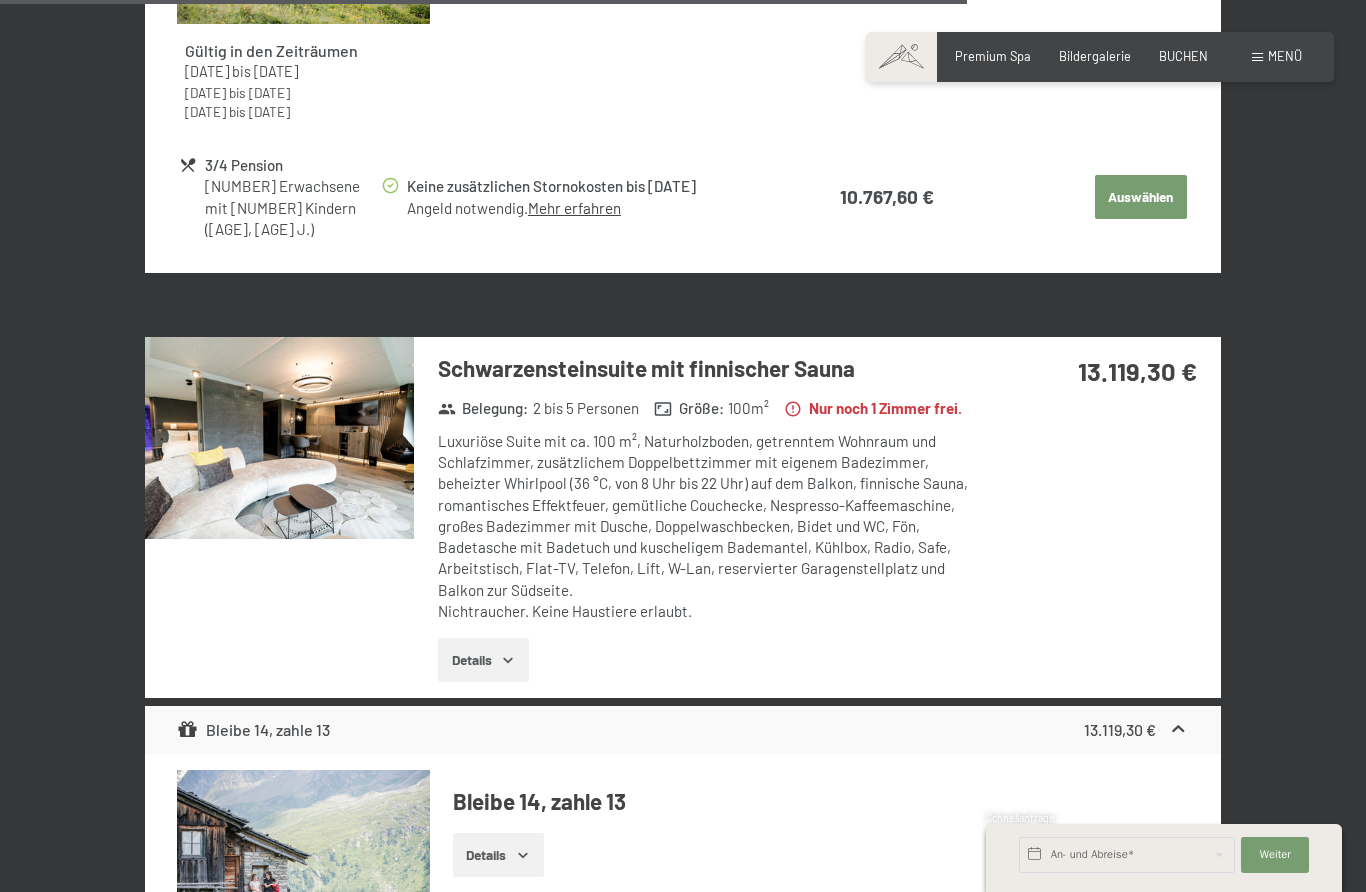 scroll, scrollTop: 3917, scrollLeft: 0, axis: vertical 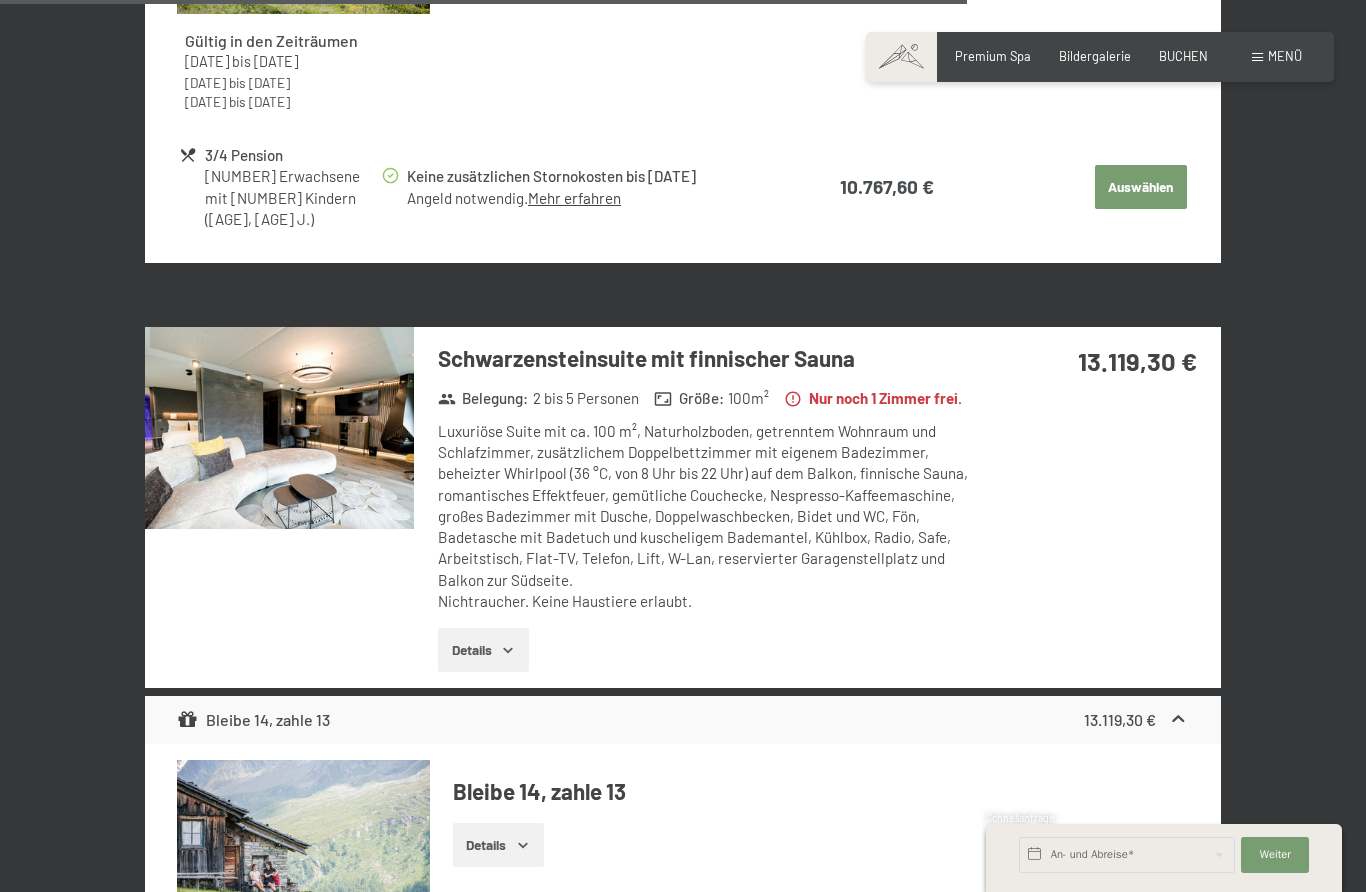 click at bounding box center (279, 428) 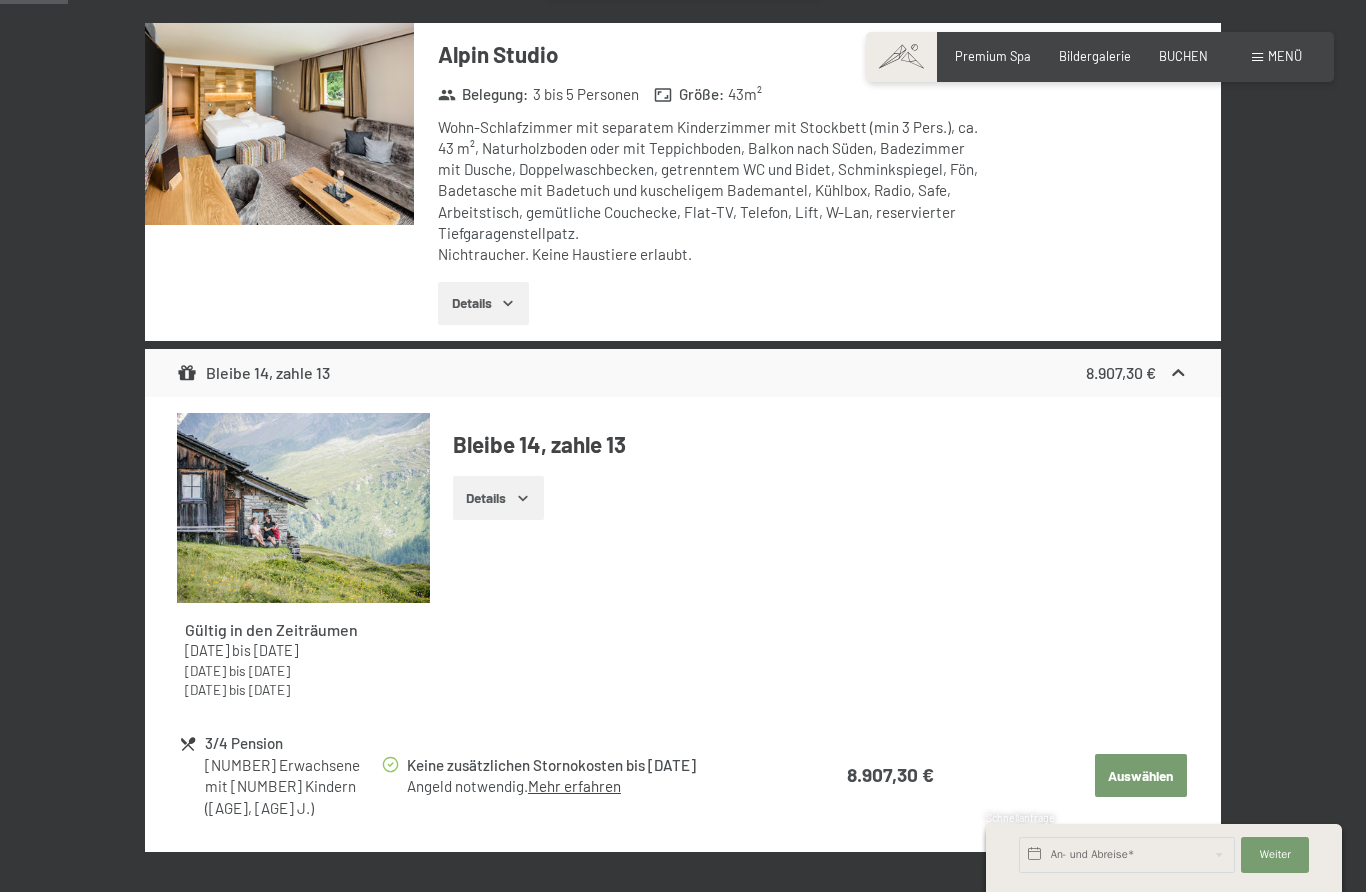 scroll, scrollTop: 0, scrollLeft: 0, axis: both 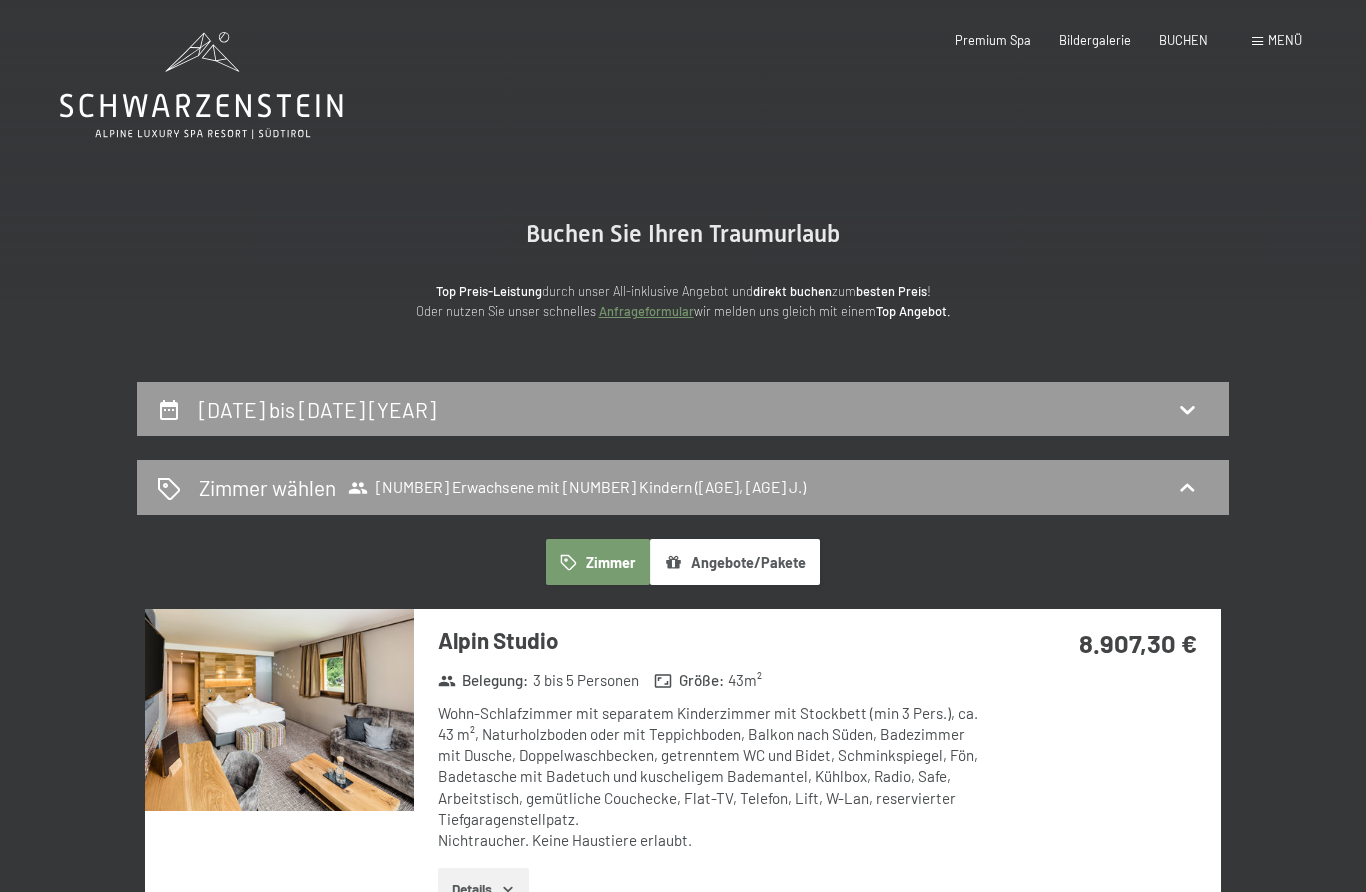 click 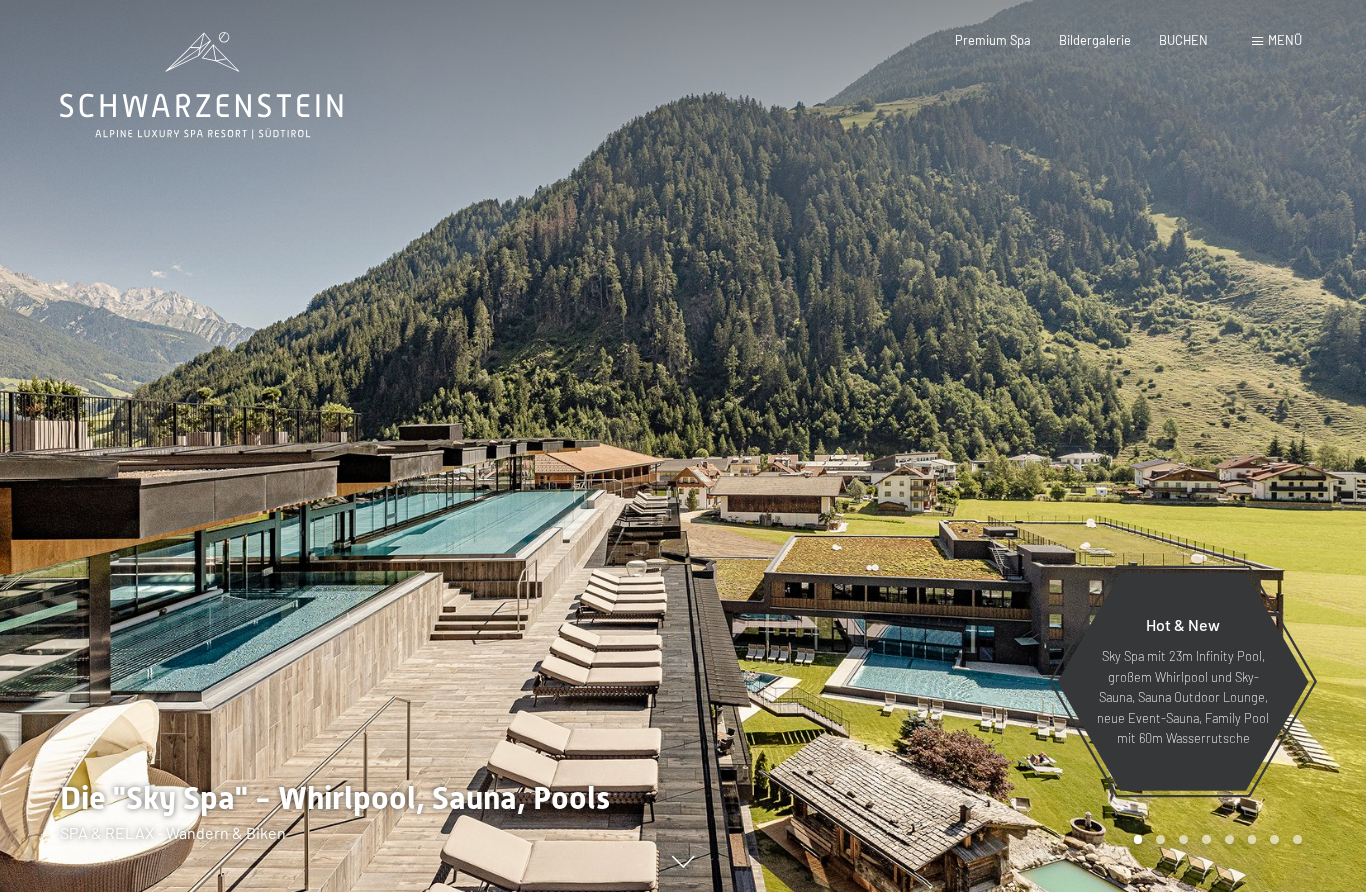 scroll, scrollTop: 0, scrollLeft: 0, axis: both 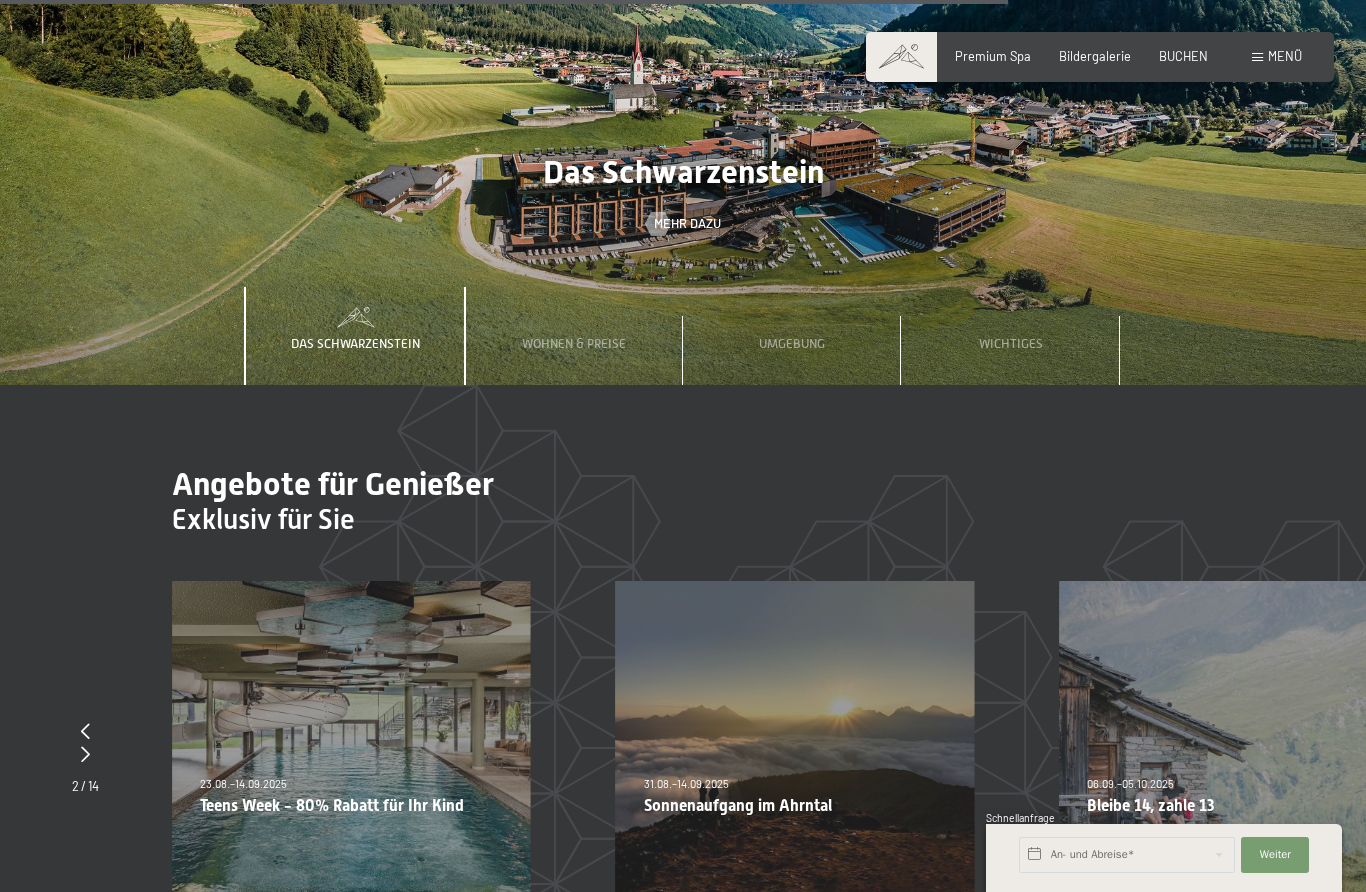click on "Wichtiges" at bounding box center (1011, 343) 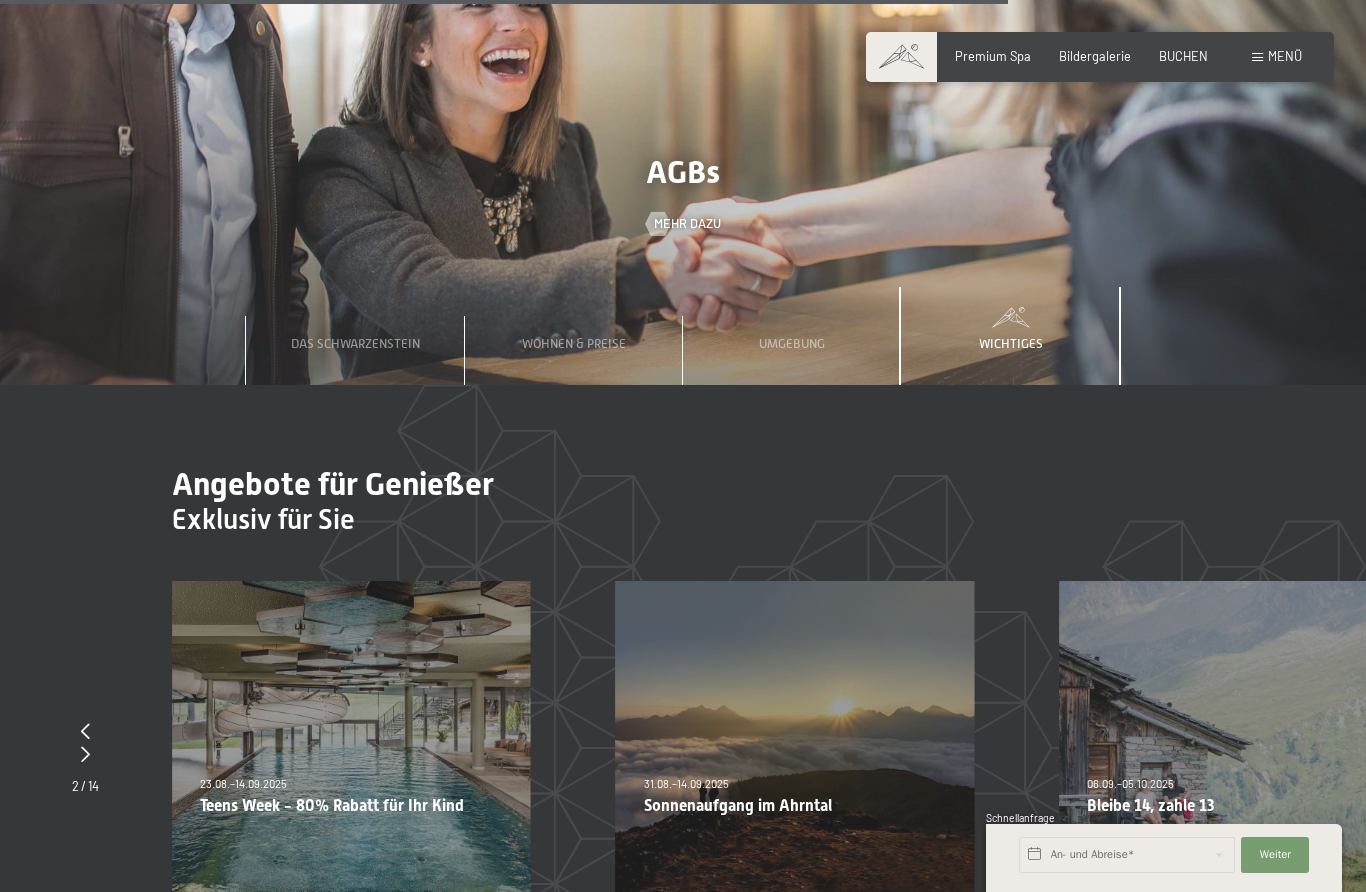click on "Wichtiges" at bounding box center [1011, 343] 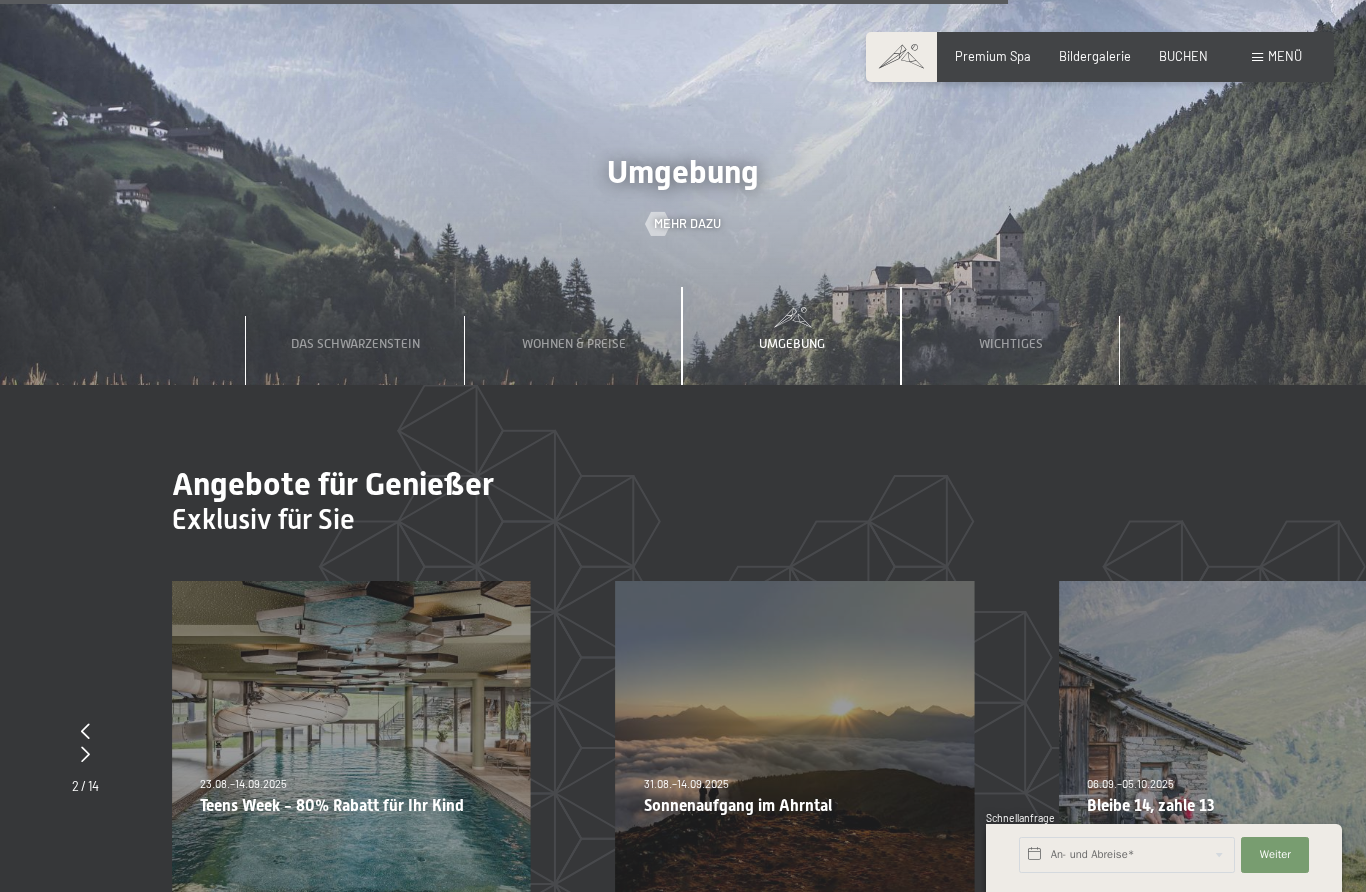 click on "Wichtiges" at bounding box center [1011, 336] 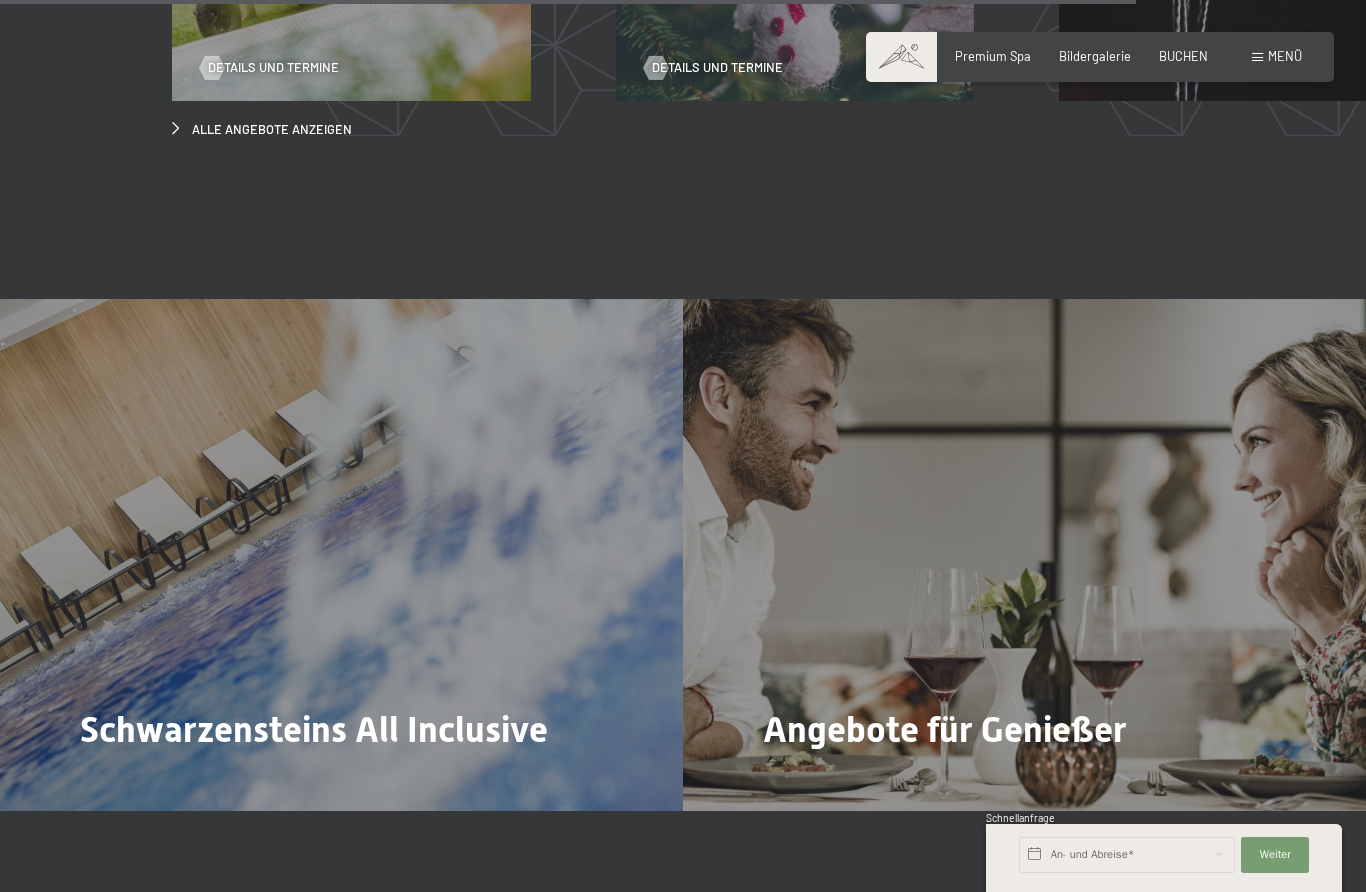 scroll, scrollTop: 6435, scrollLeft: 0, axis: vertical 